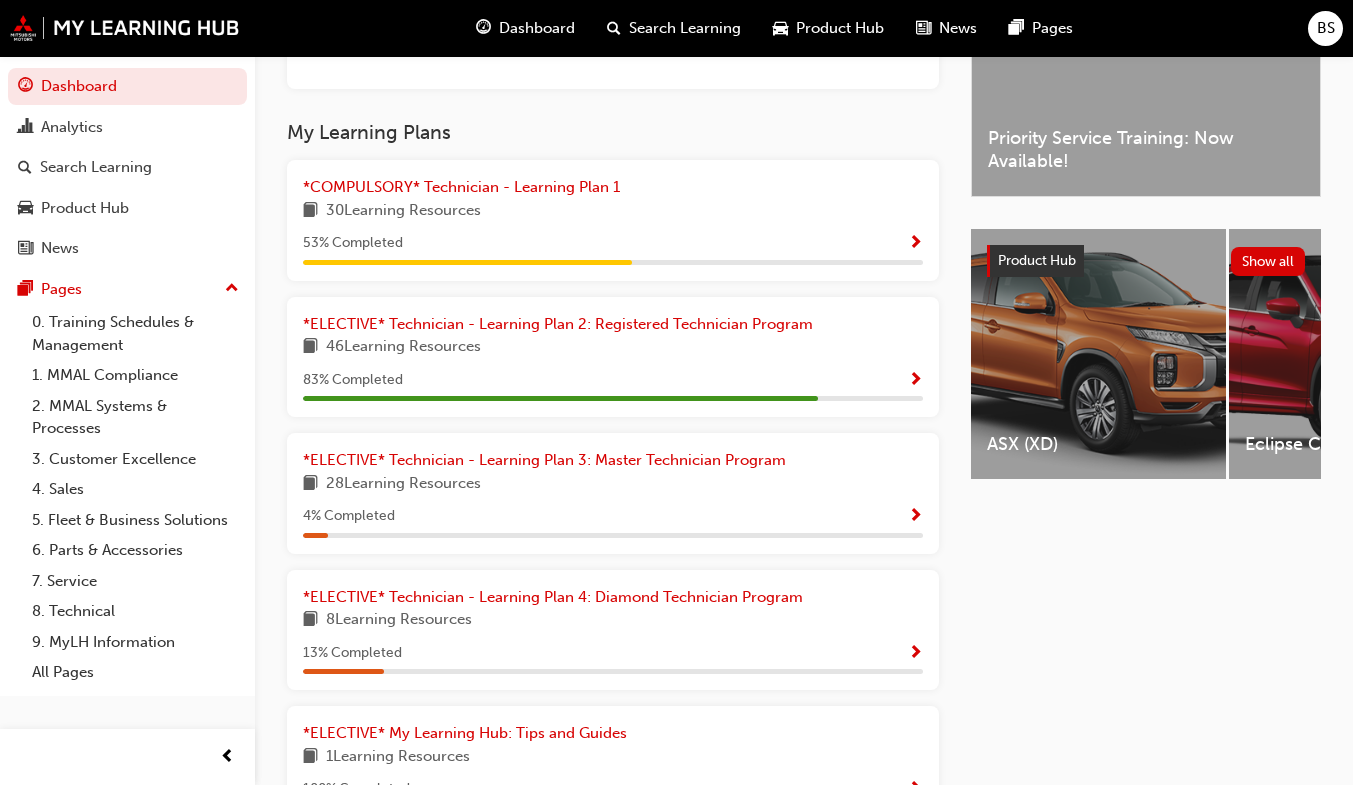 scroll, scrollTop: 606, scrollLeft: 0, axis: vertical 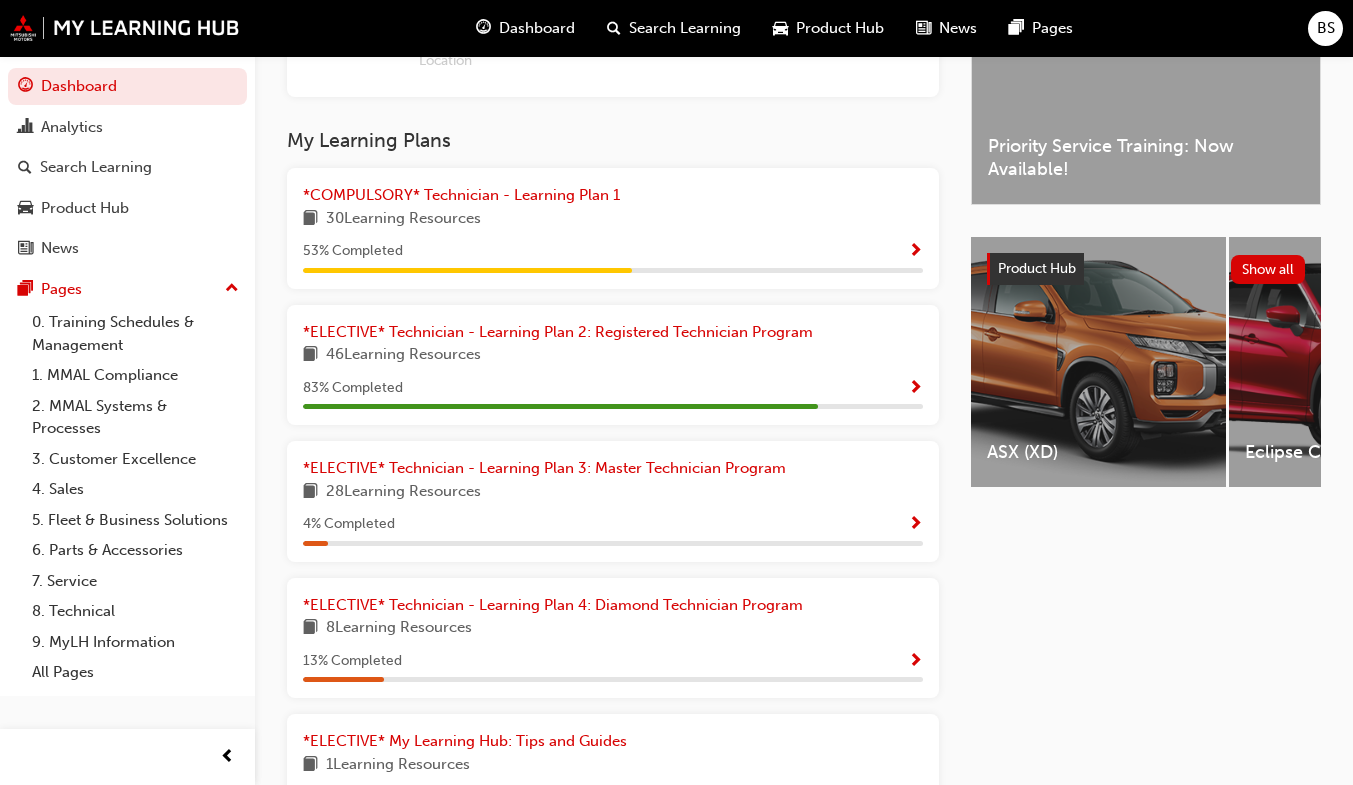 click at bounding box center [915, 389] 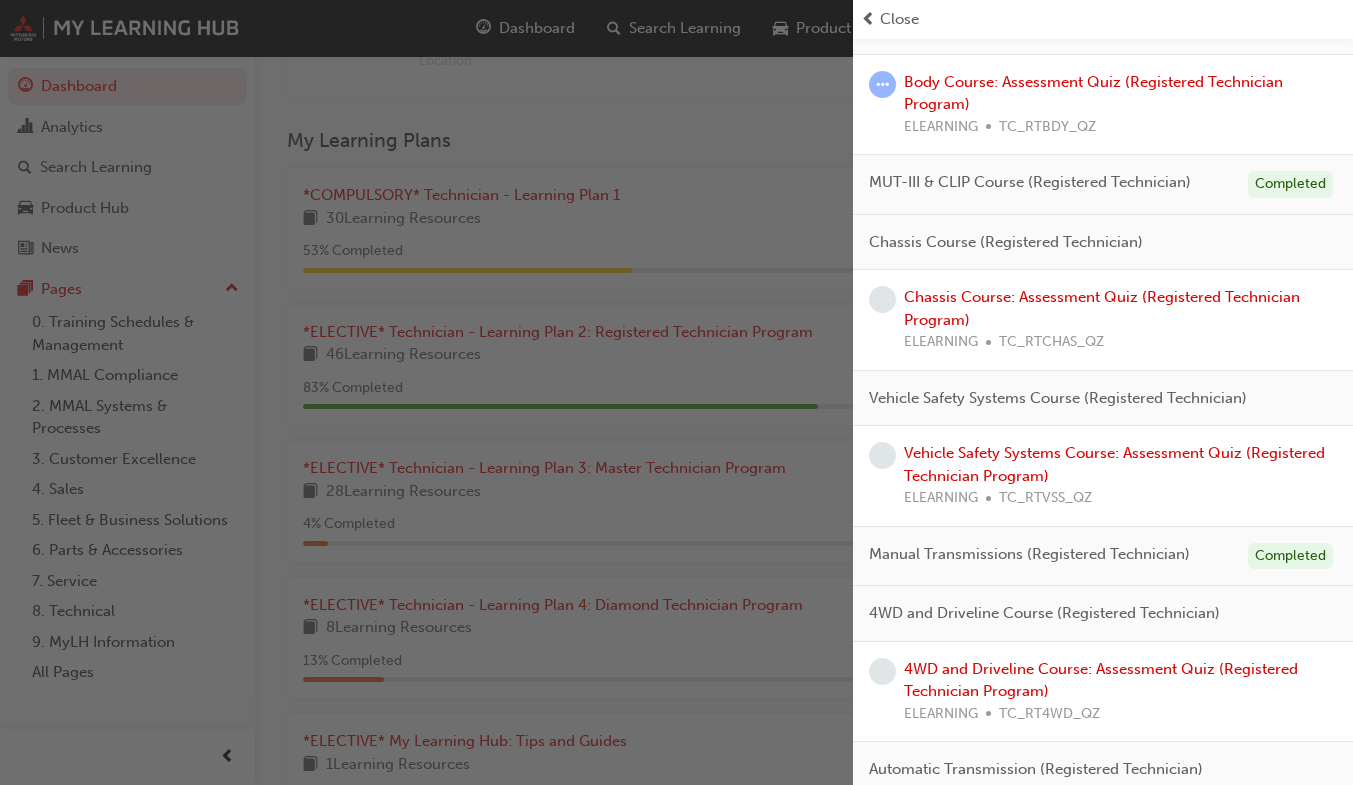 scroll, scrollTop: 480, scrollLeft: 0, axis: vertical 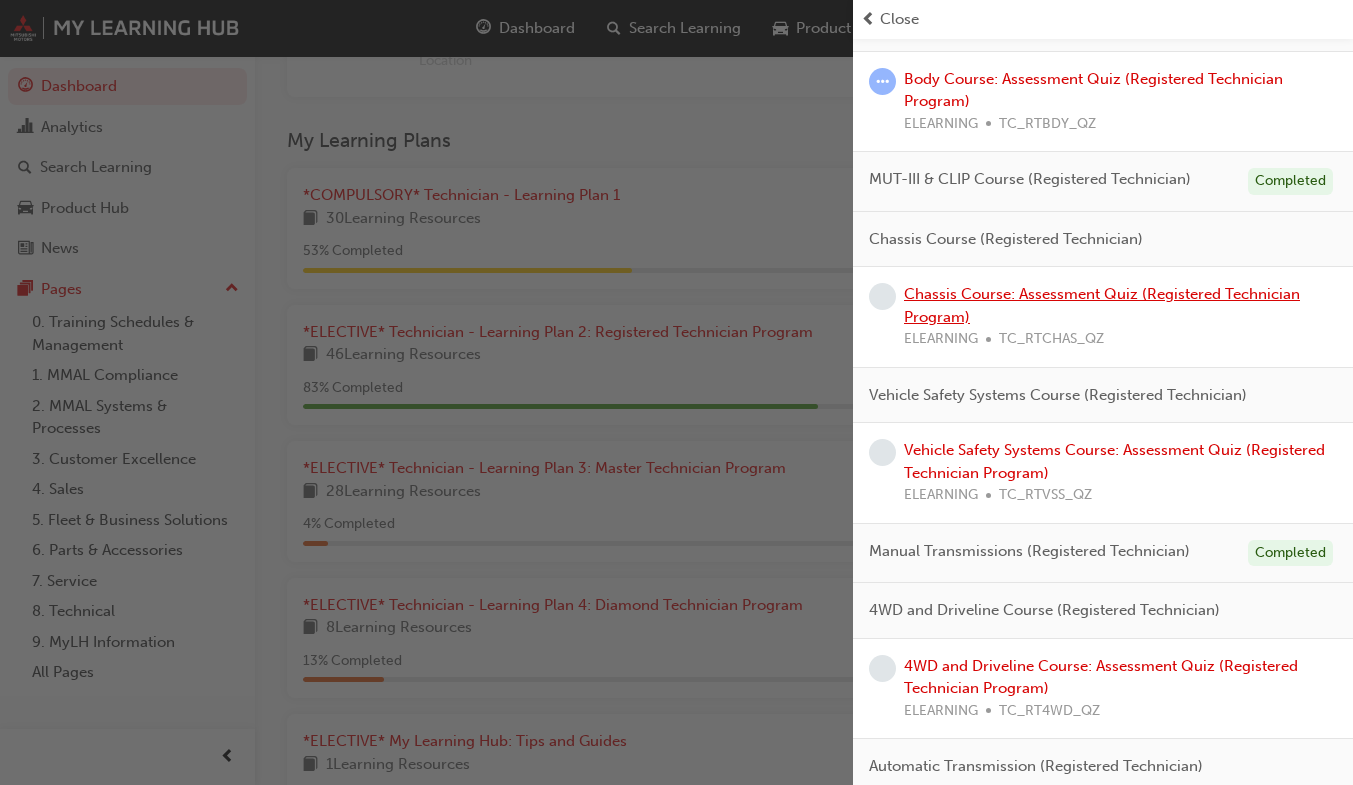 click on "Chassis Course: Assessment Quiz (Registered Technician Program)" at bounding box center (1102, 305) 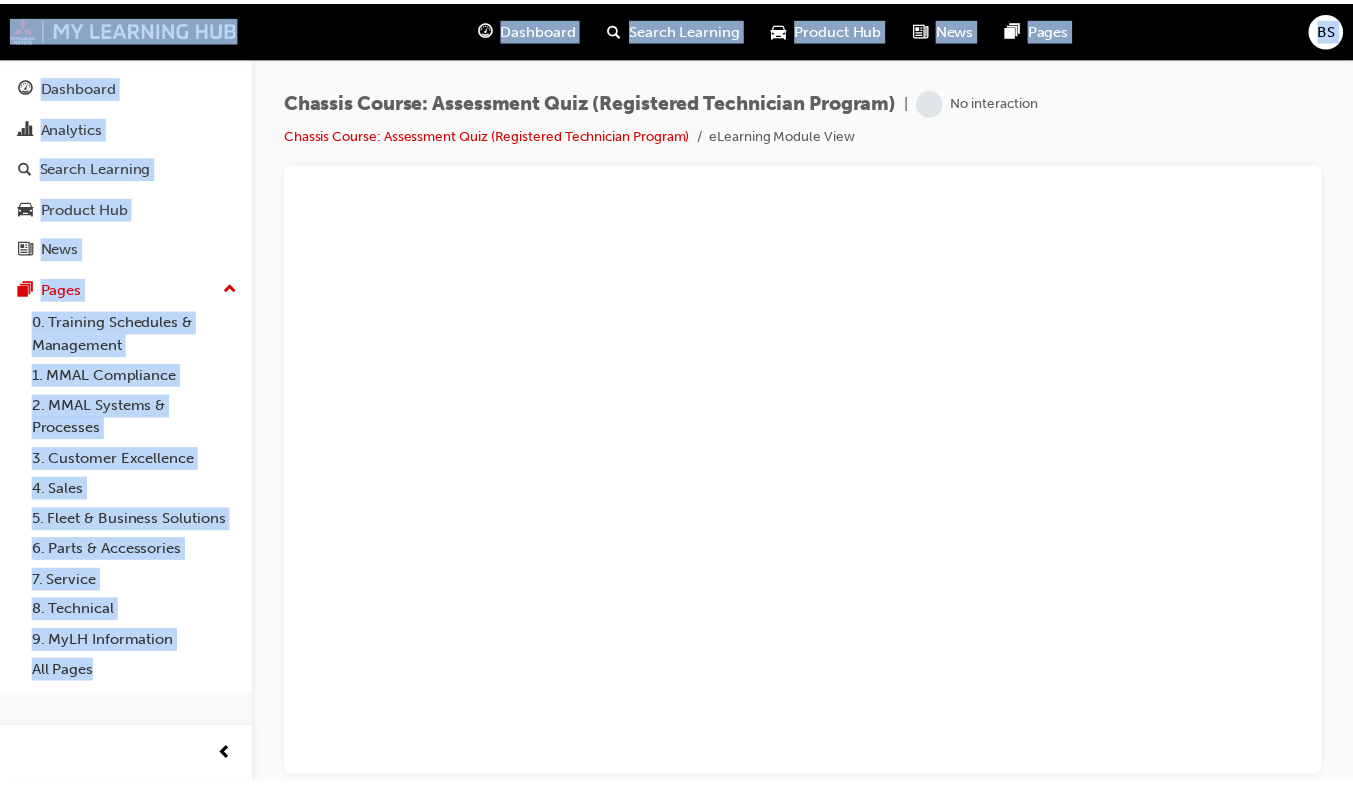 scroll, scrollTop: 0, scrollLeft: 0, axis: both 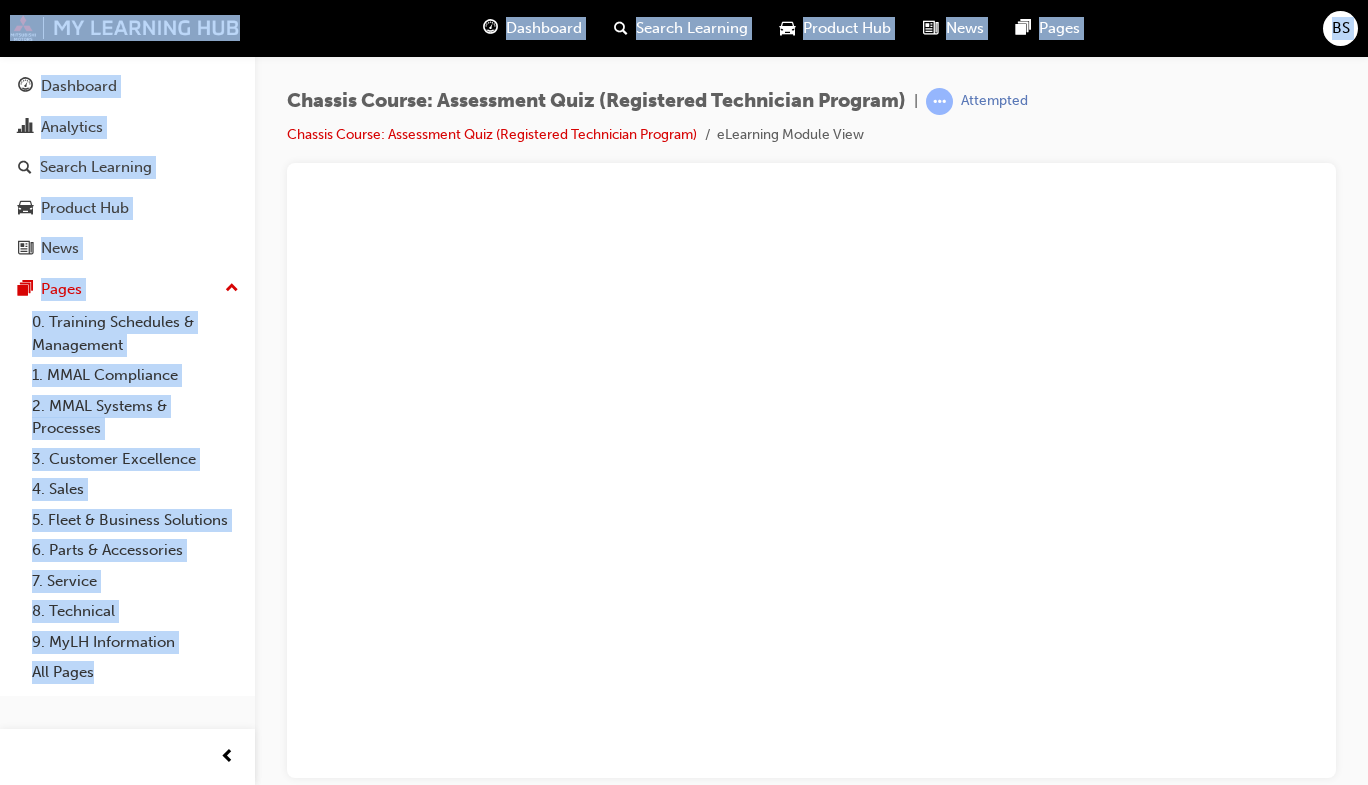click at bounding box center [490, 28] 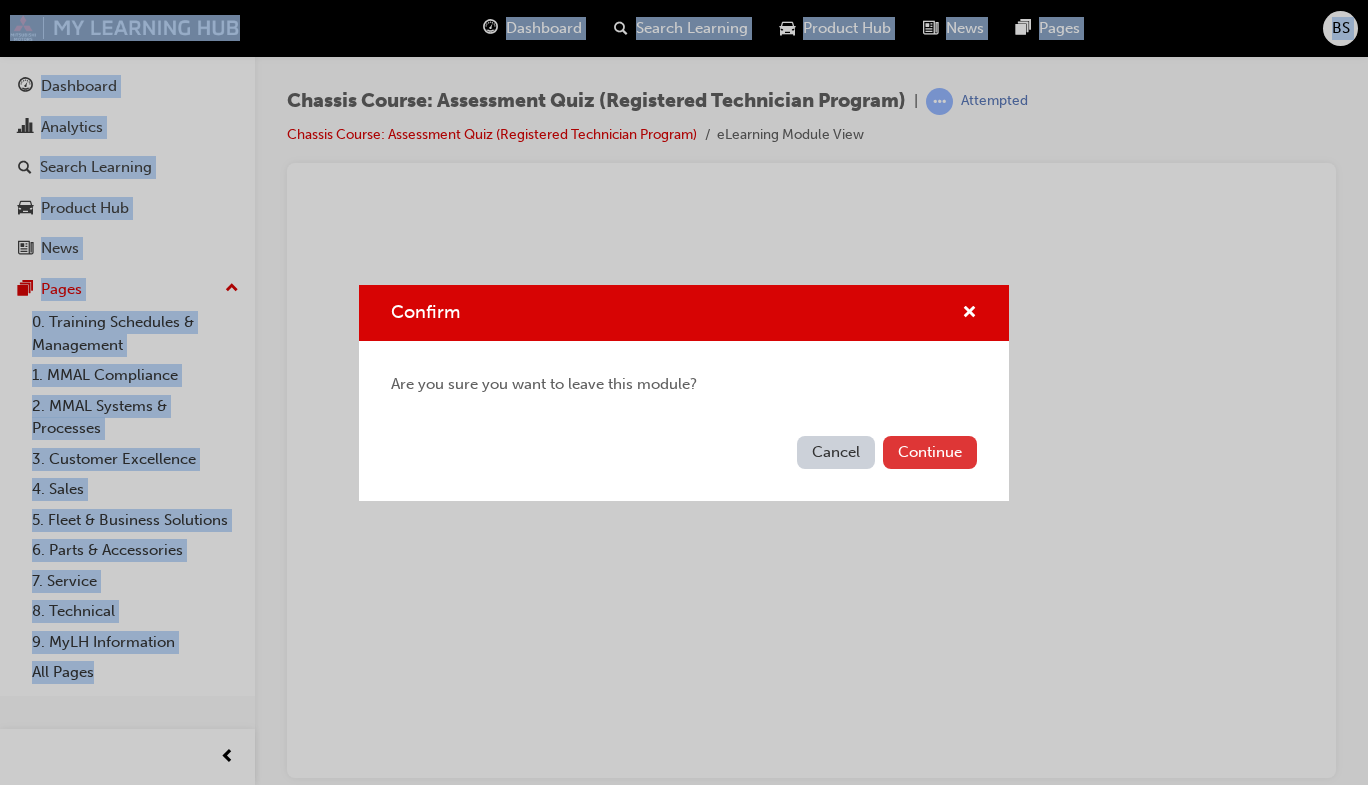 click on "Continue" at bounding box center [930, 452] 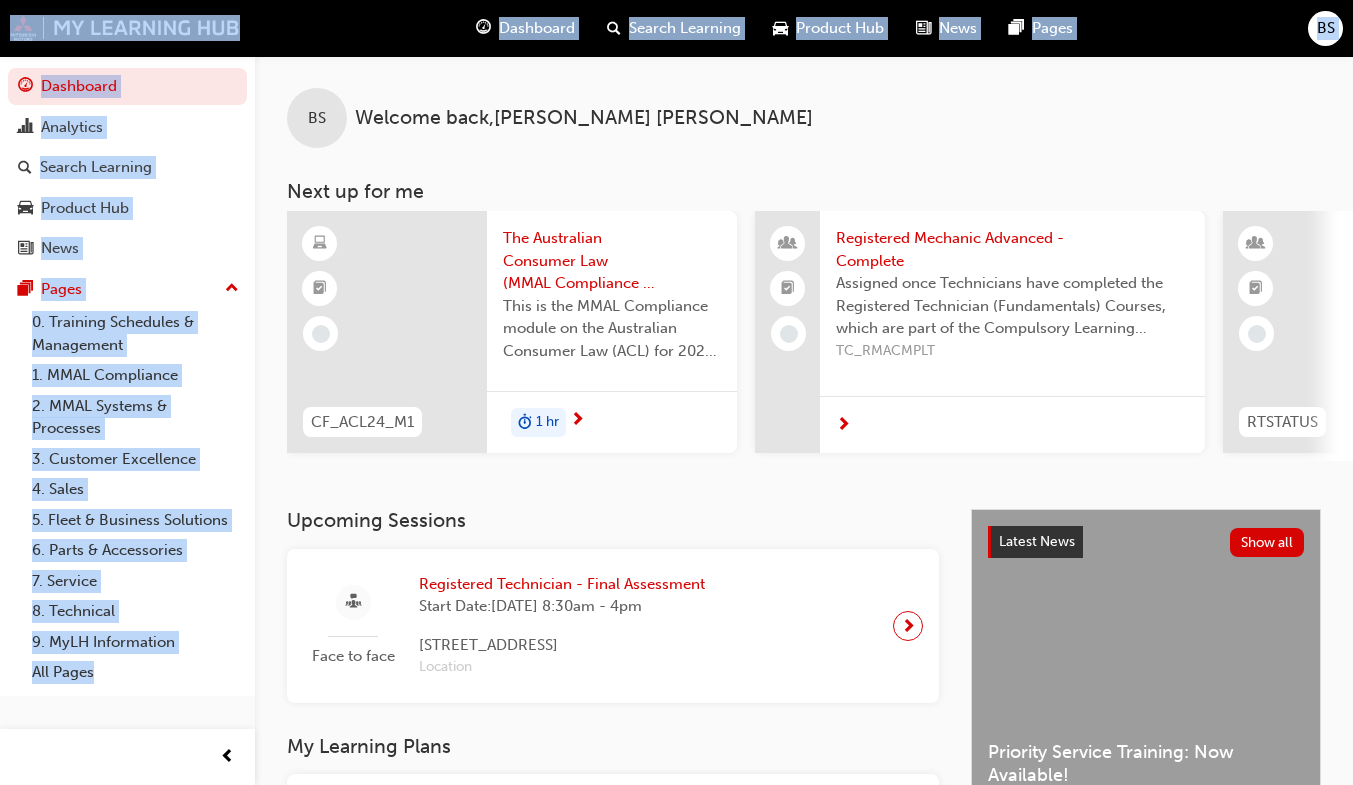 click on "BS Welcome back ,  [PERSON_NAME] Next up for me CF_ACL24_M1 The Australian Consumer Law (MMAL Compliance - 2024) This is the MMAL Compliance module on the Australian Consumer Law (ACL) for 2024. Complete this module to ensure you understand Dealership and MMAL obligations under the ACL. 1 hr Registered Mechanic Advanced - Complete Assigned once Technicians have completed the Registered Technician (Fundamentals) Courses, which are part of the Compulsory Learning Plan for all Mitsubishi Technicians. TC_RMACMPLT RTSTATUS Registered Technician Status Technician Level: Registered Technician
RTSTATUS Registered Technician Status Technician Level: Registered Technician
Practice - Course Enrolment This course is part of a training module and MUST NOT be enrolled on
This practice course is available to Mitsubishi Technicians during the MUTIII and CLiP training course ONLY.
PRACTICE101 View all" at bounding box center [804, 258] 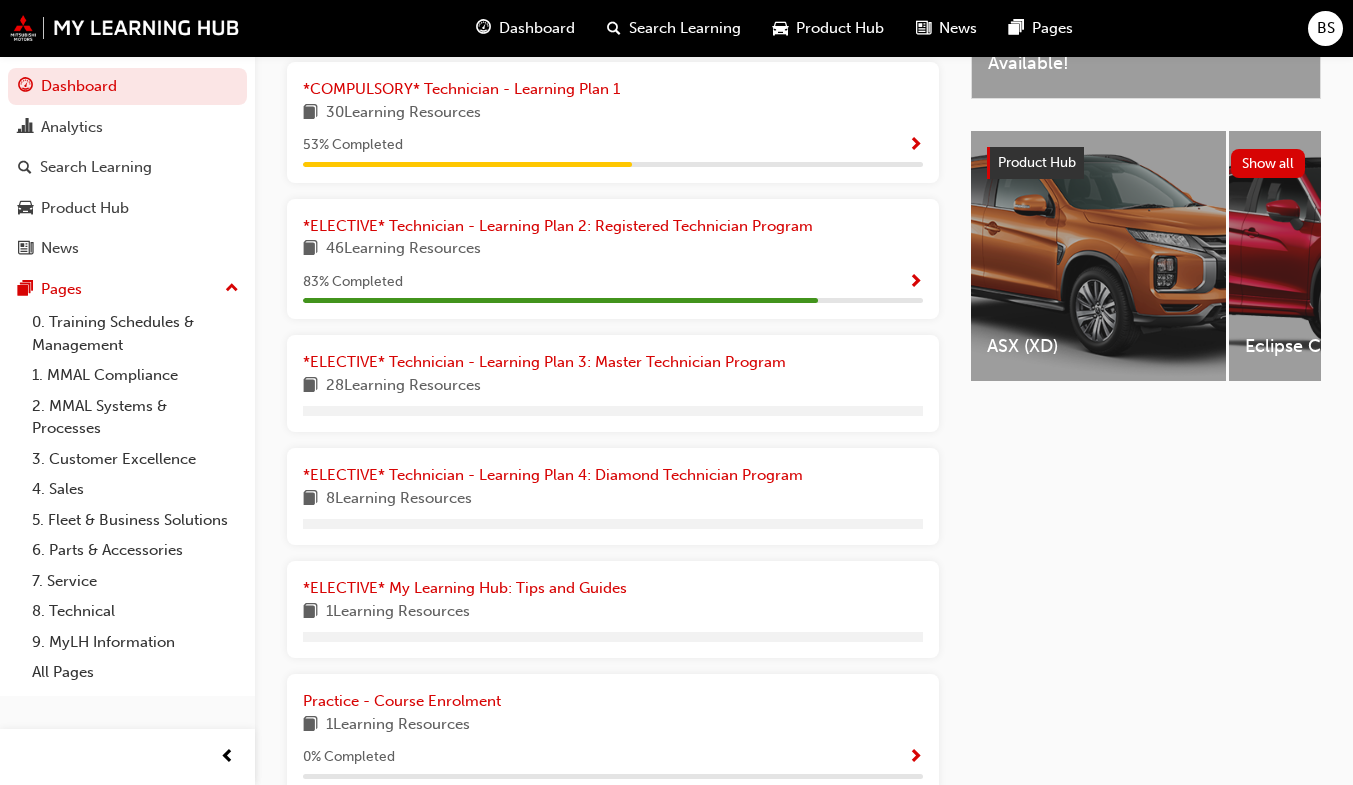 scroll, scrollTop: 712, scrollLeft: 0, axis: vertical 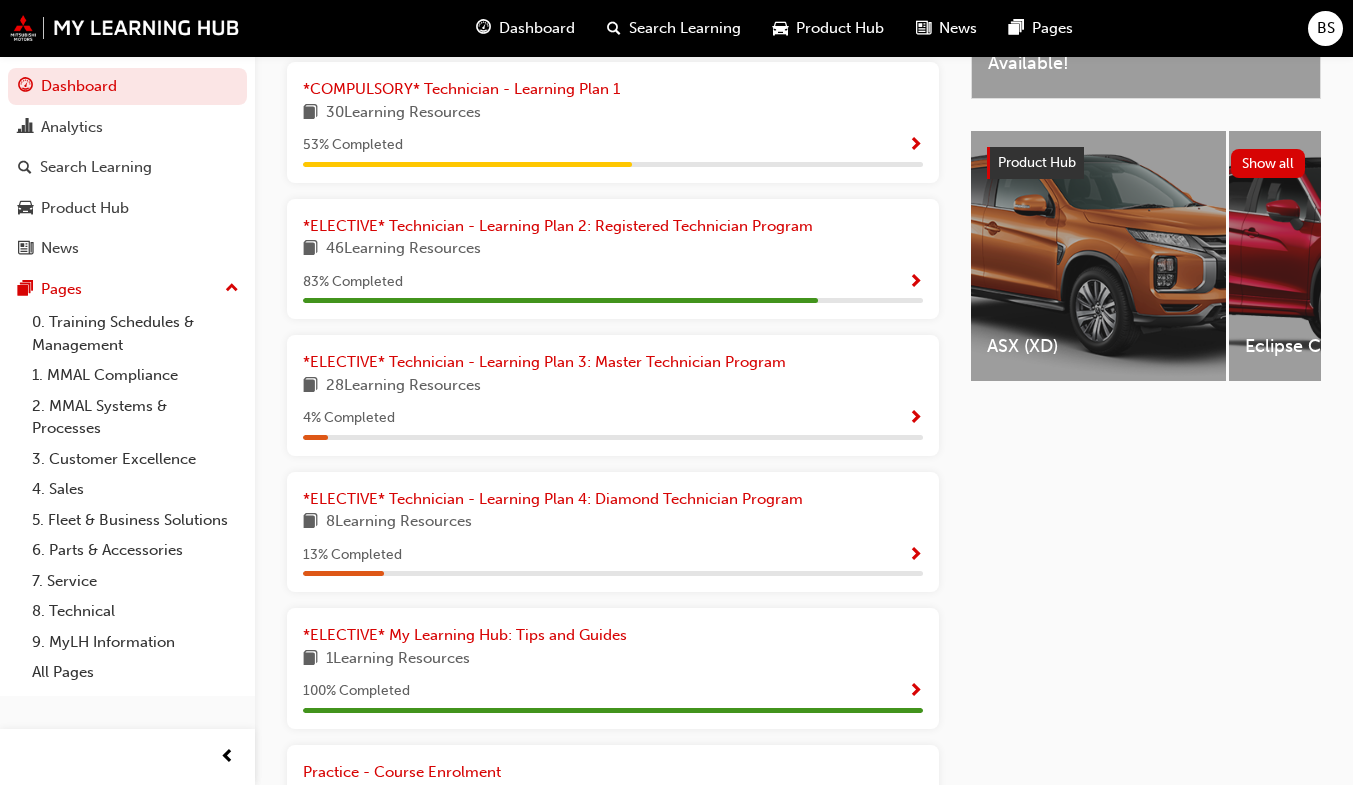 click at bounding box center [915, 283] 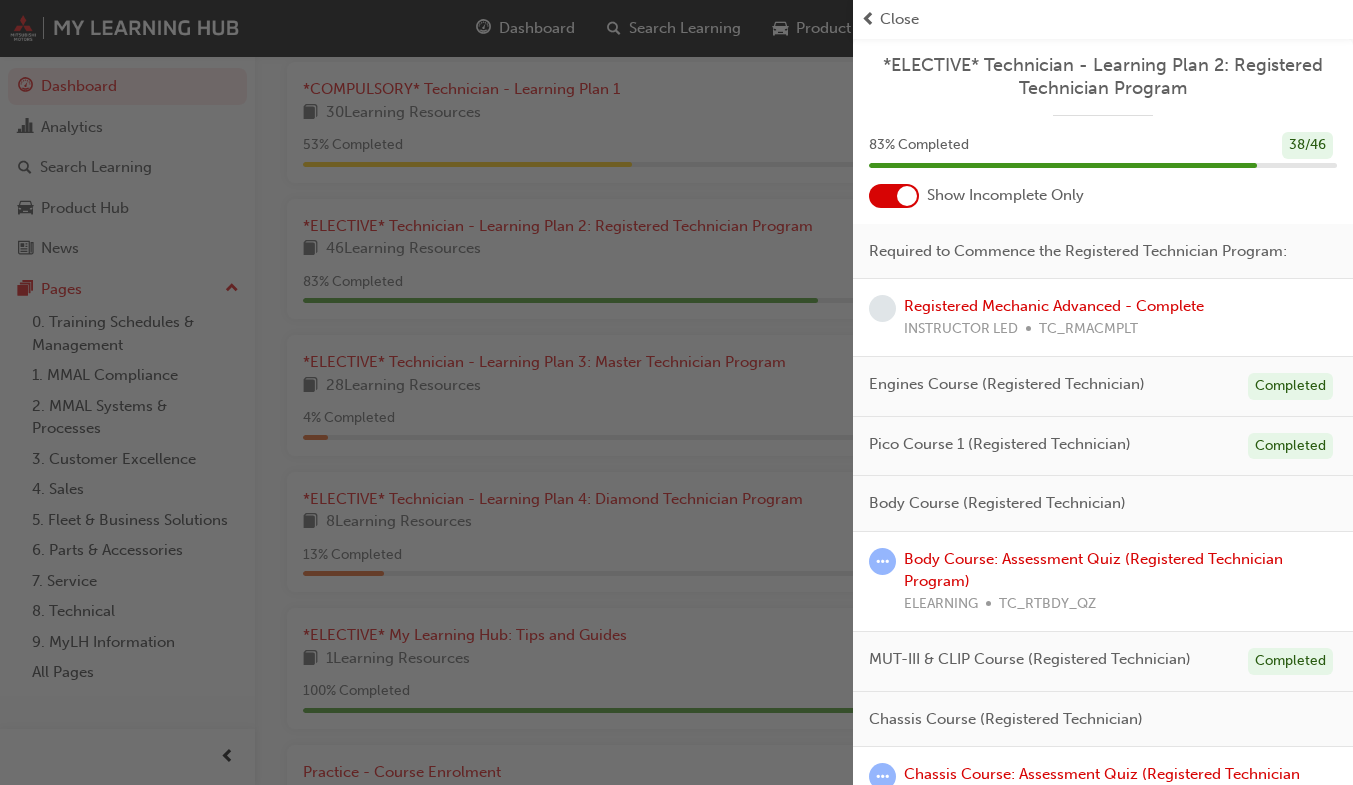 click on "83 % Completed 38 / 46" at bounding box center (1103, 158) 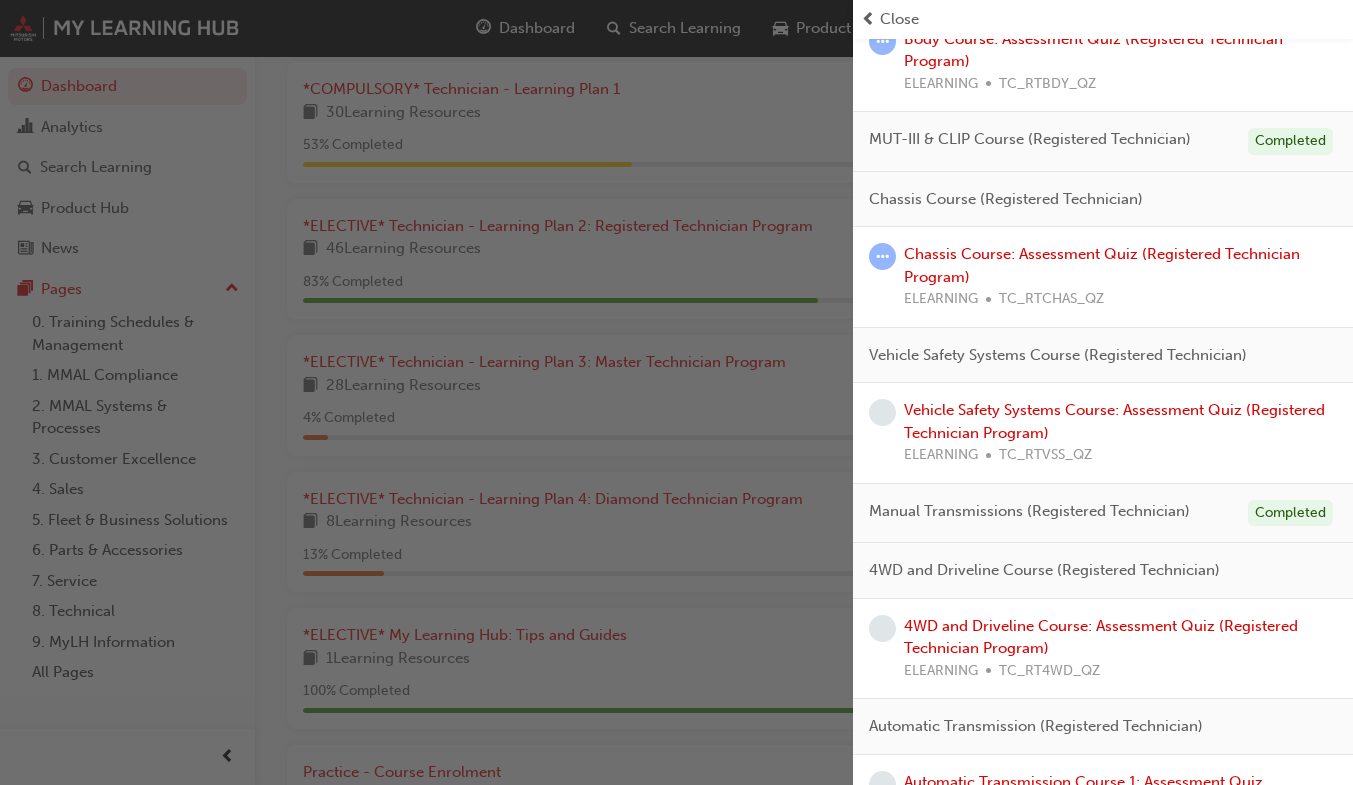 scroll, scrollTop: 521, scrollLeft: 0, axis: vertical 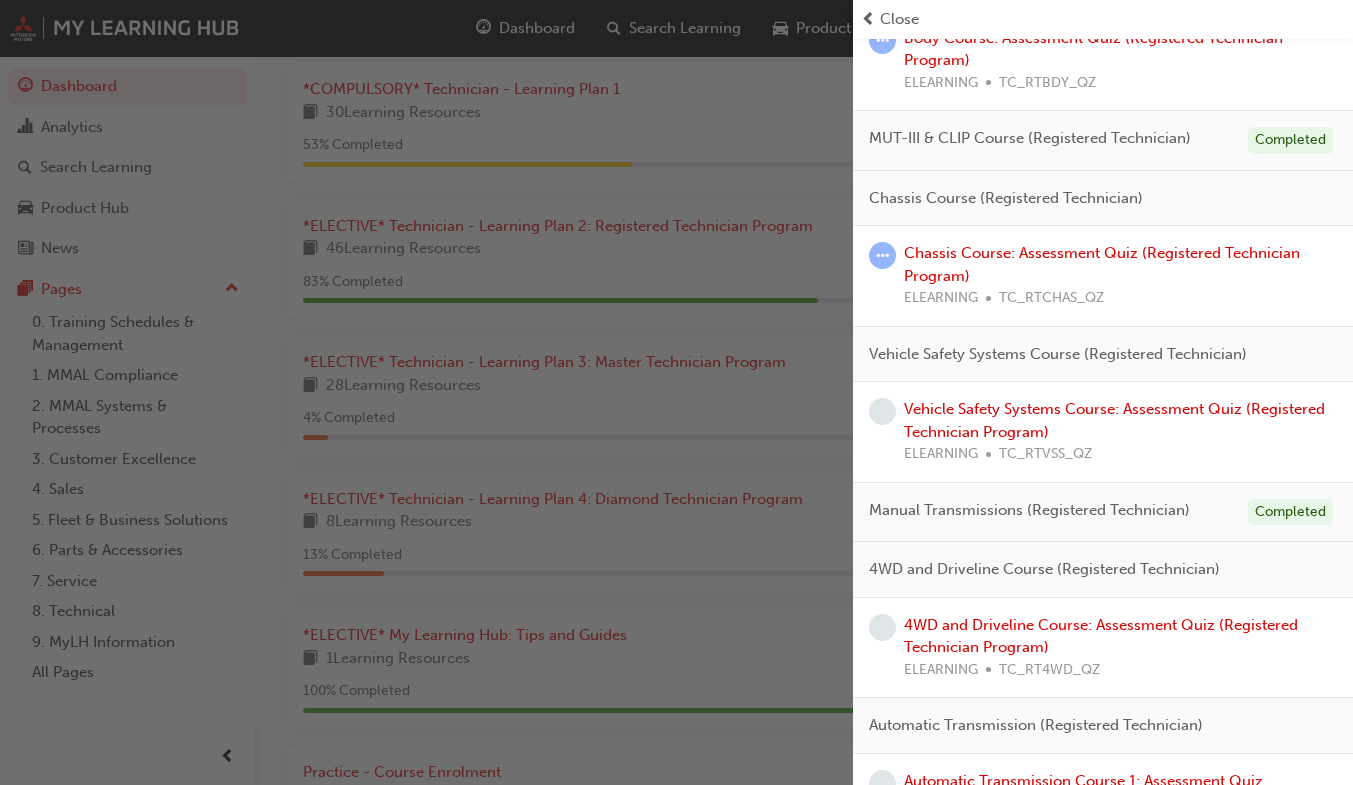 click on "Vehicle Safety Systems Course: Assessment Quiz (Registered Technician Program) ELEARNING TC_RTVSS_QZ" at bounding box center (1103, 432) 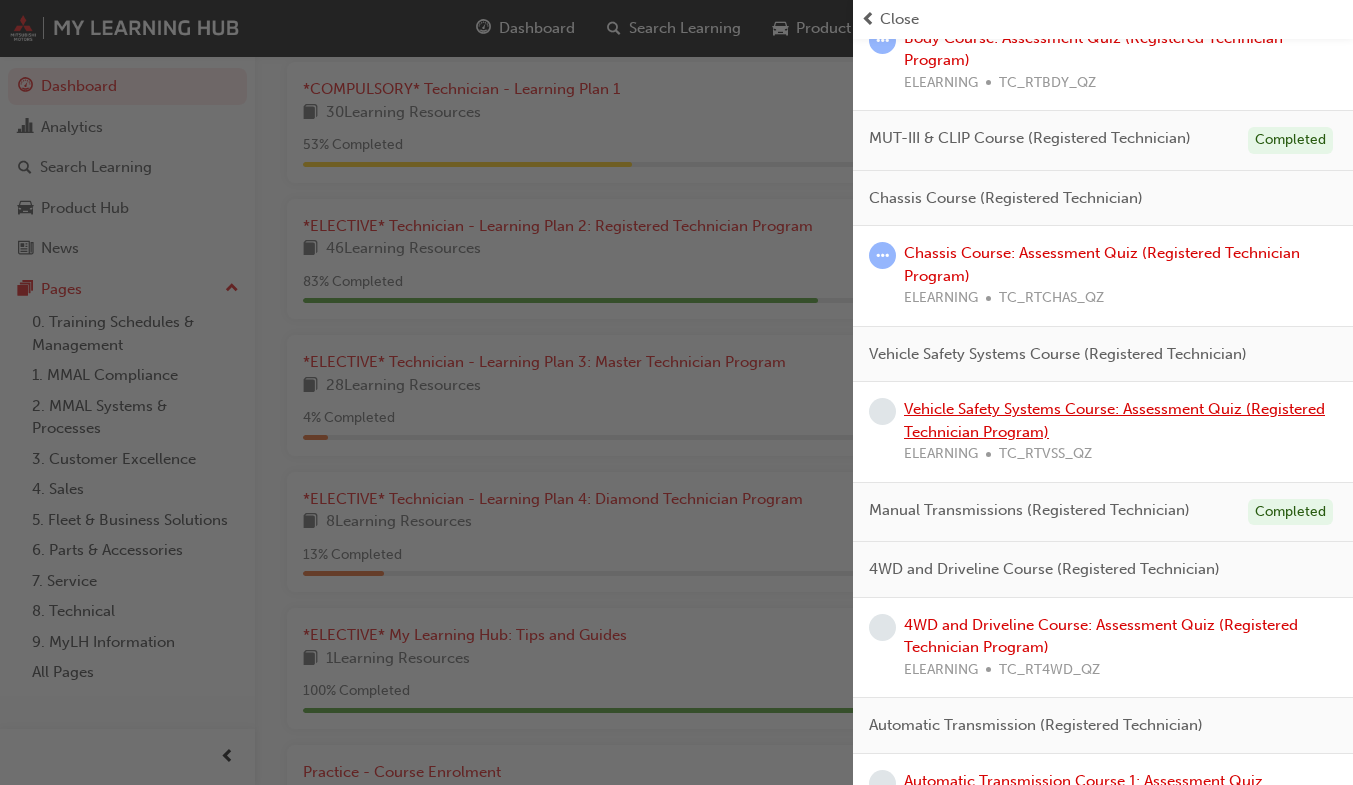 click on "Vehicle Safety Systems Course: Assessment Quiz (Registered Technician Program)" at bounding box center [1114, 420] 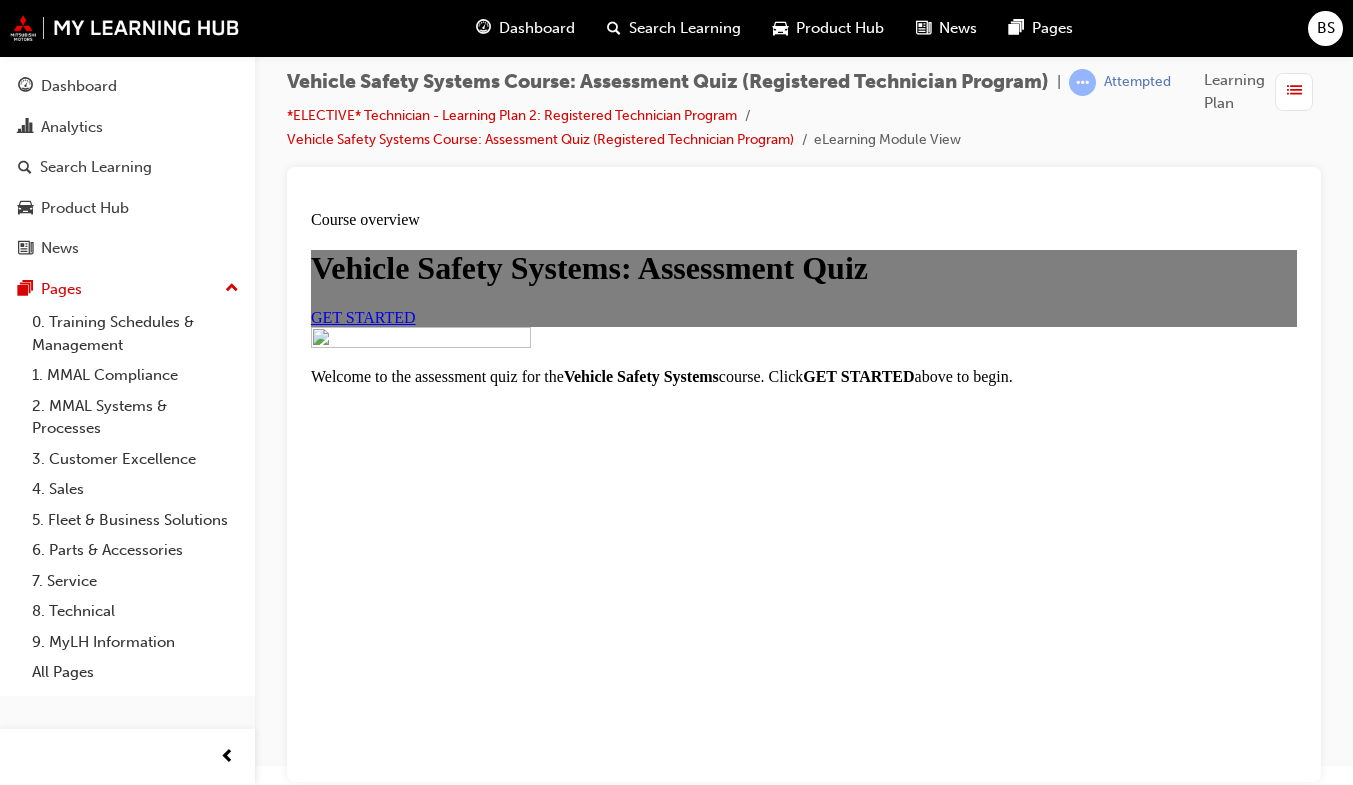scroll, scrollTop: 0, scrollLeft: 0, axis: both 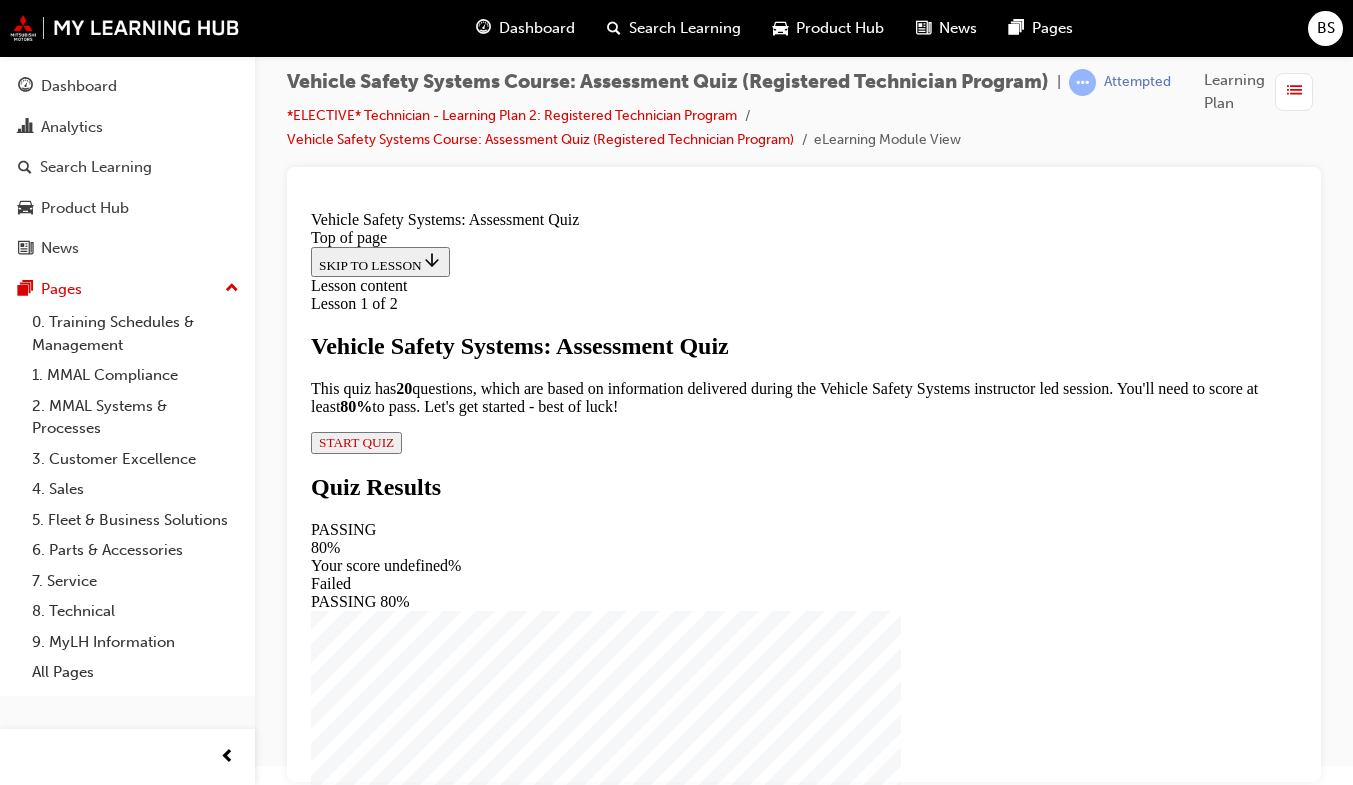 click on "START QUIZ" at bounding box center (356, 442) 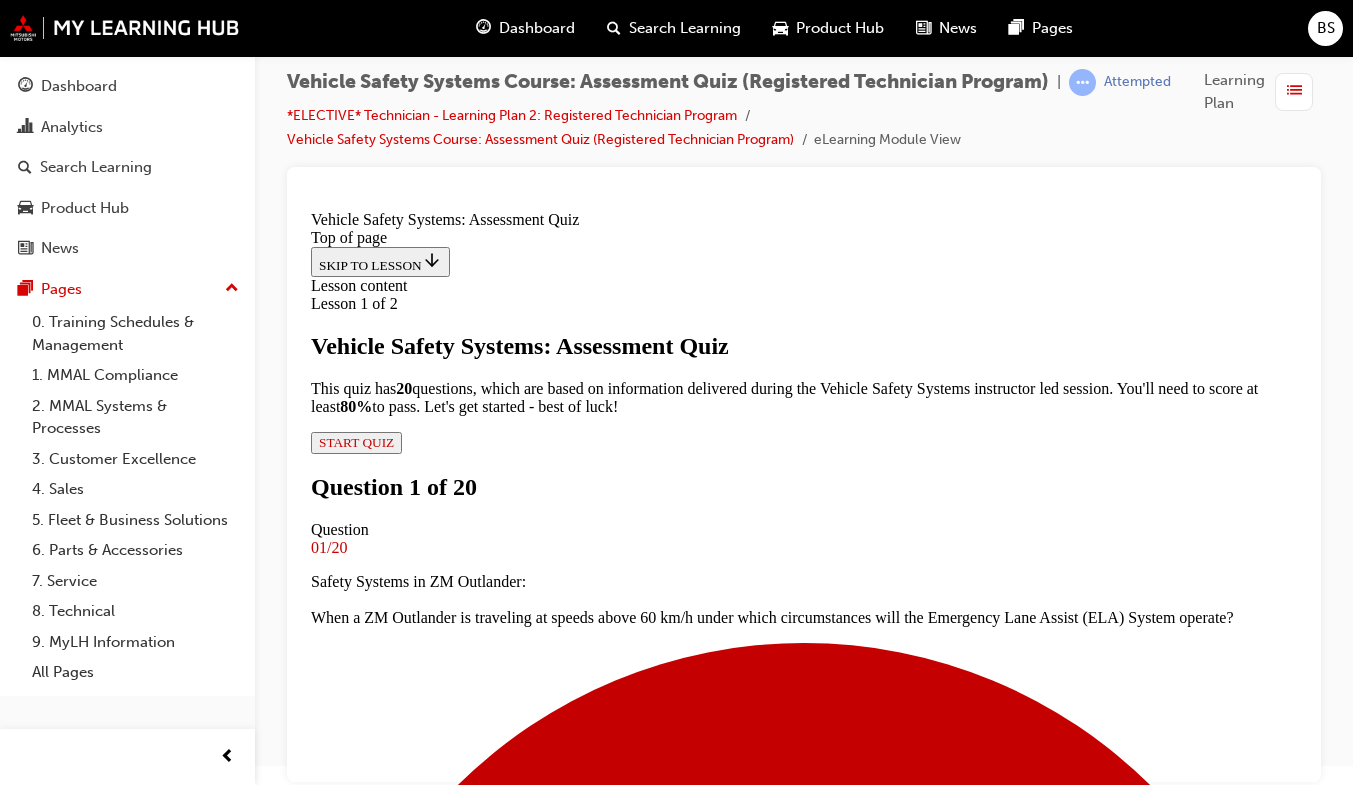 scroll, scrollTop: 274, scrollLeft: 0, axis: vertical 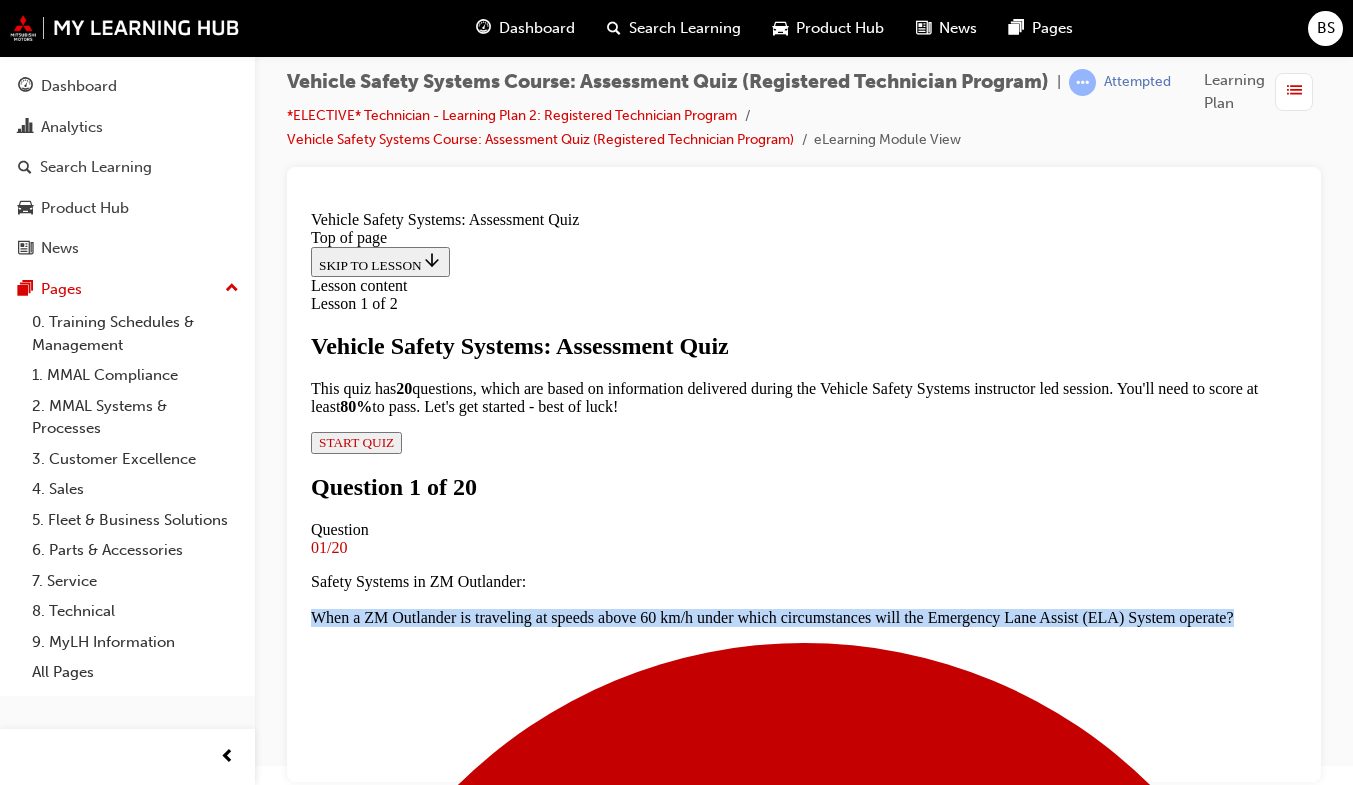 drag, startPoint x: 509, startPoint y: 289, endPoint x: 584, endPoint y: 359, distance: 102.59142 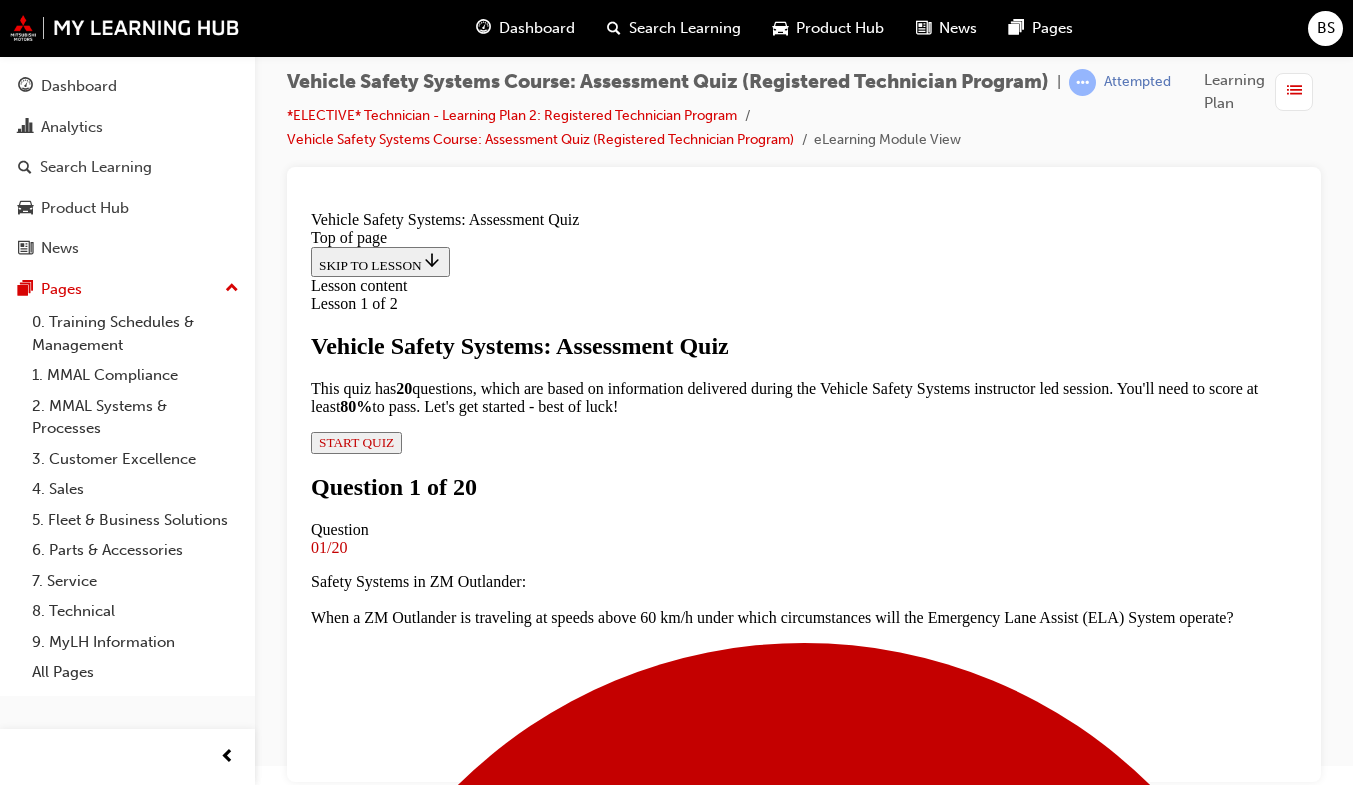 scroll, scrollTop: 454, scrollLeft: 0, axis: vertical 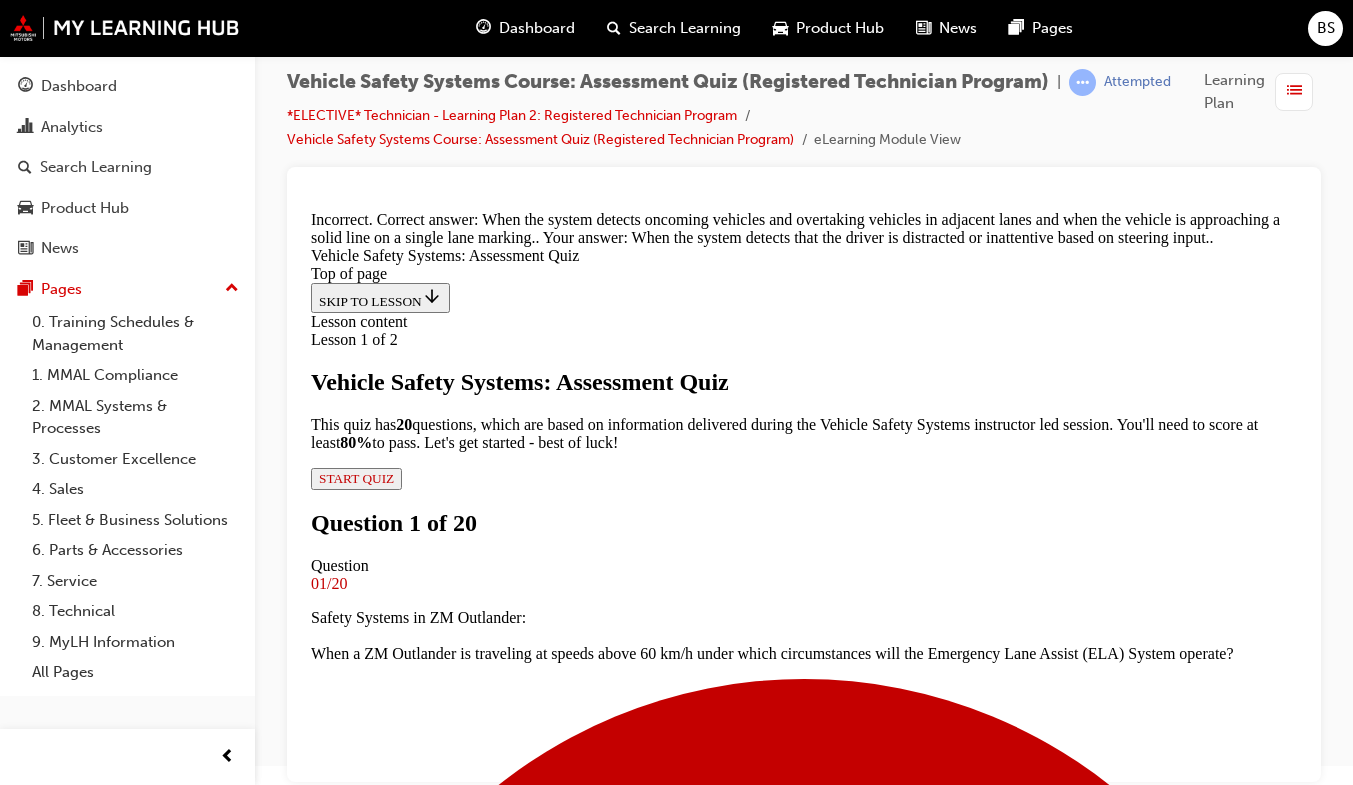 click on "NEXT" at bounding box center [804, 7900] 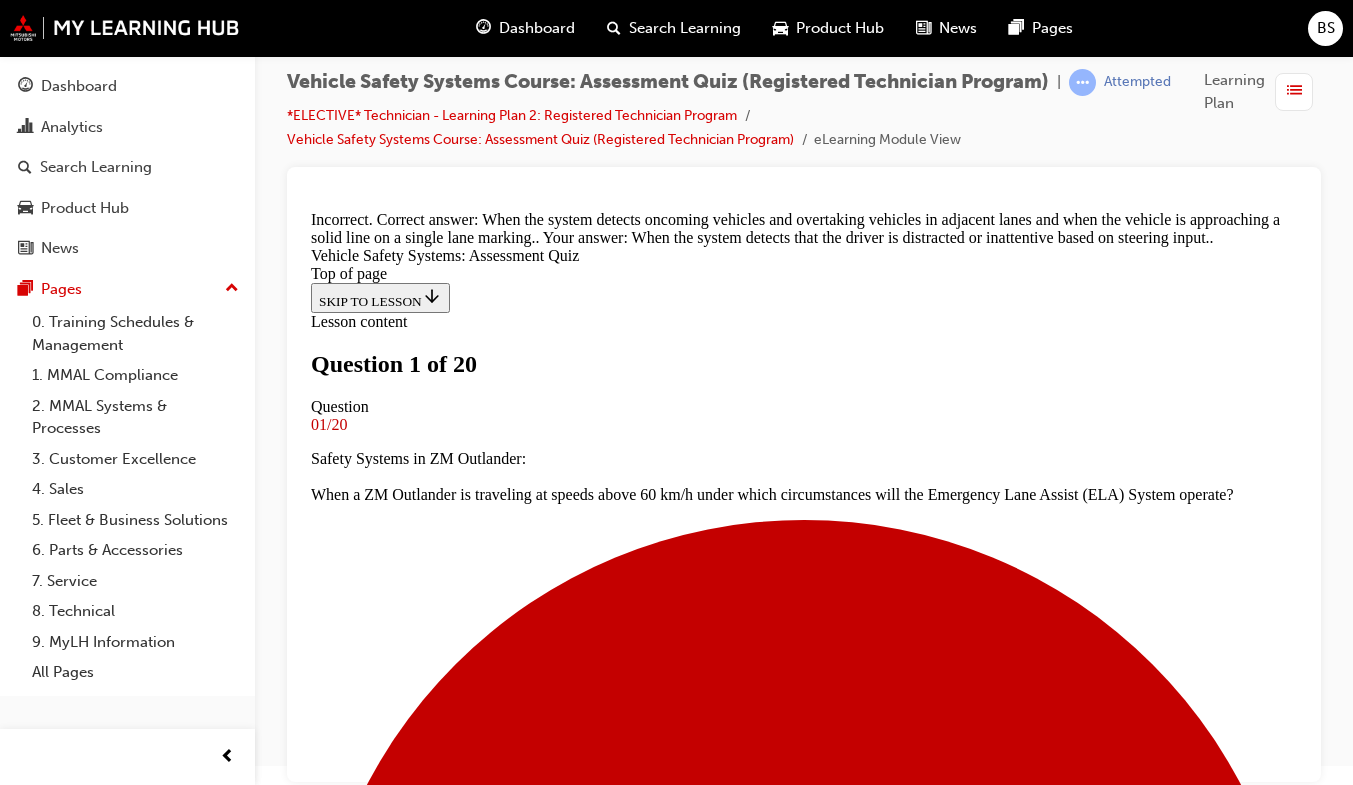 scroll, scrollTop: 257, scrollLeft: 0, axis: vertical 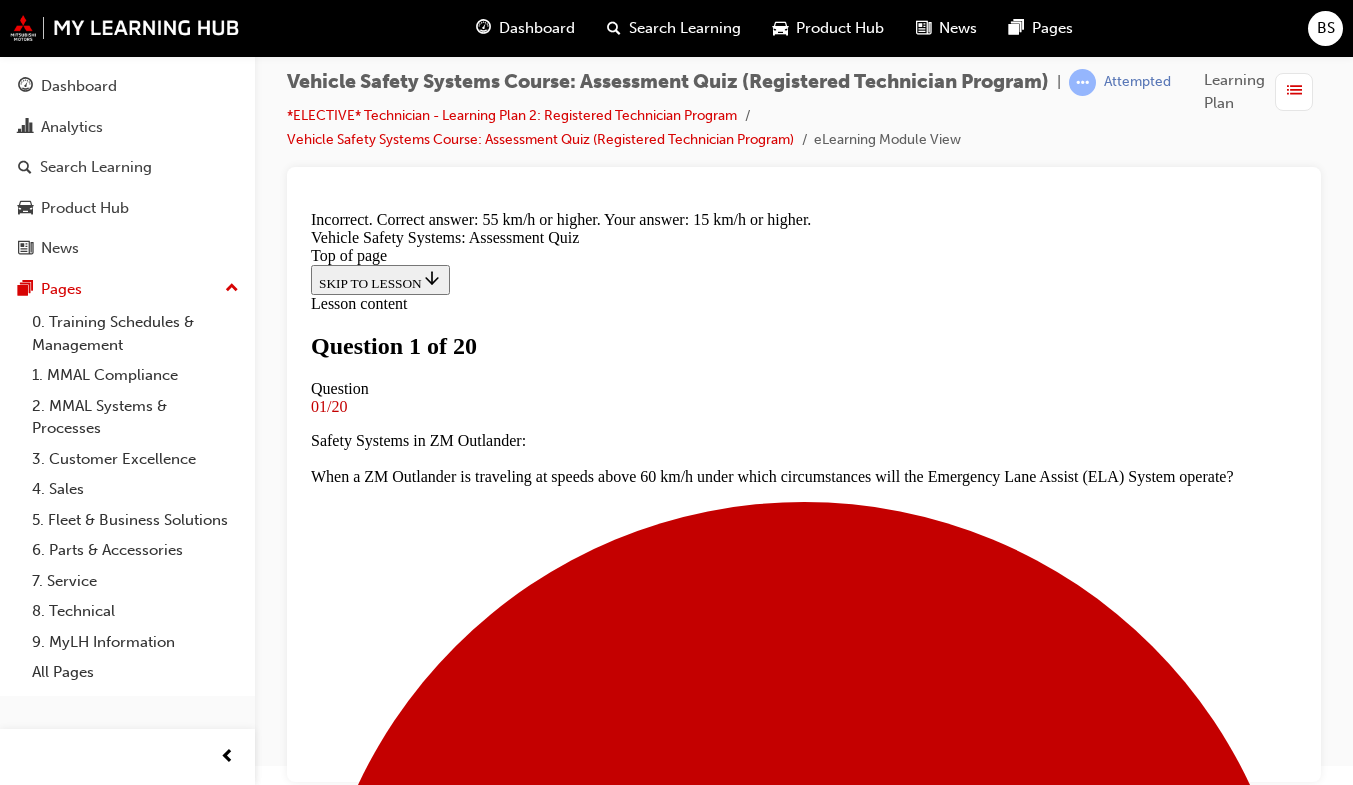 click on "NEXT" at bounding box center [337, 15126] 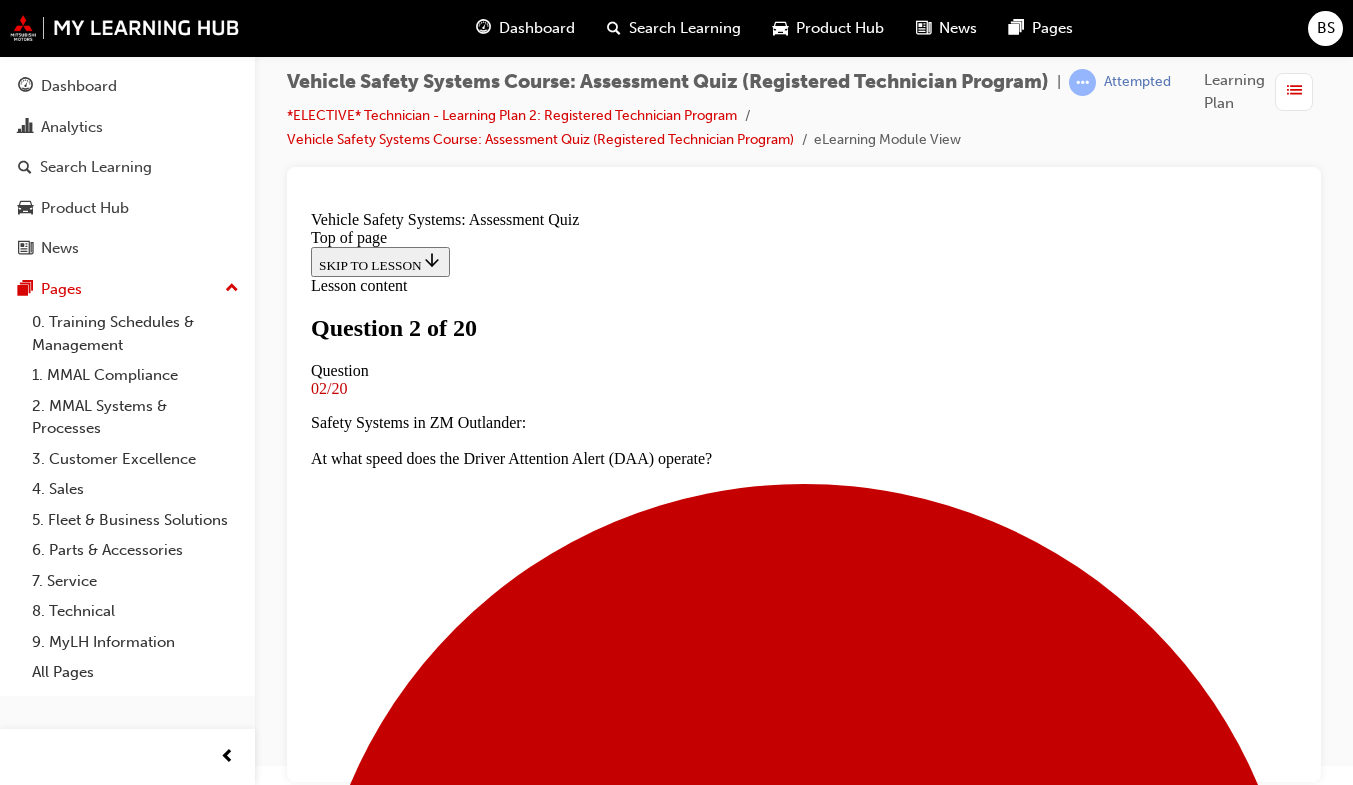 scroll, scrollTop: 306, scrollLeft: 0, axis: vertical 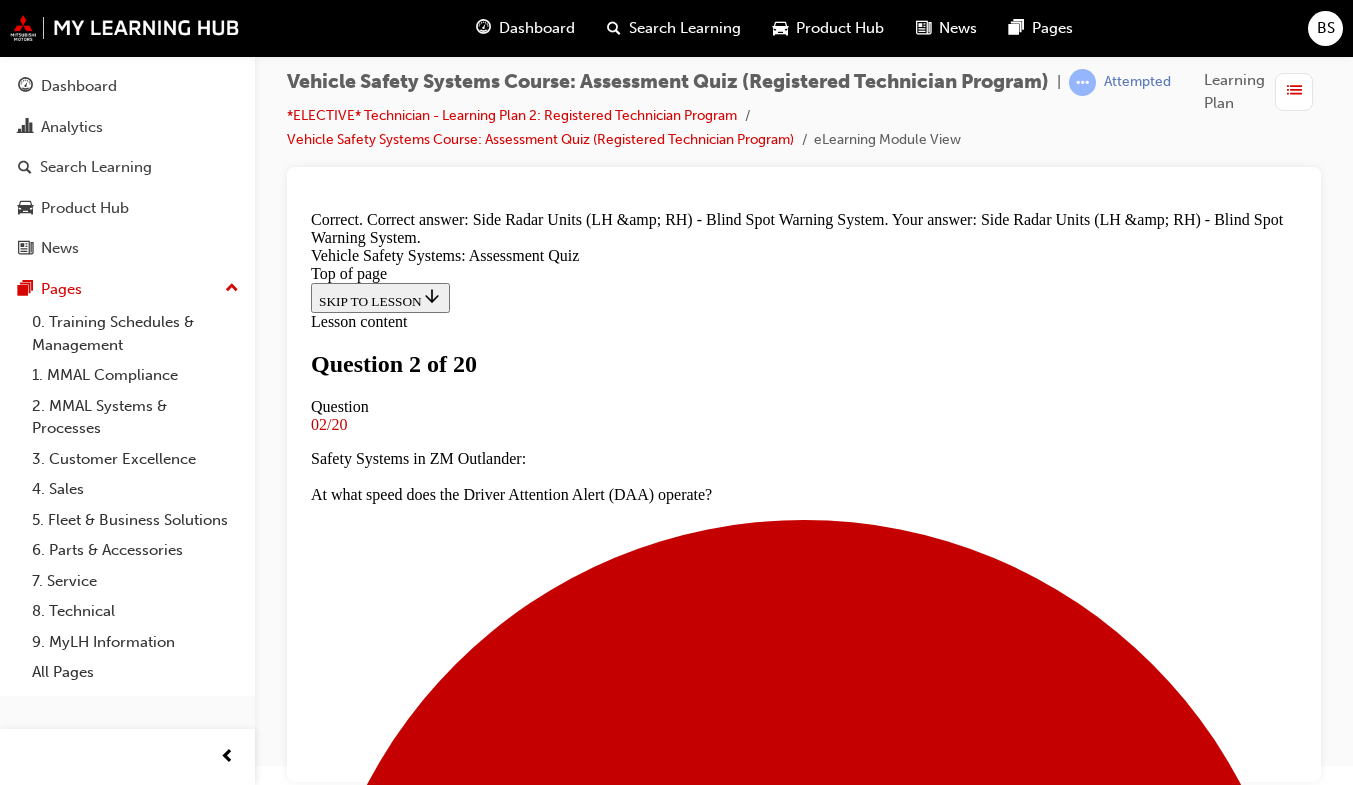 click on "NEXT" at bounding box center (804, 15180) 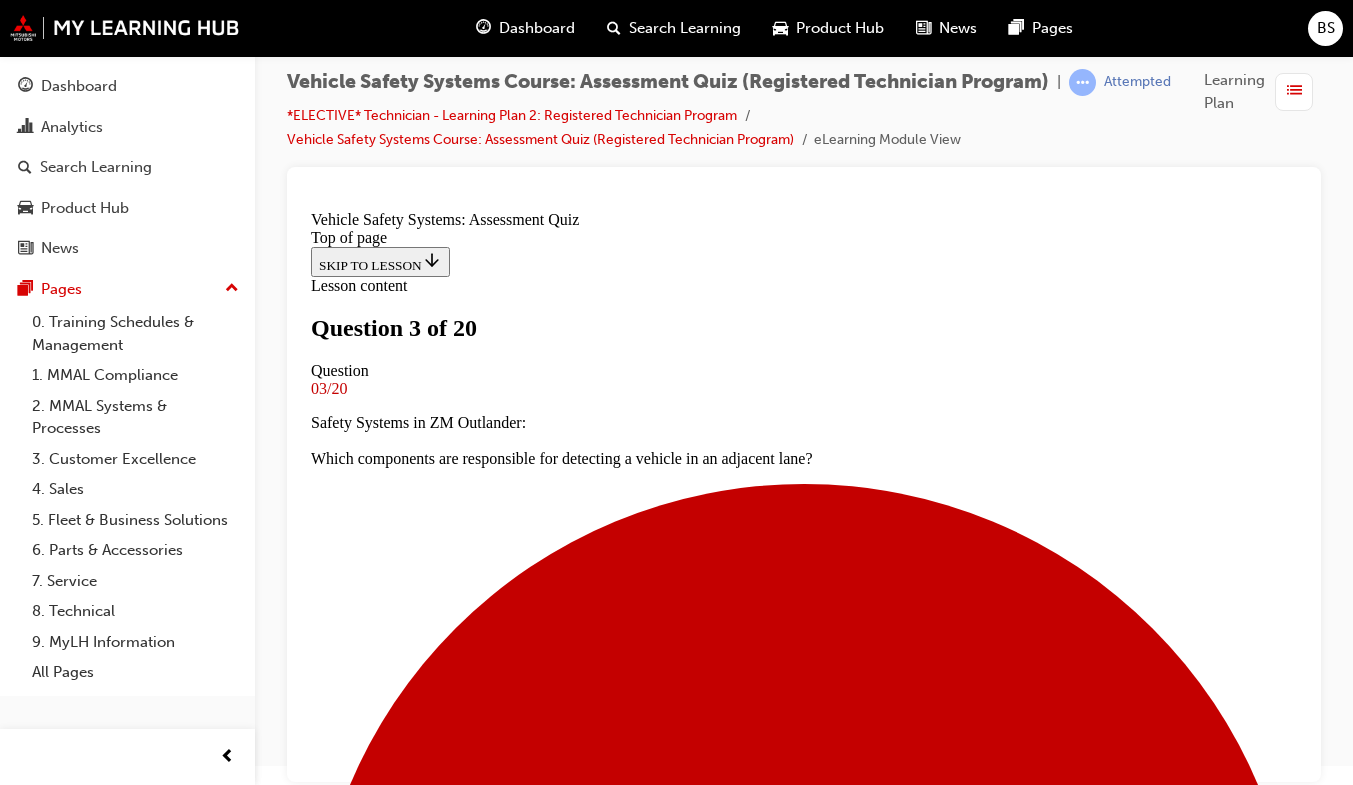 scroll, scrollTop: 179, scrollLeft: 0, axis: vertical 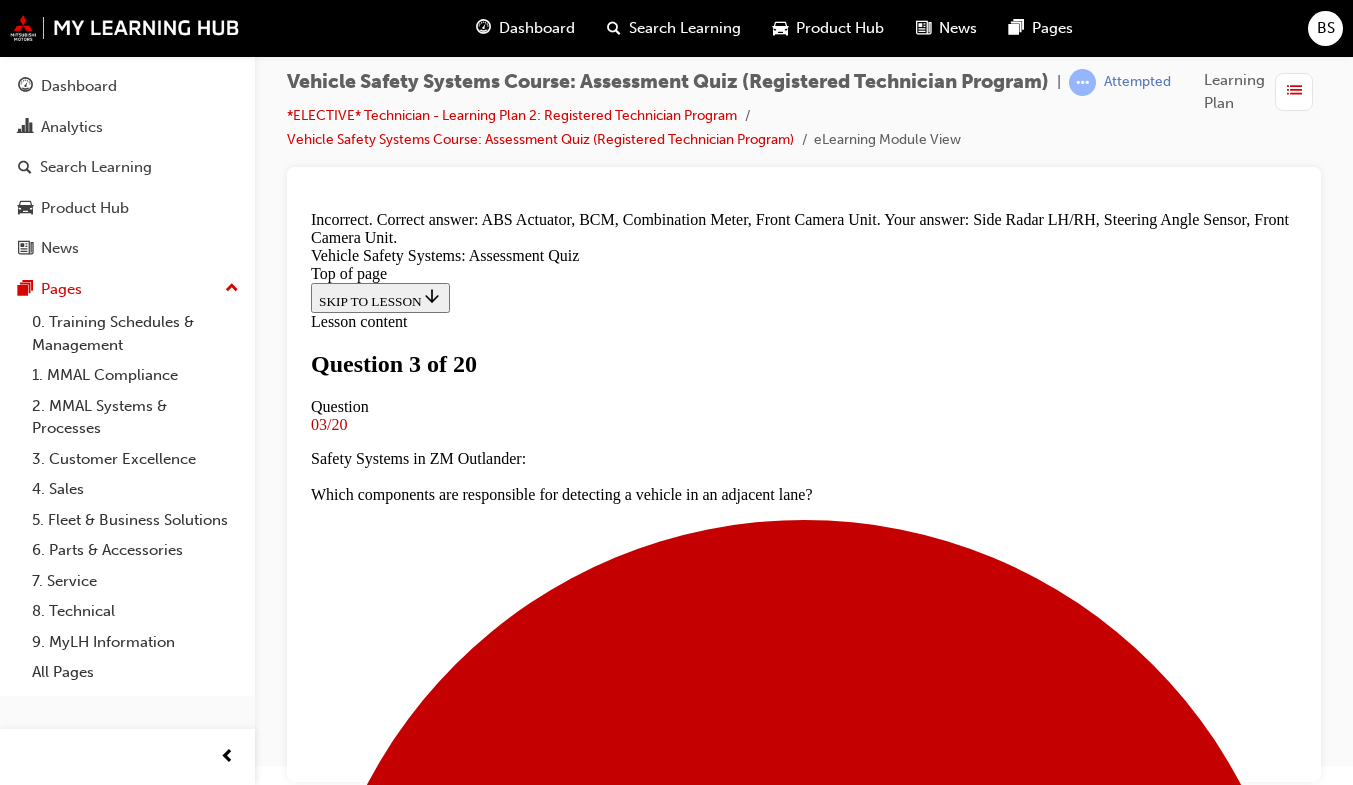 click on "NEXT" at bounding box center [337, 15180] 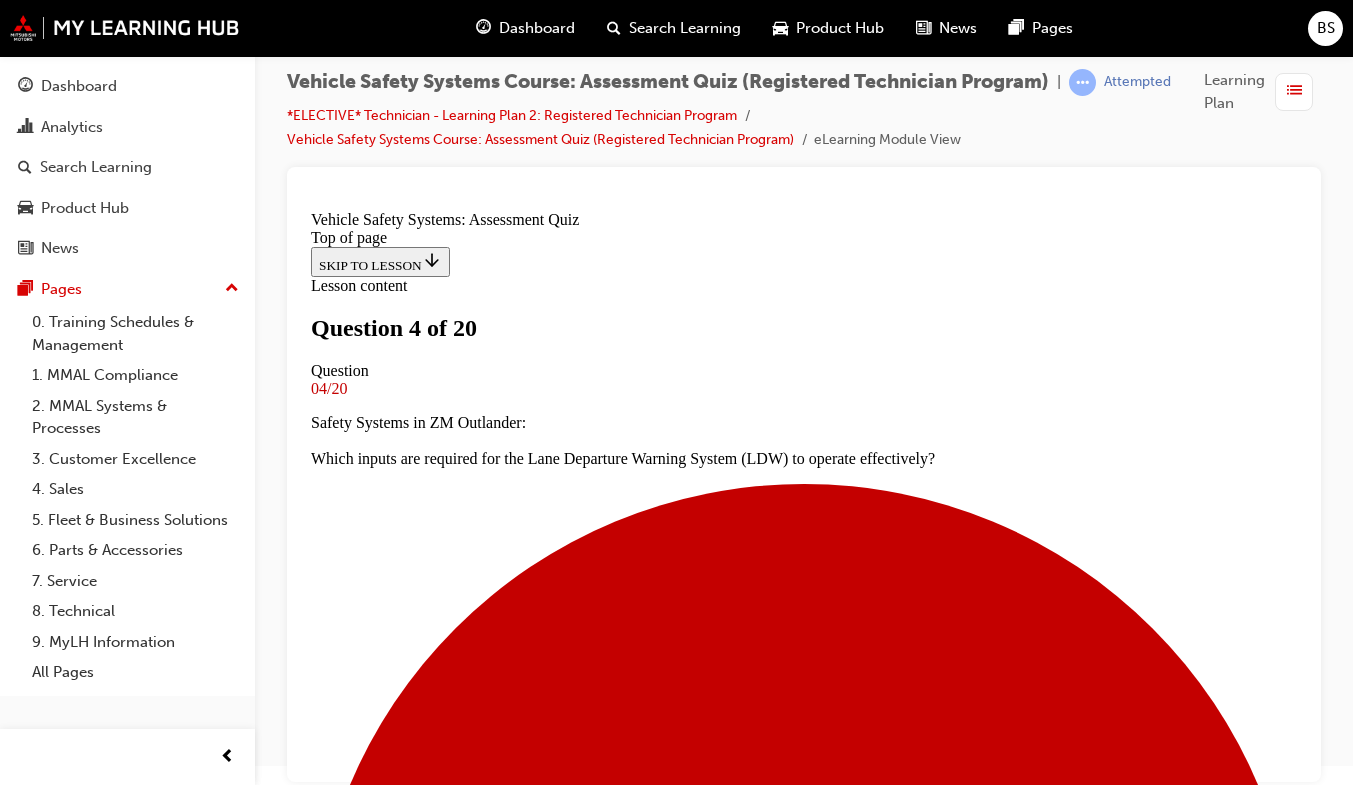 scroll, scrollTop: 358, scrollLeft: 0, axis: vertical 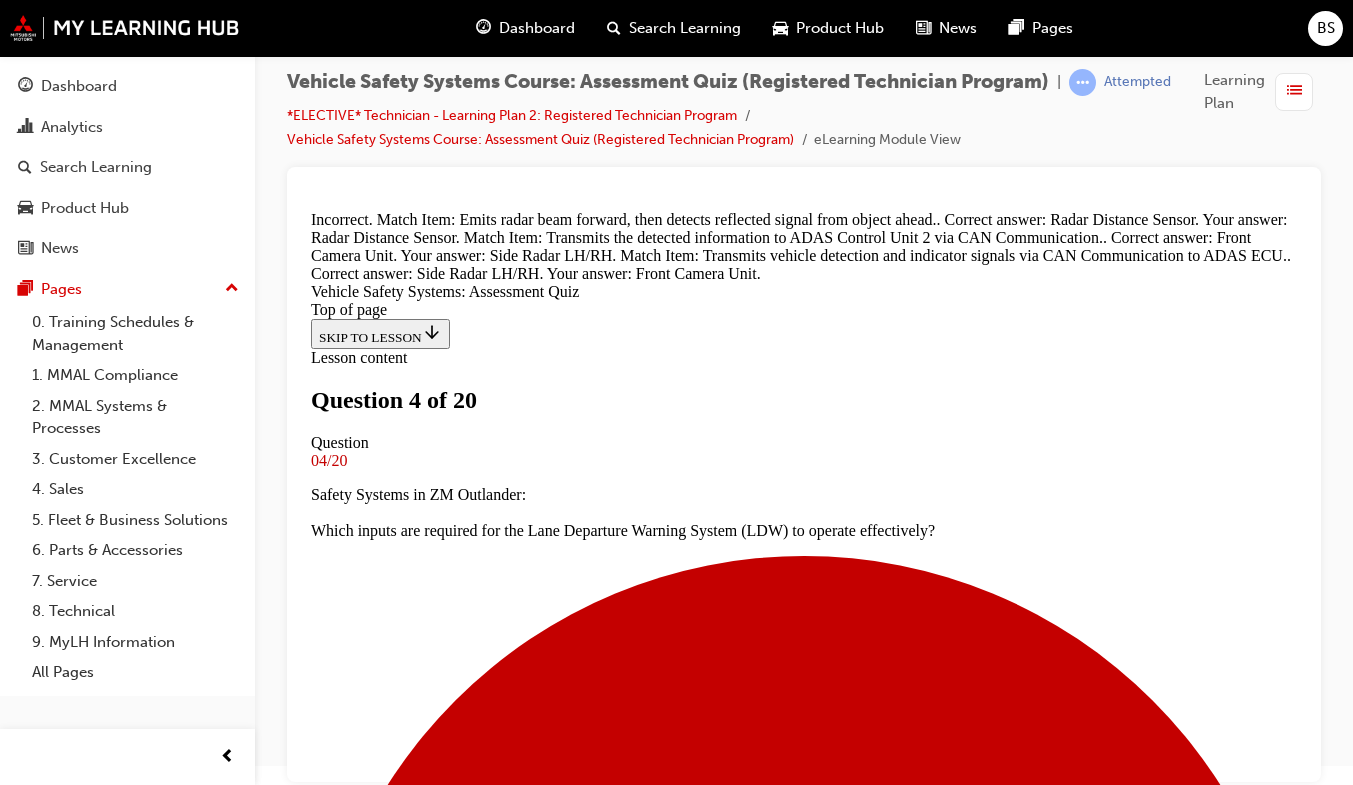 click on "NEXT" at bounding box center [337, 8931] 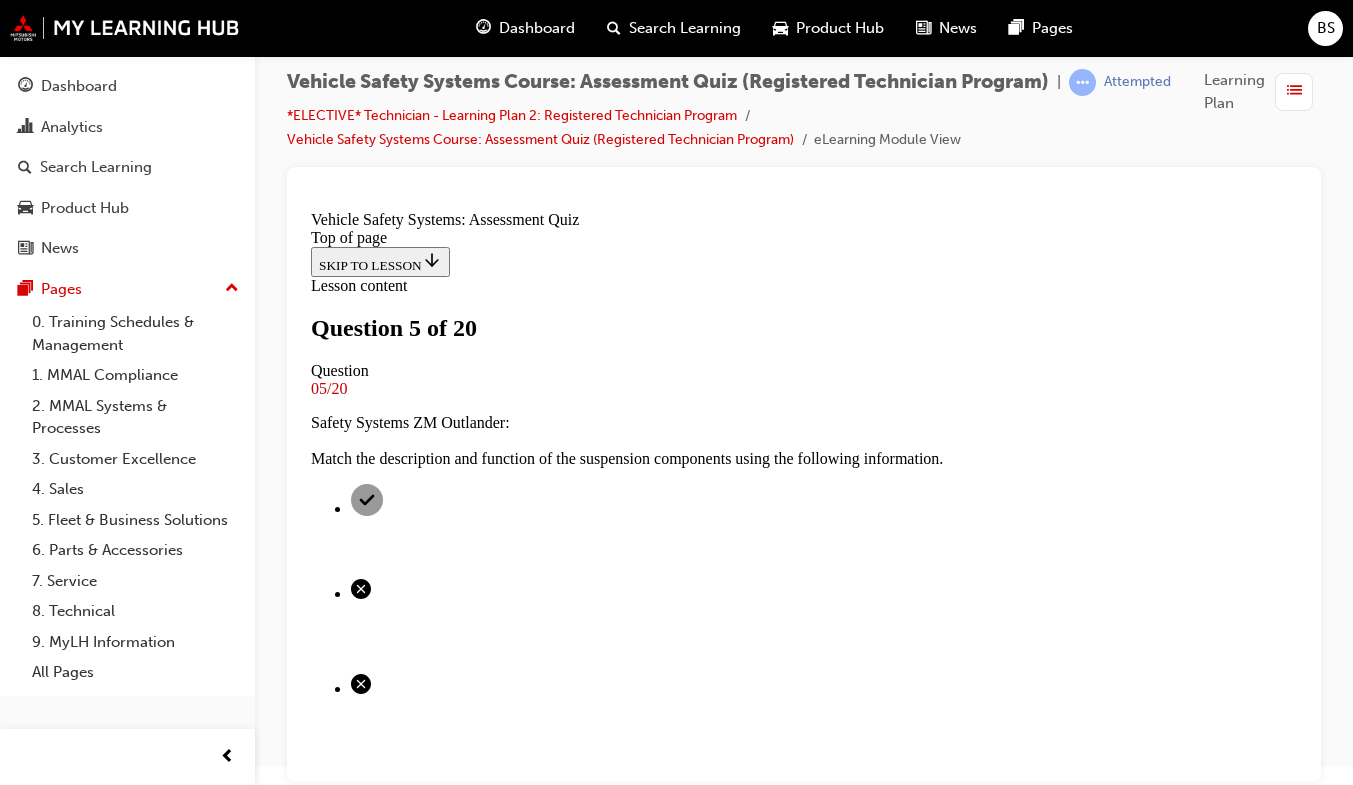 scroll, scrollTop: 114, scrollLeft: 0, axis: vertical 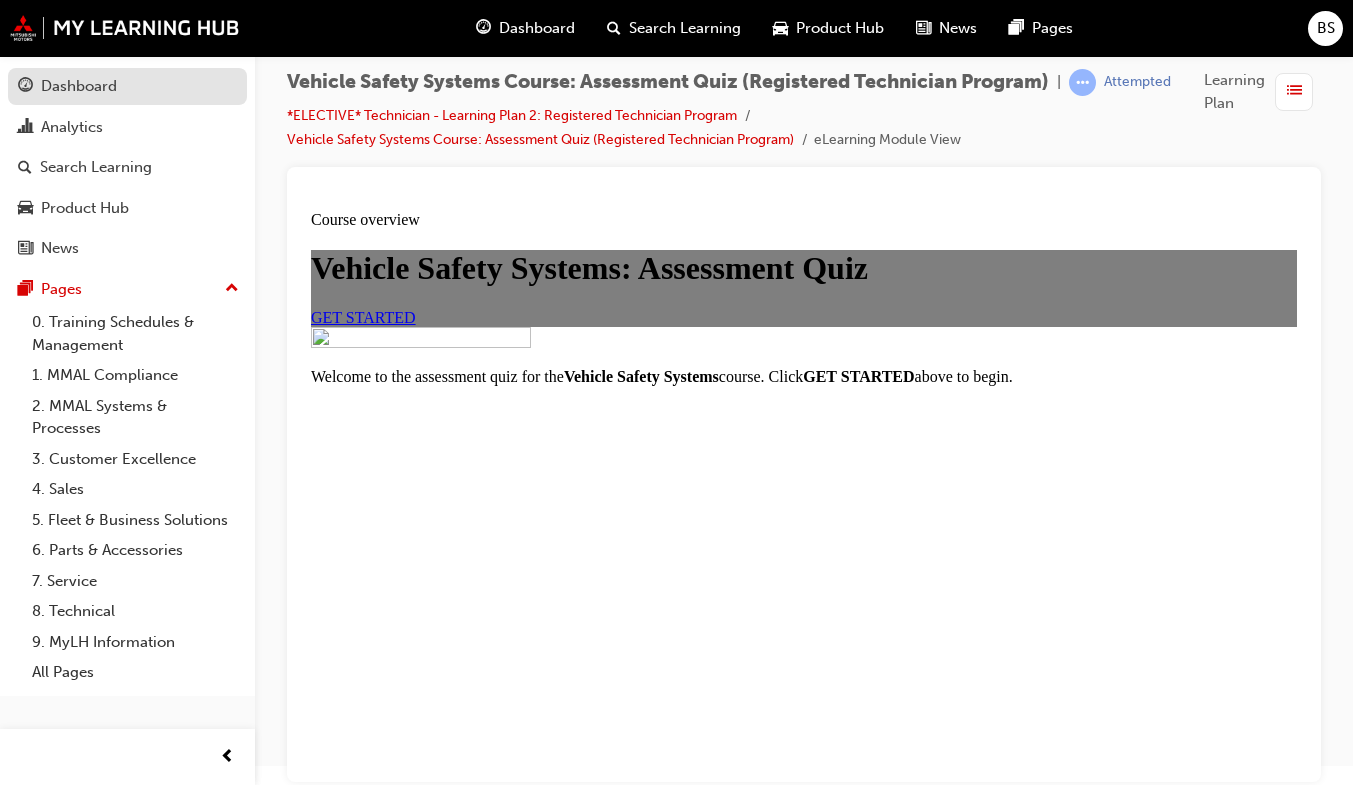 click on "Dashboard" at bounding box center [79, 86] 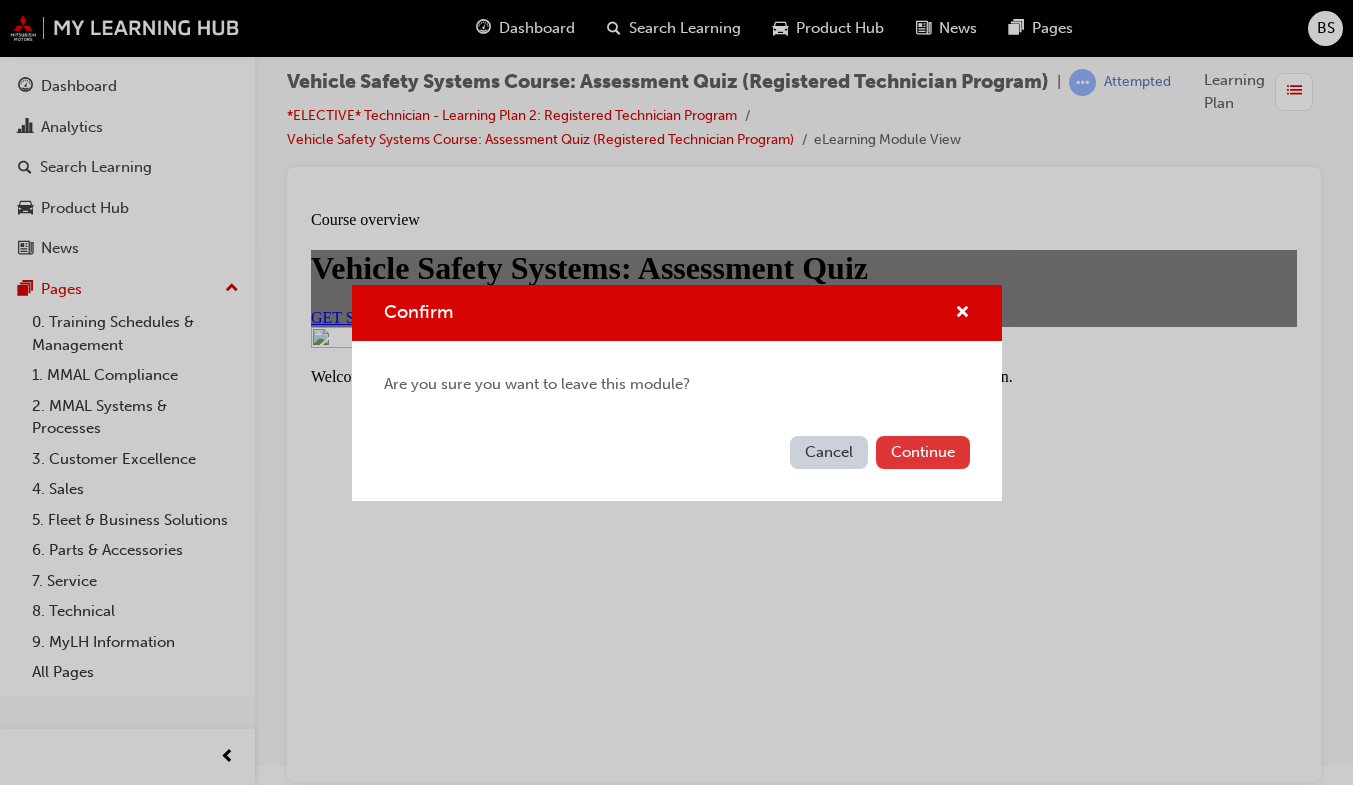 click on "Continue" at bounding box center (923, 452) 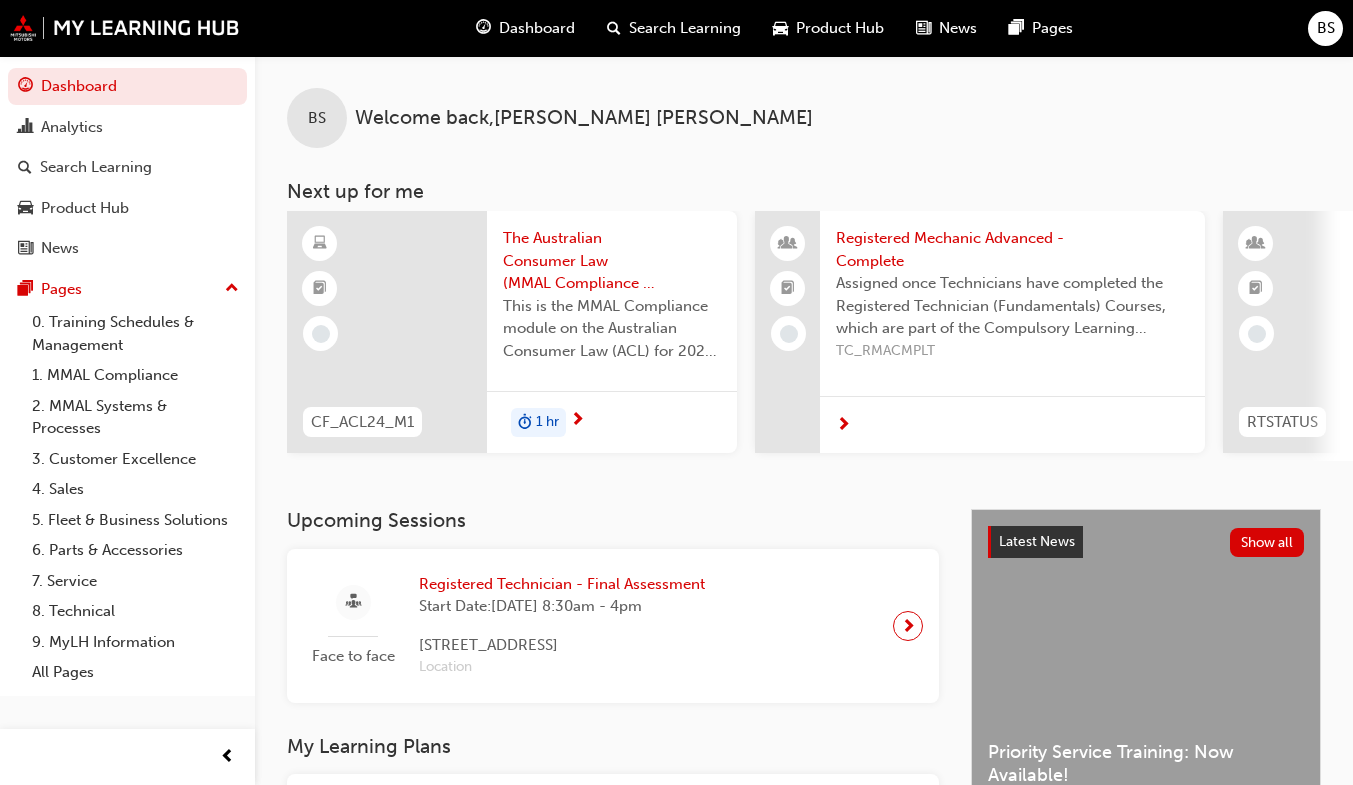 scroll, scrollTop: 84, scrollLeft: 0, axis: vertical 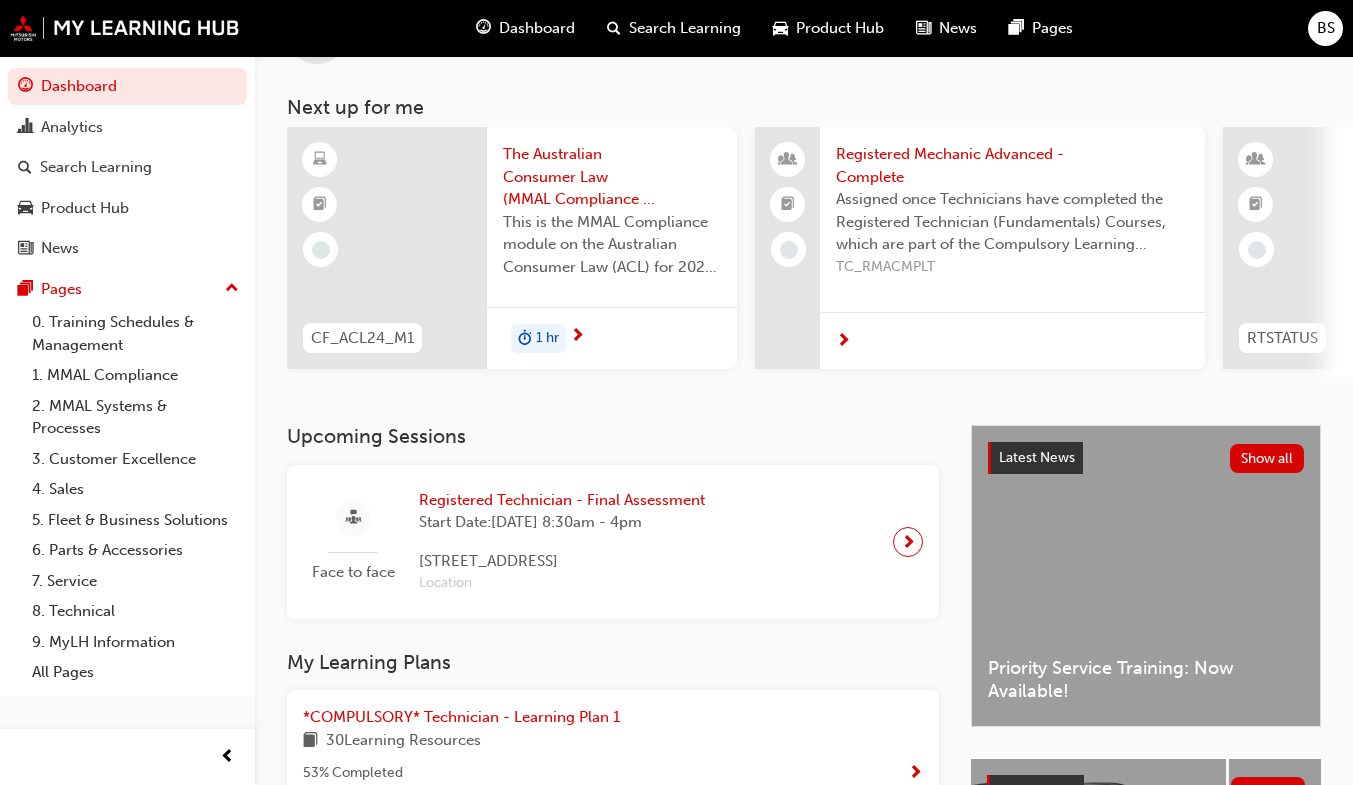 click on "Dashboard" at bounding box center (537, 28) 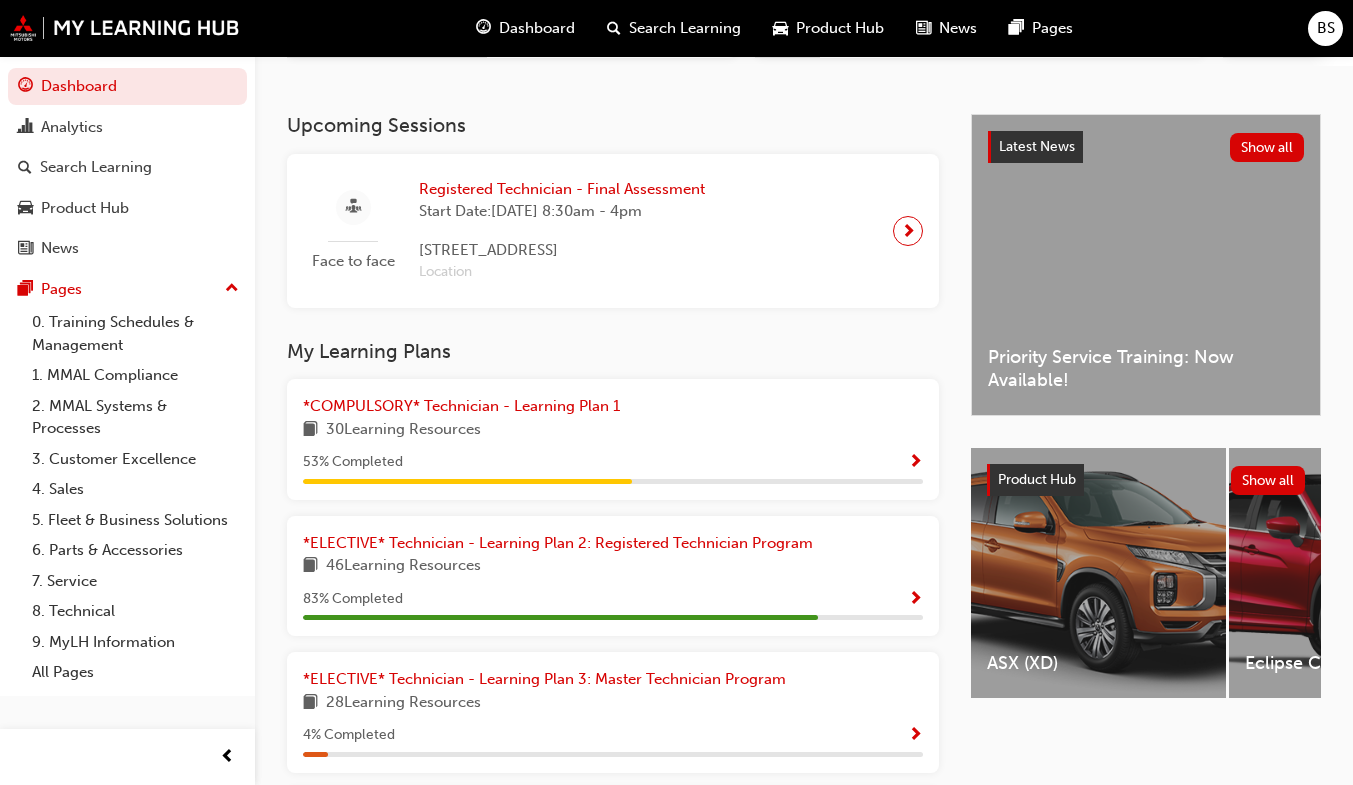 scroll, scrollTop: 400, scrollLeft: 0, axis: vertical 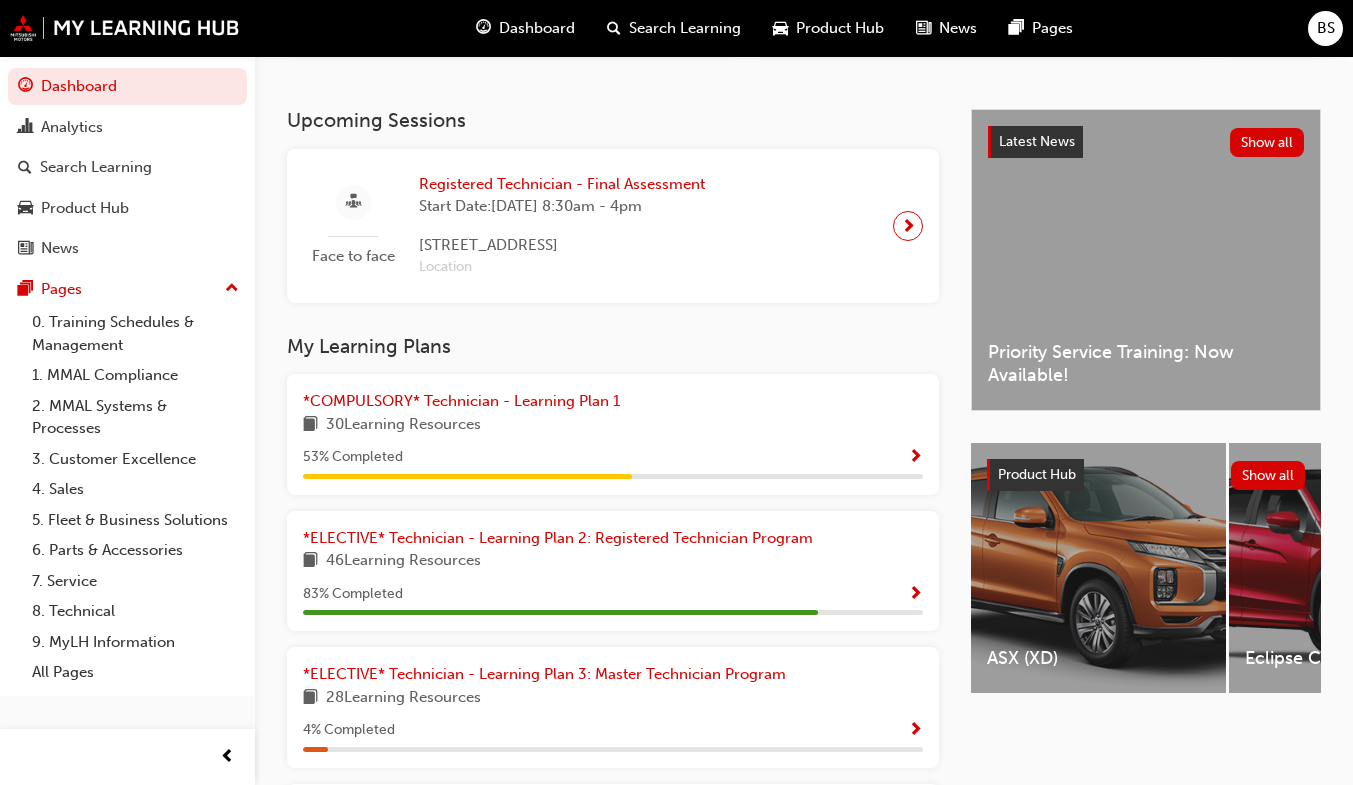 click at bounding box center (915, 595) 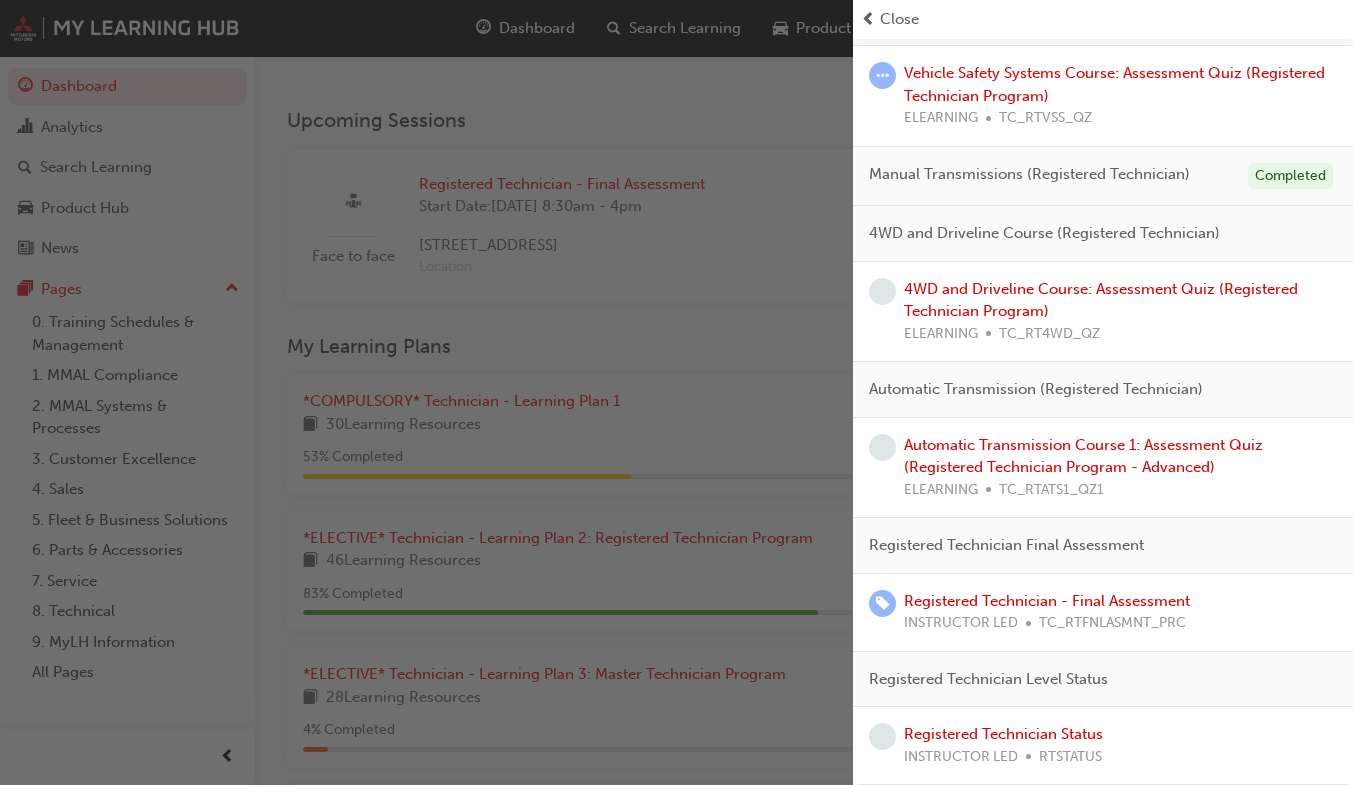 scroll, scrollTop: 856, scrollLeft: 0, axis: vertical 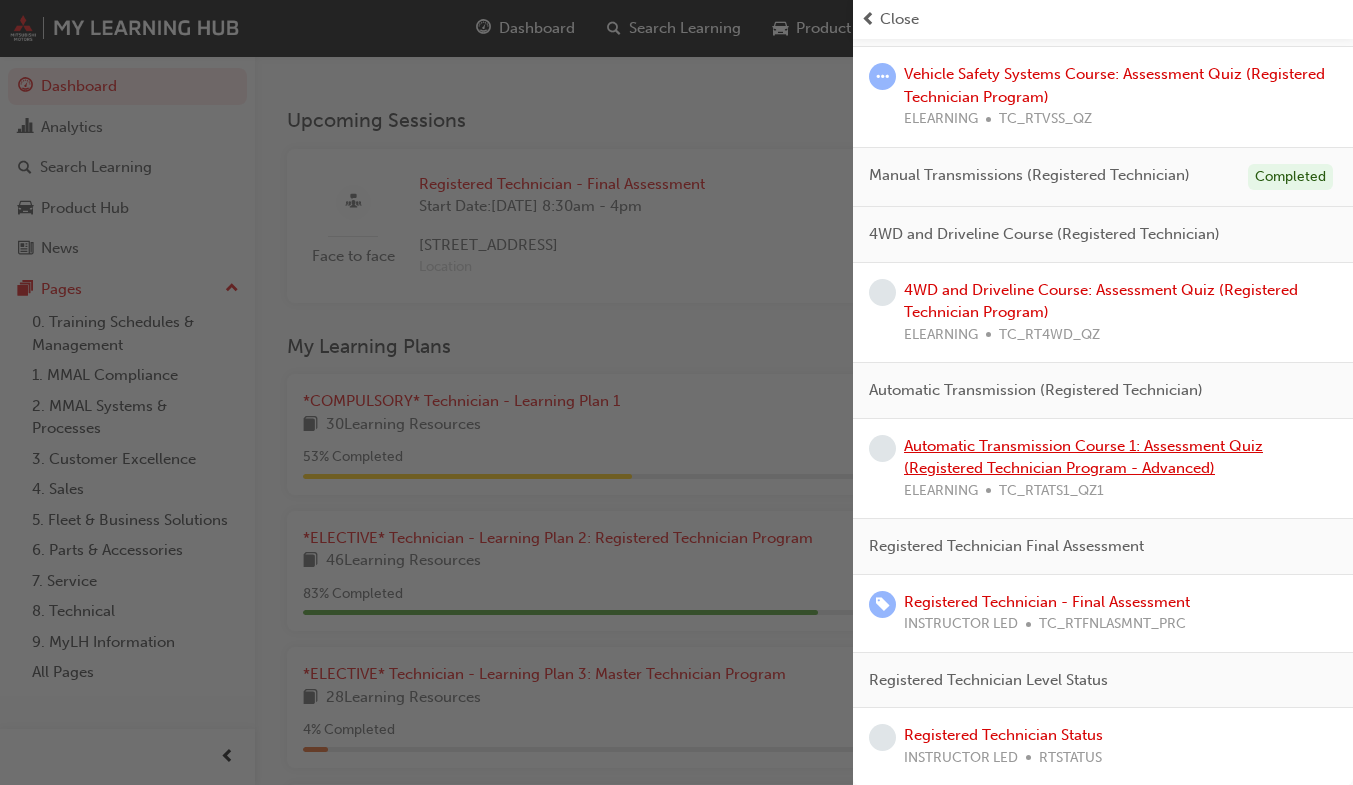 click on "Automatic Transmission Course 1: Assessment Quiz (Registered Technician Program - Advanced)" at bounding box center (1083, 457) 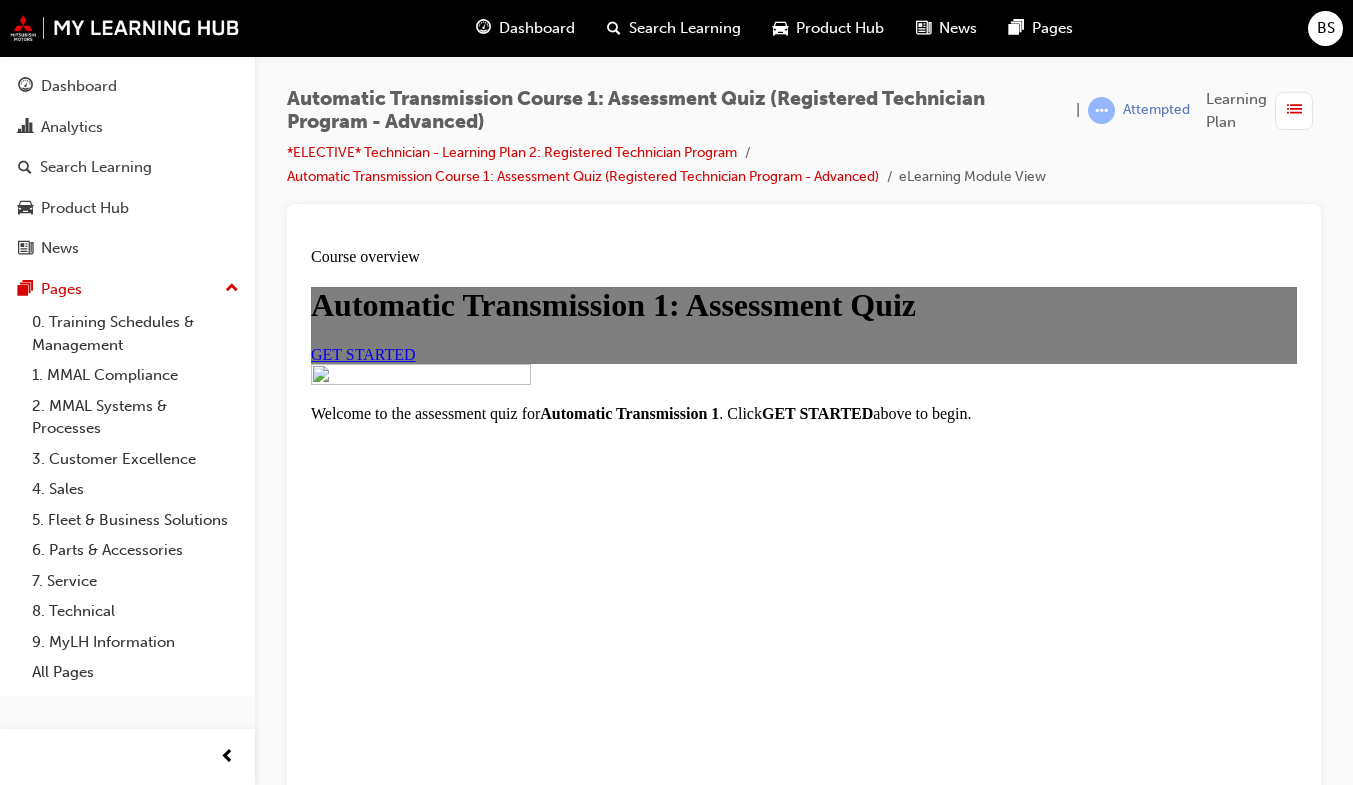 scroll, scrollTop: 0, scrollLeft: 0, axis: both 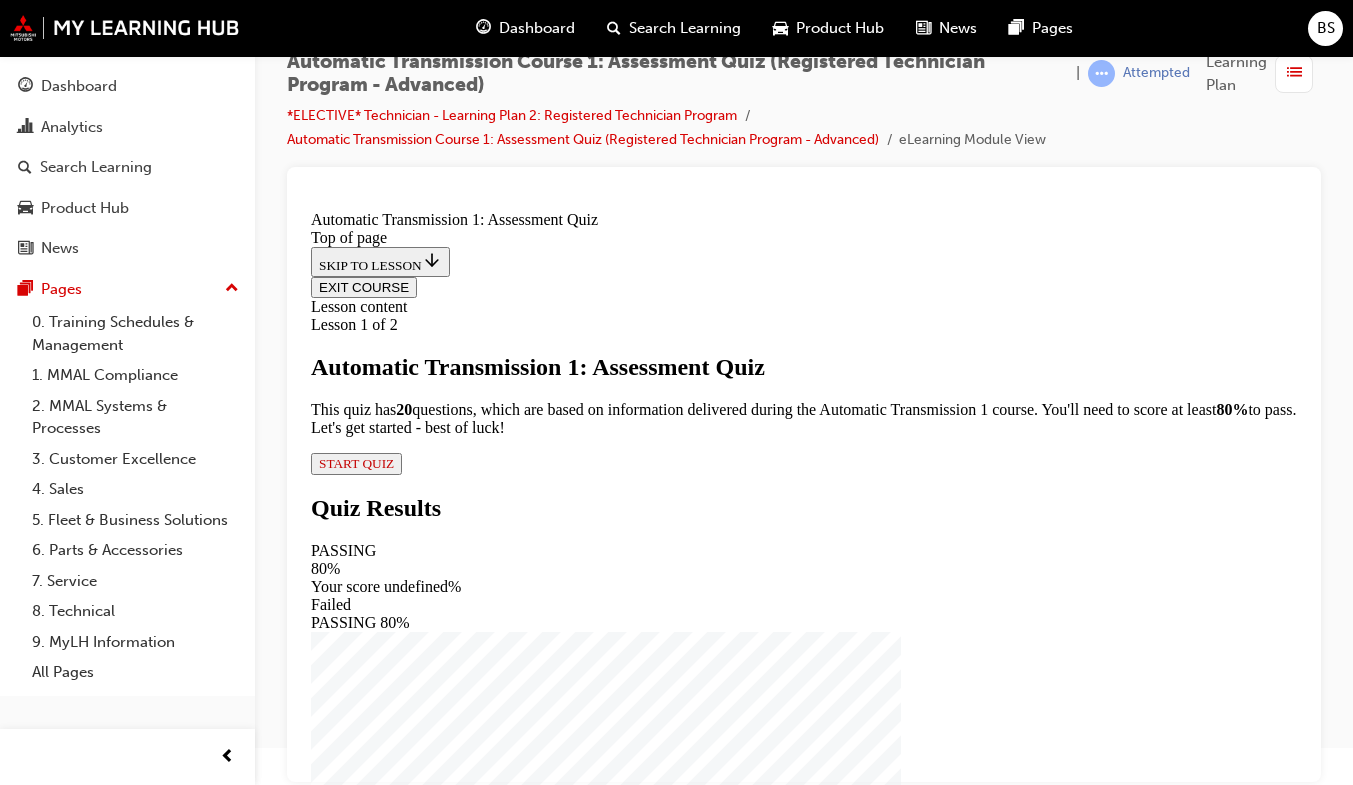 click on "Lesson 1 of 2 Automatic Transmission 1: Assessment Quiz This quiz has  2 0  questions, which are based on information delivered during the Automatic Transmission 1 course. You'll need to score at least  80%  to pass. Let's get started - best of luck! START QUIZ" at bounding box center (804, 395) 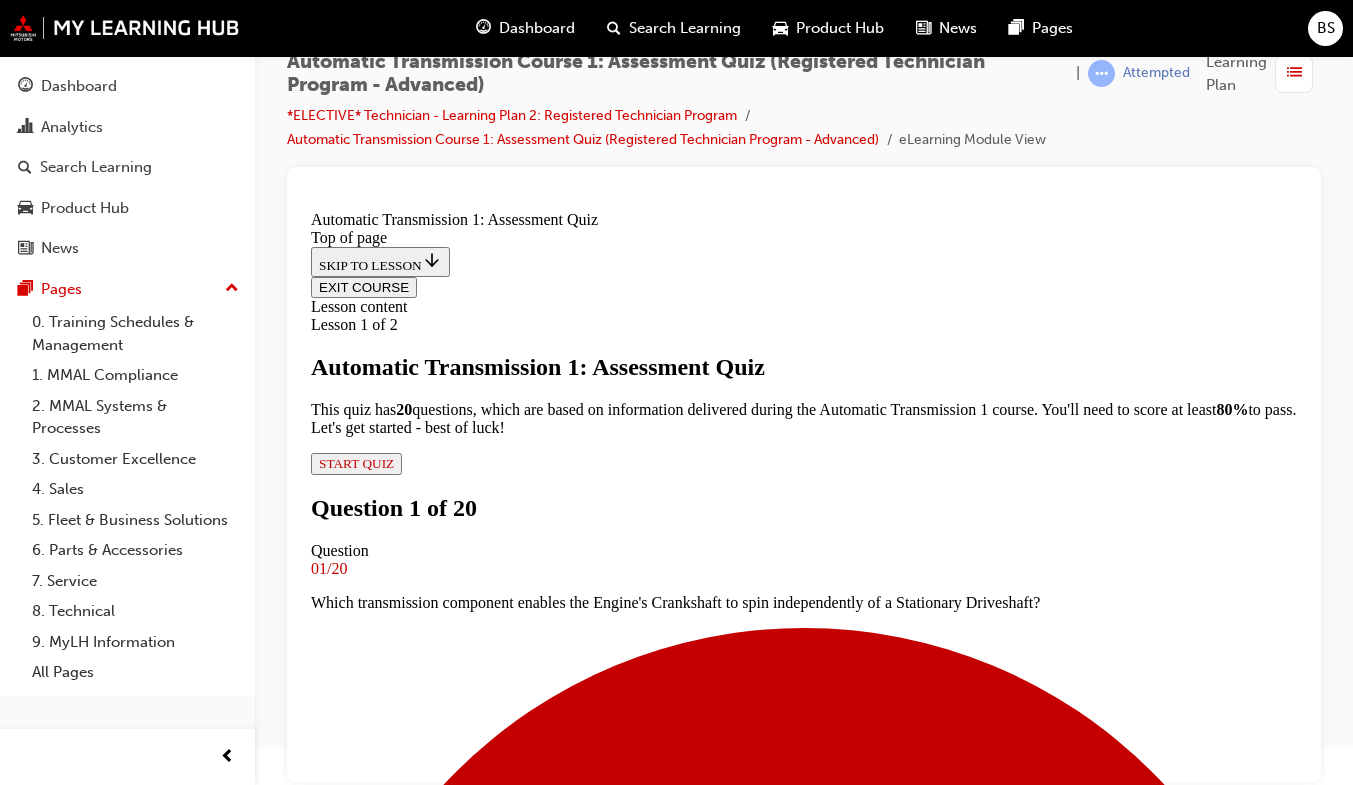 scroll, scrollTop: 190, scrollLeft: 0, axis: vertical 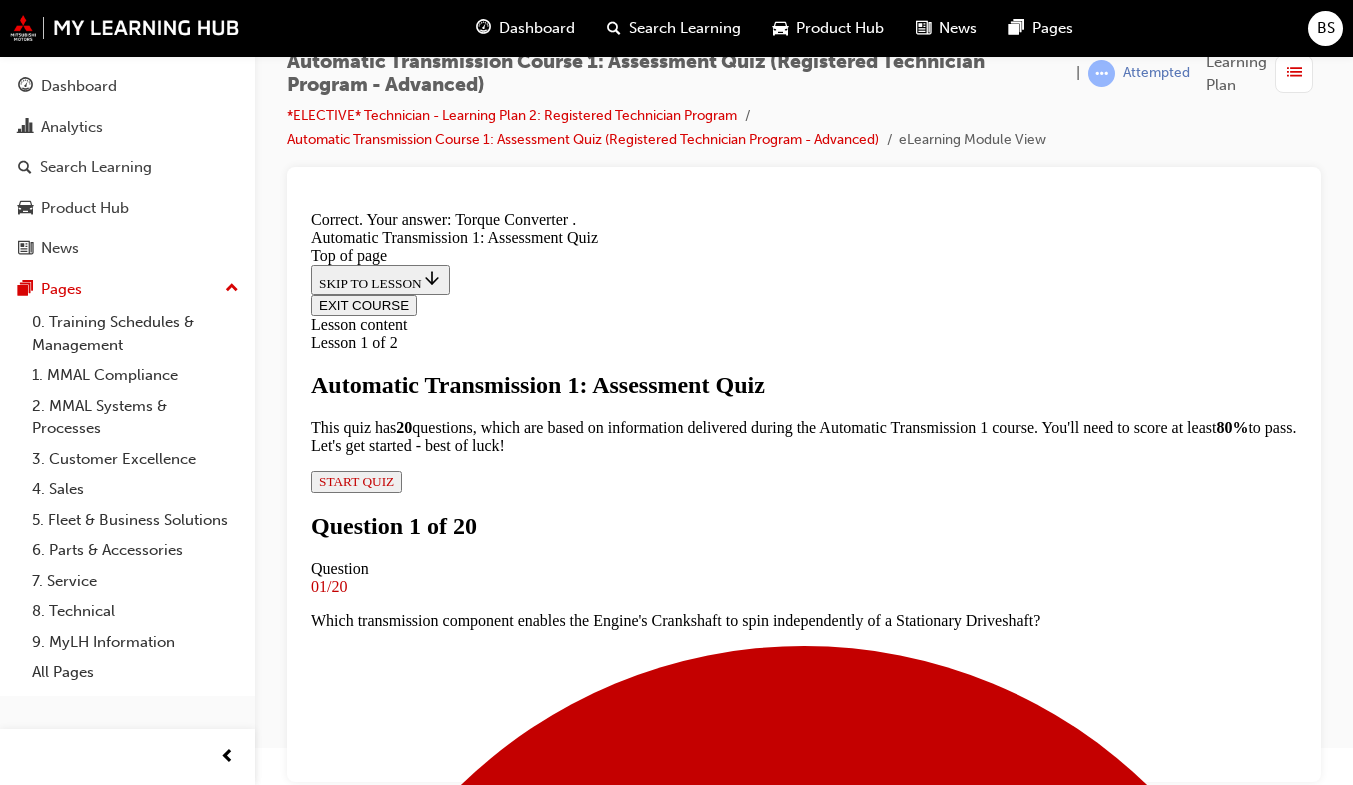 click on "NEXT" at bounding box center [337, 7903] 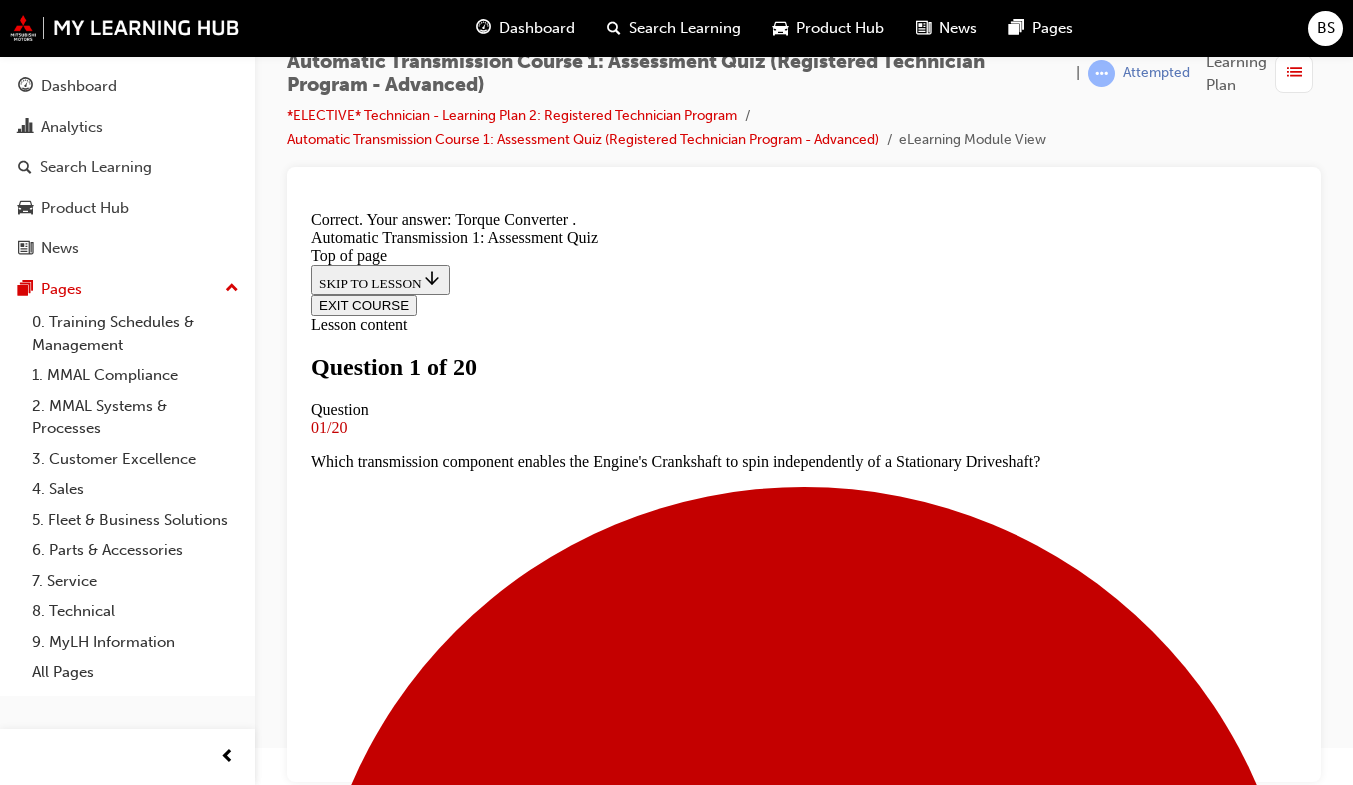 scroll, scrollTop: 179, scrollLeft: 0, axis: vertical 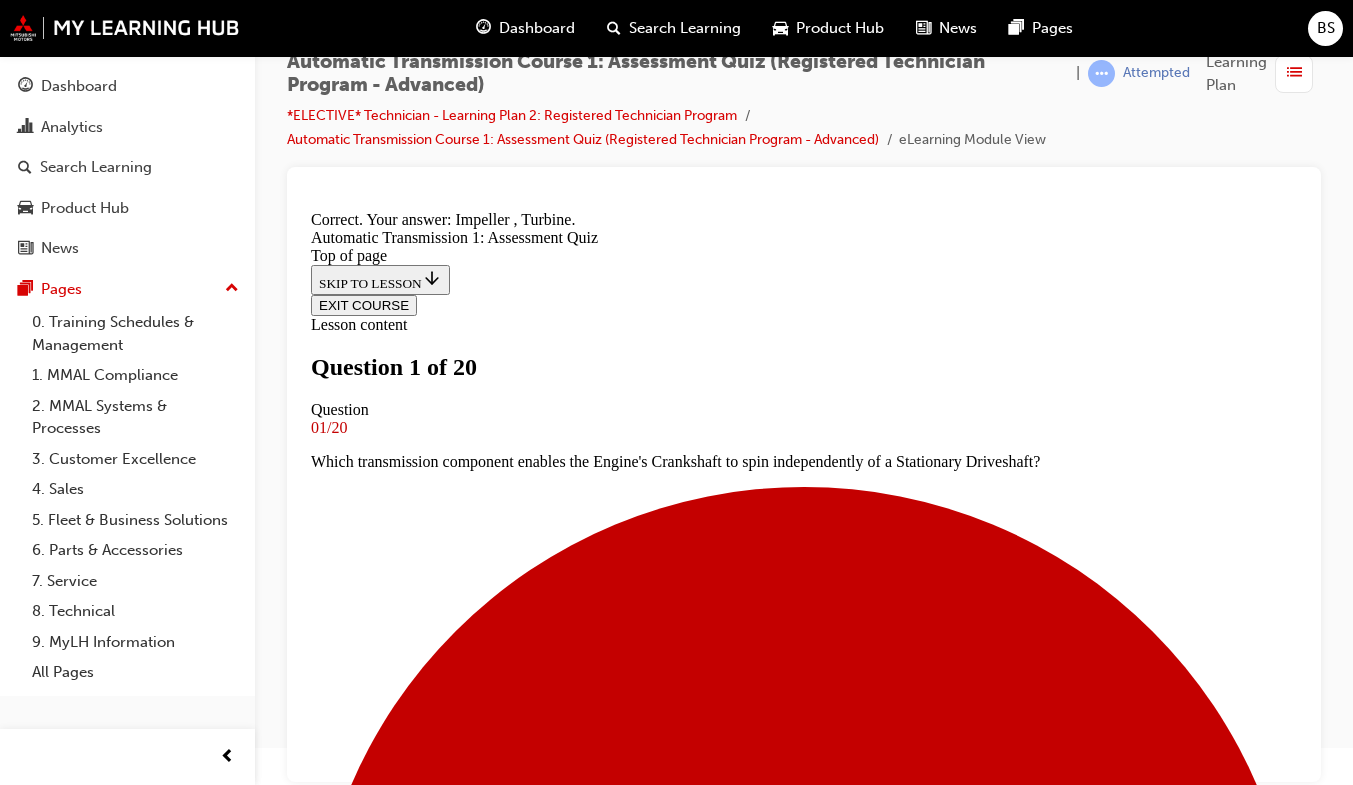 click on "NEXT" at bounding box center [337, 11017] 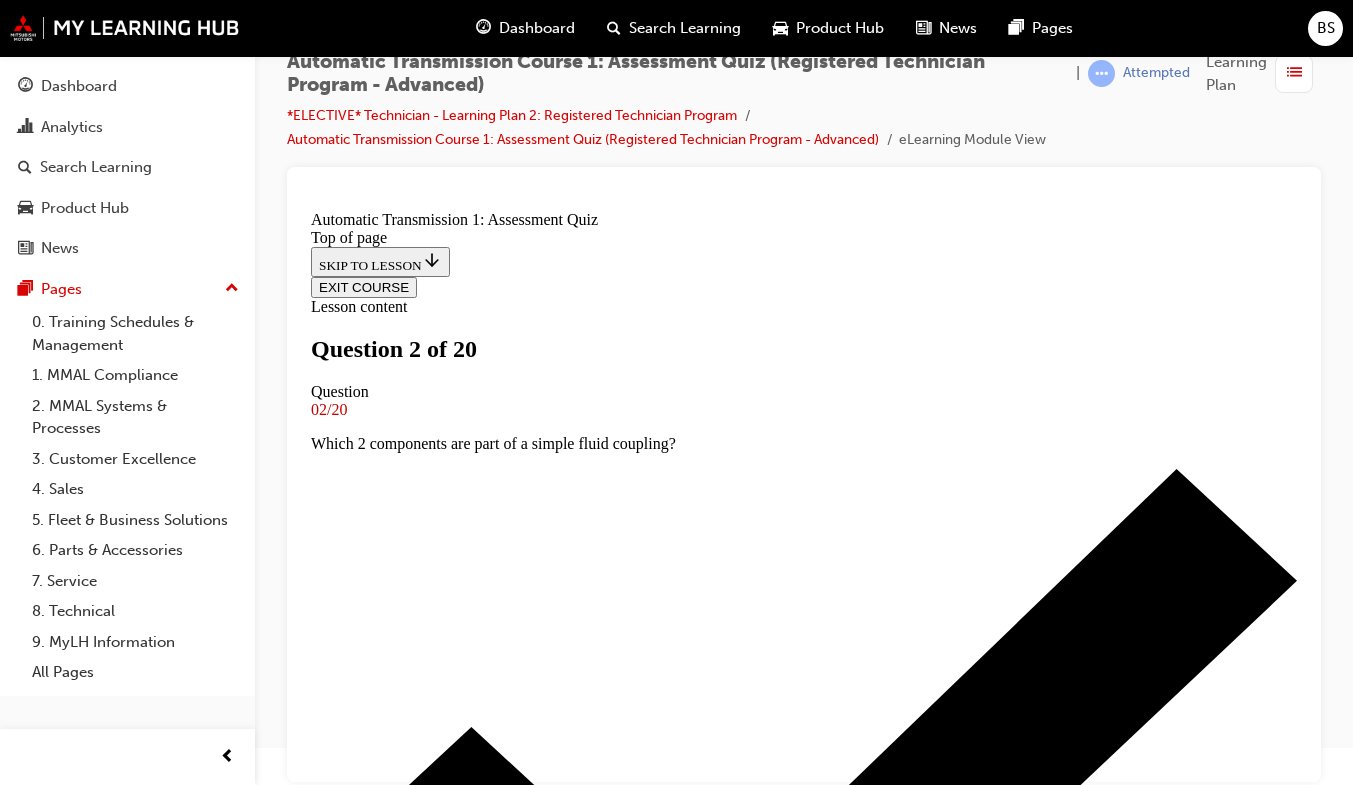 scroll, scrollTop: 204, scrollLeft: 0, axis: vertical 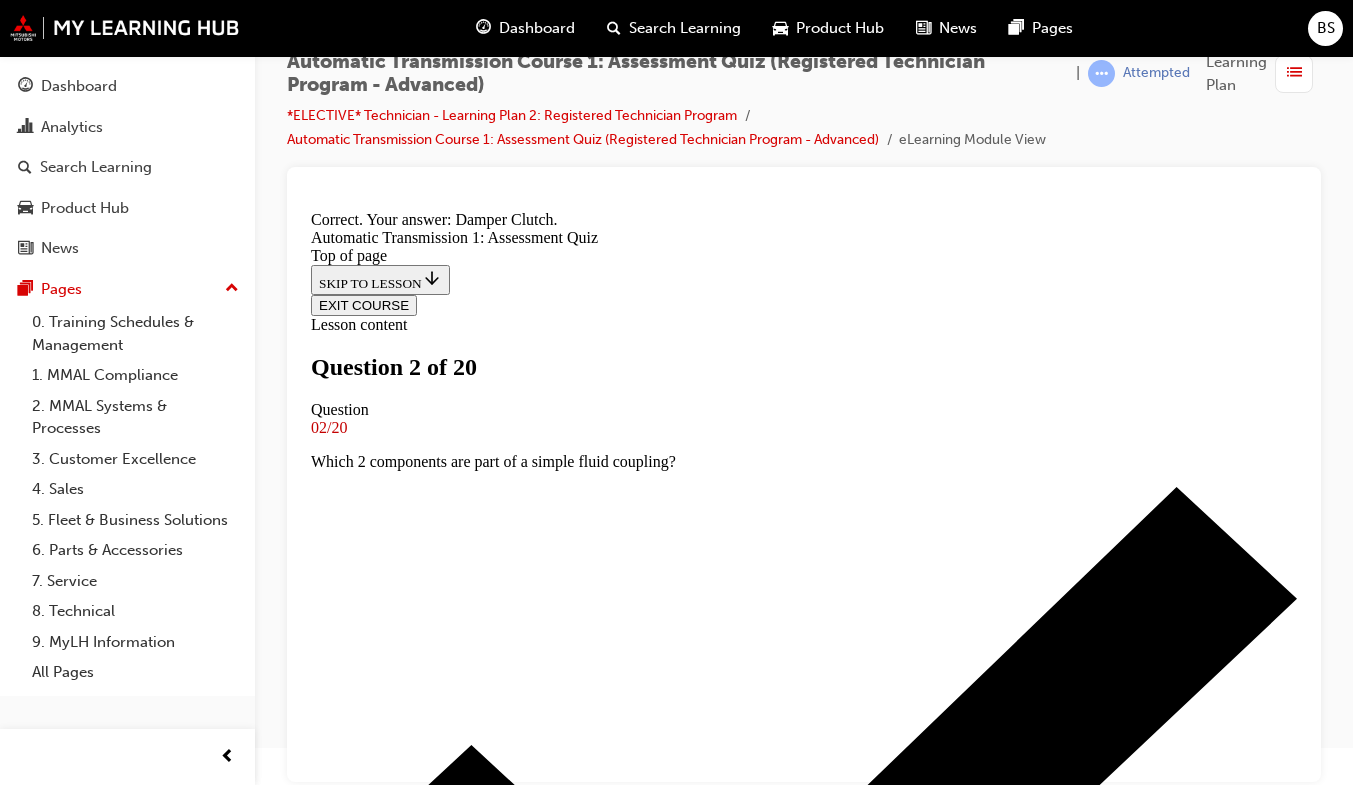 click on "NEXT" at bounding box center [337, 11035] 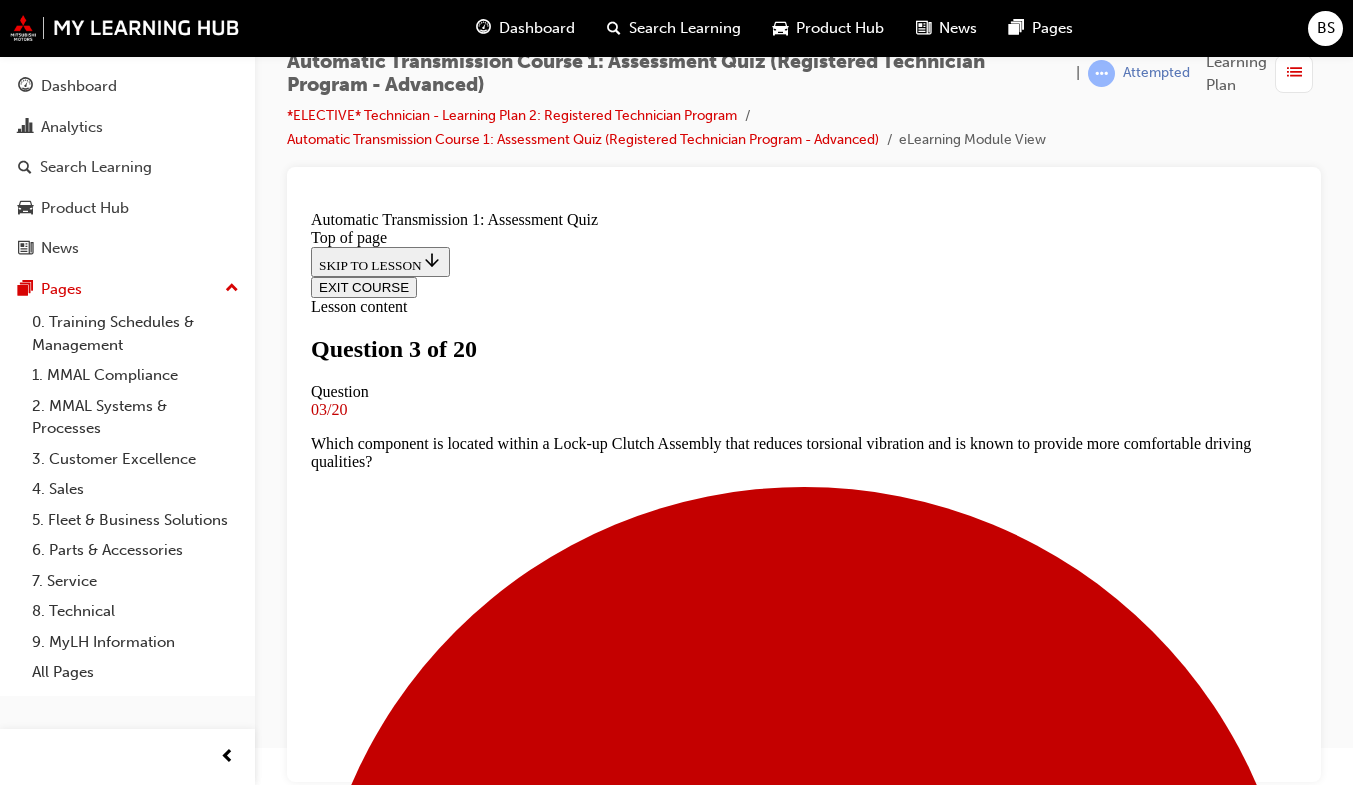 scroll, scrollTop: 191, scrollLeft: 0, axis: vertical 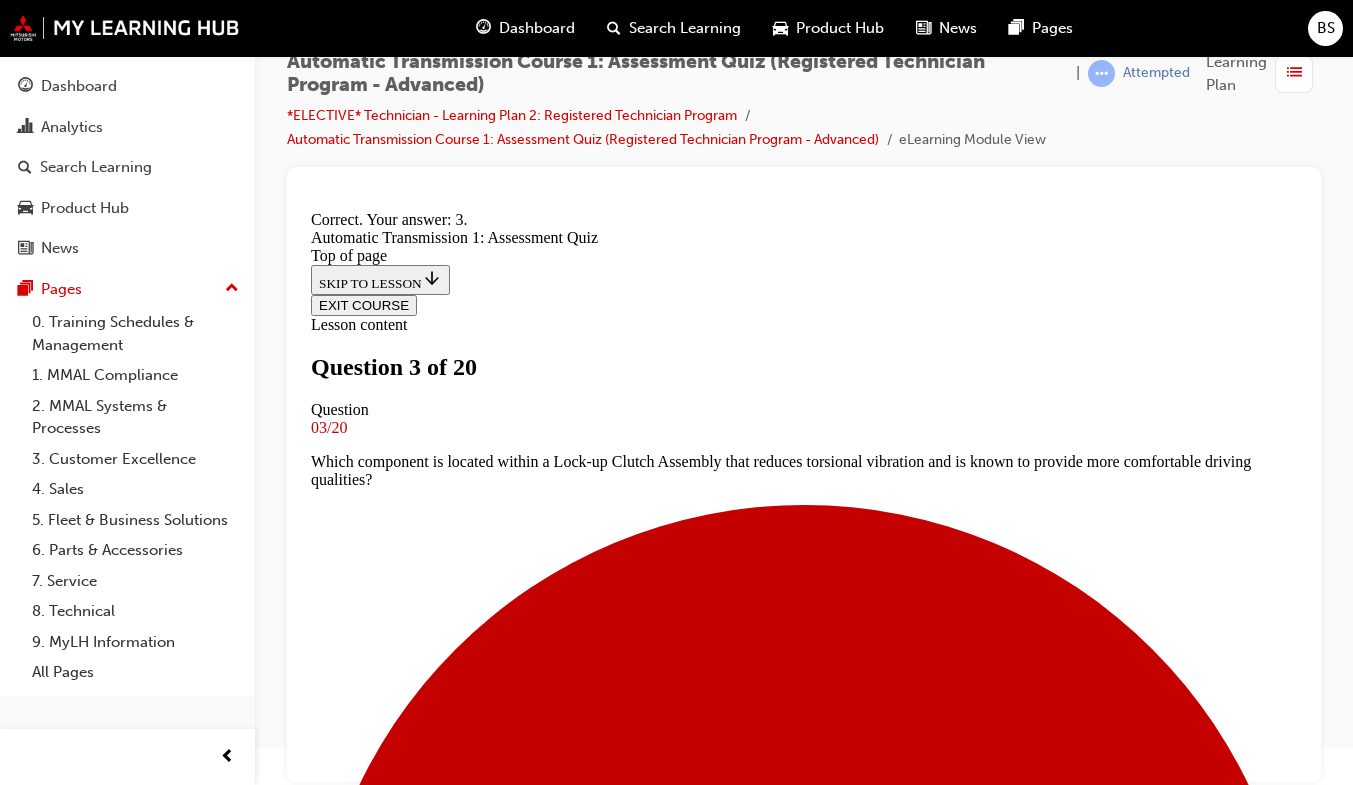 click on "NEXT" at bounding box center [337, 15183] 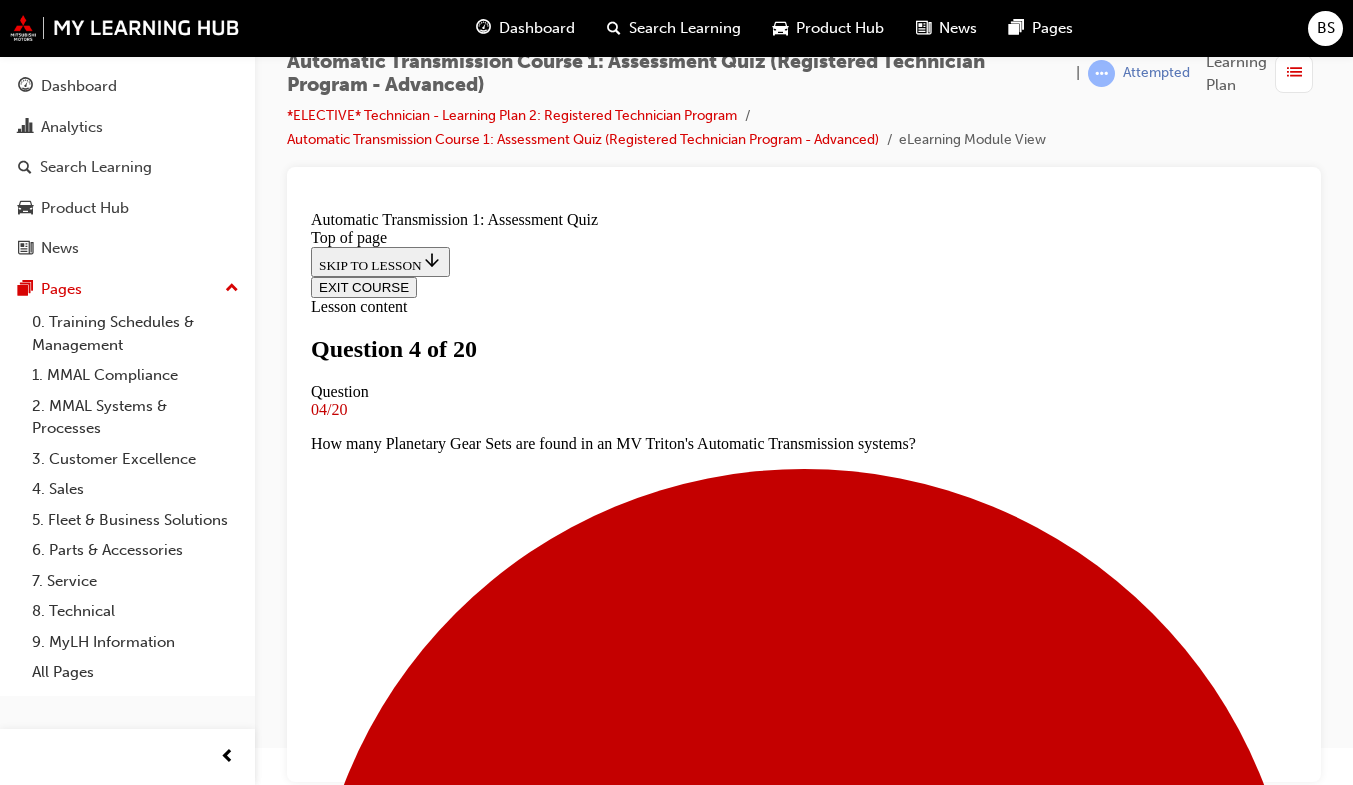 scroll, scrollTop: 186, scrollLeft: 0, axis: vertical 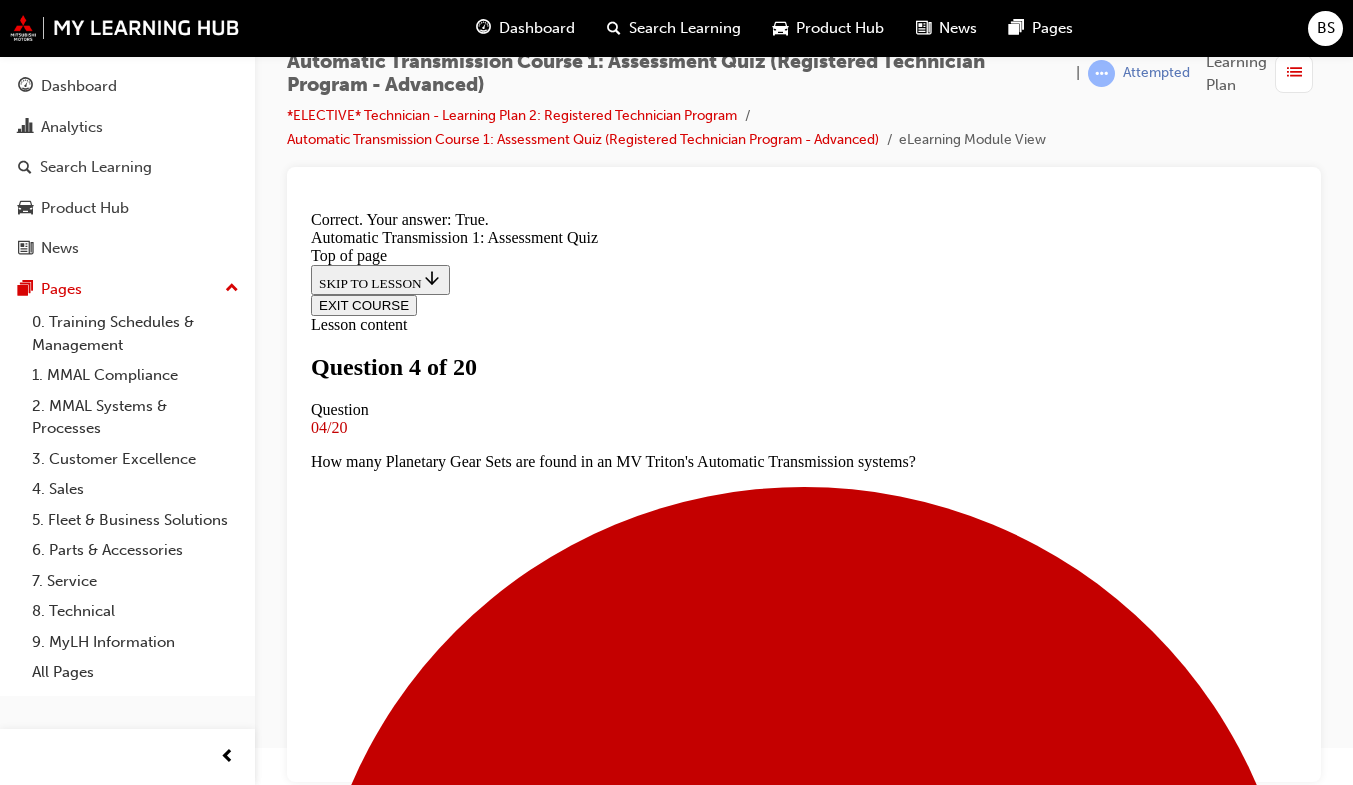 click on "NEXT" at bounding box center [337, 11639] 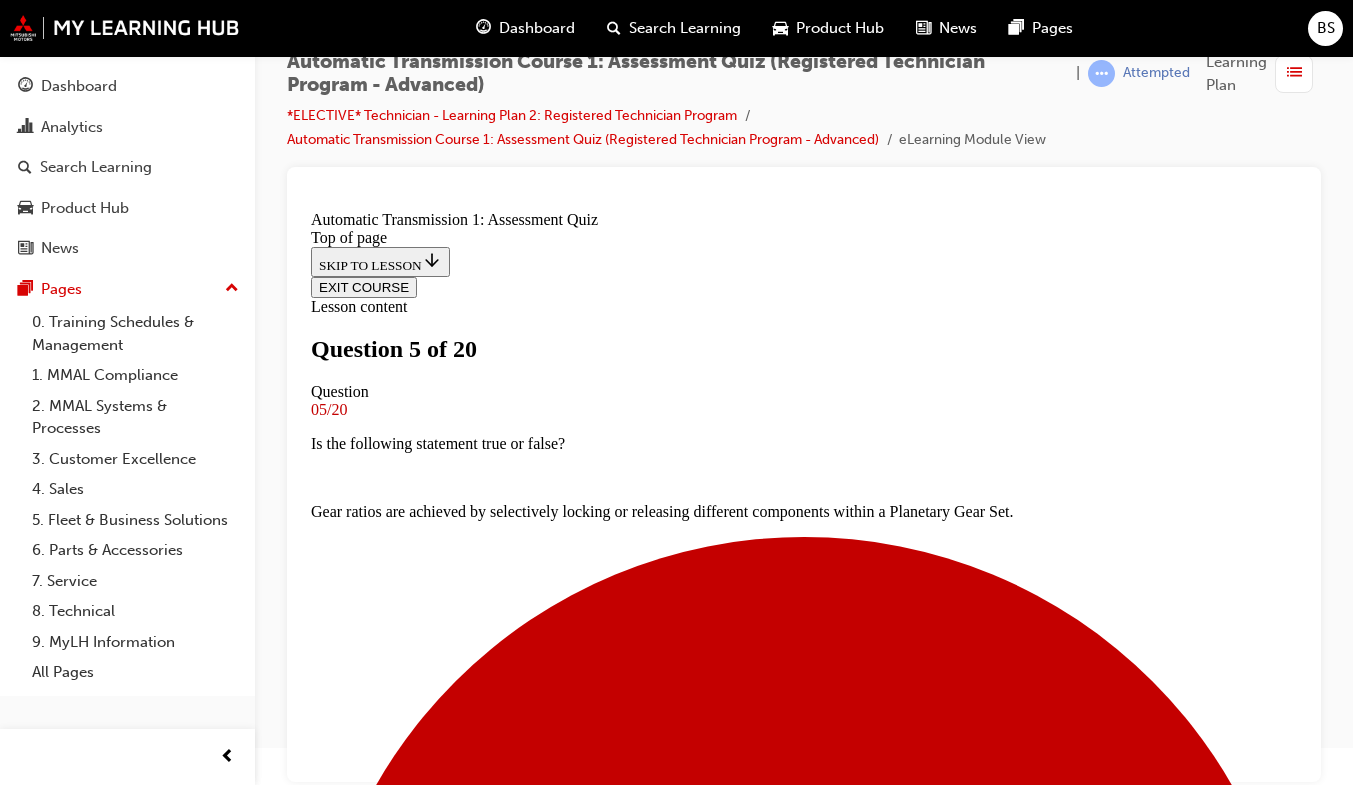 scroll, scrollTop: 191, scrollLeft: 0, axis: vertical 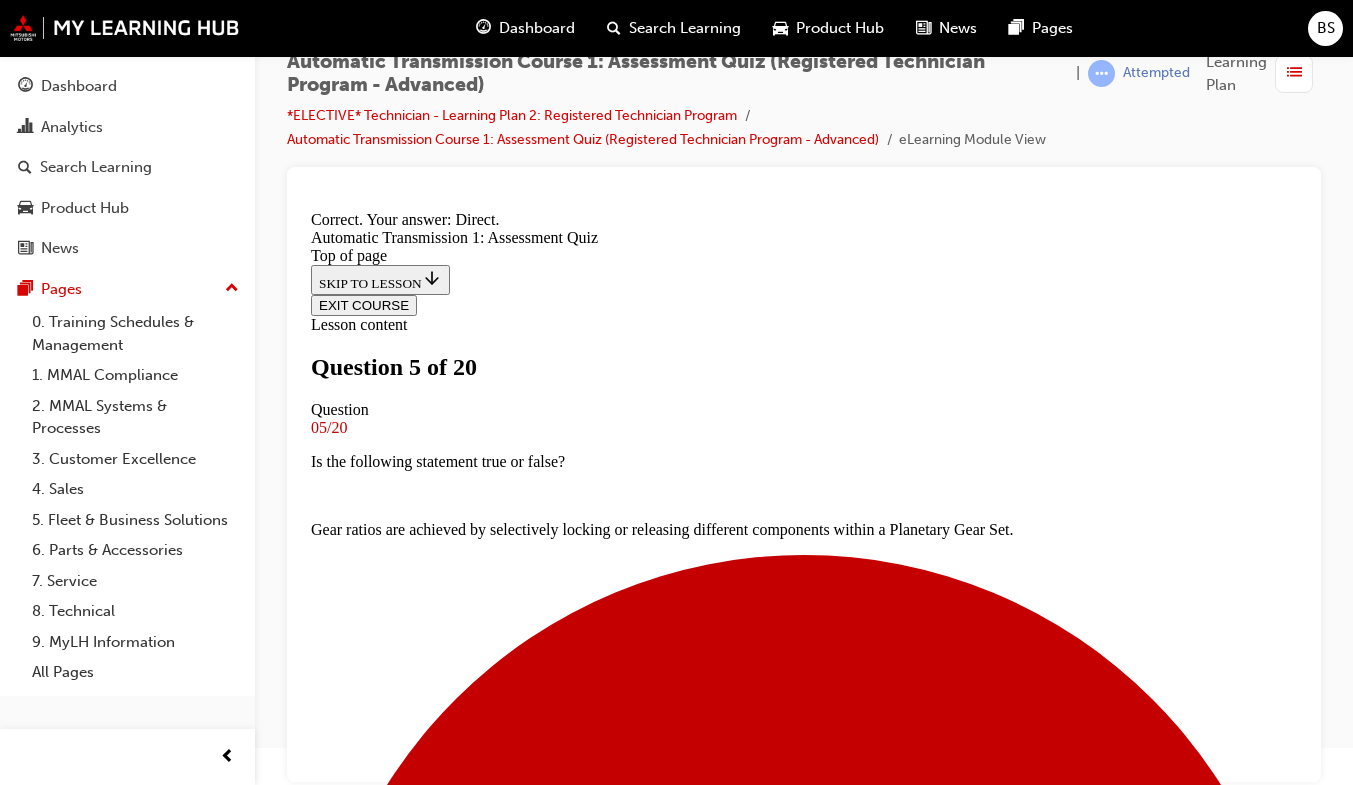 click on "NEXT" at bounding box center (337, 11639) 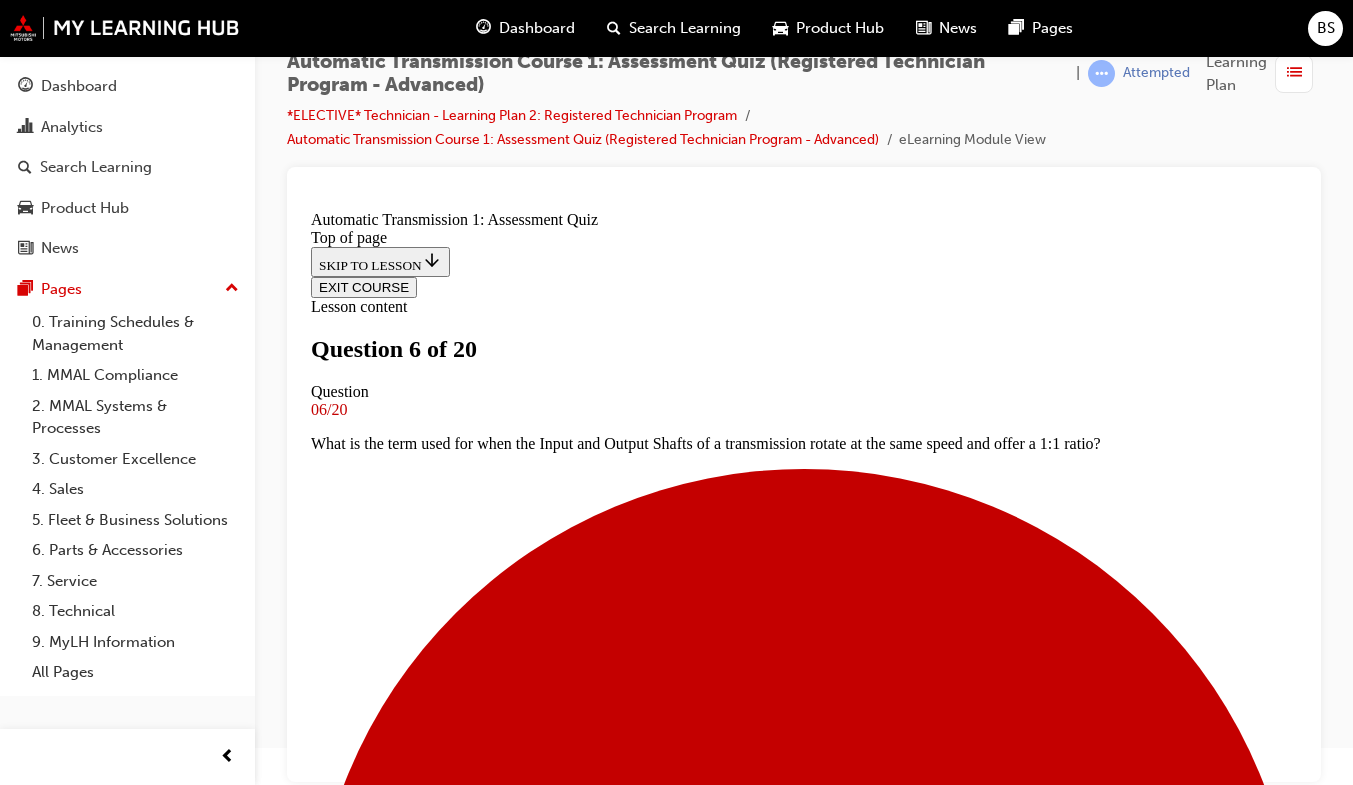scroll, scrollTop: 200, scrollLeft: 0, axis: vertical 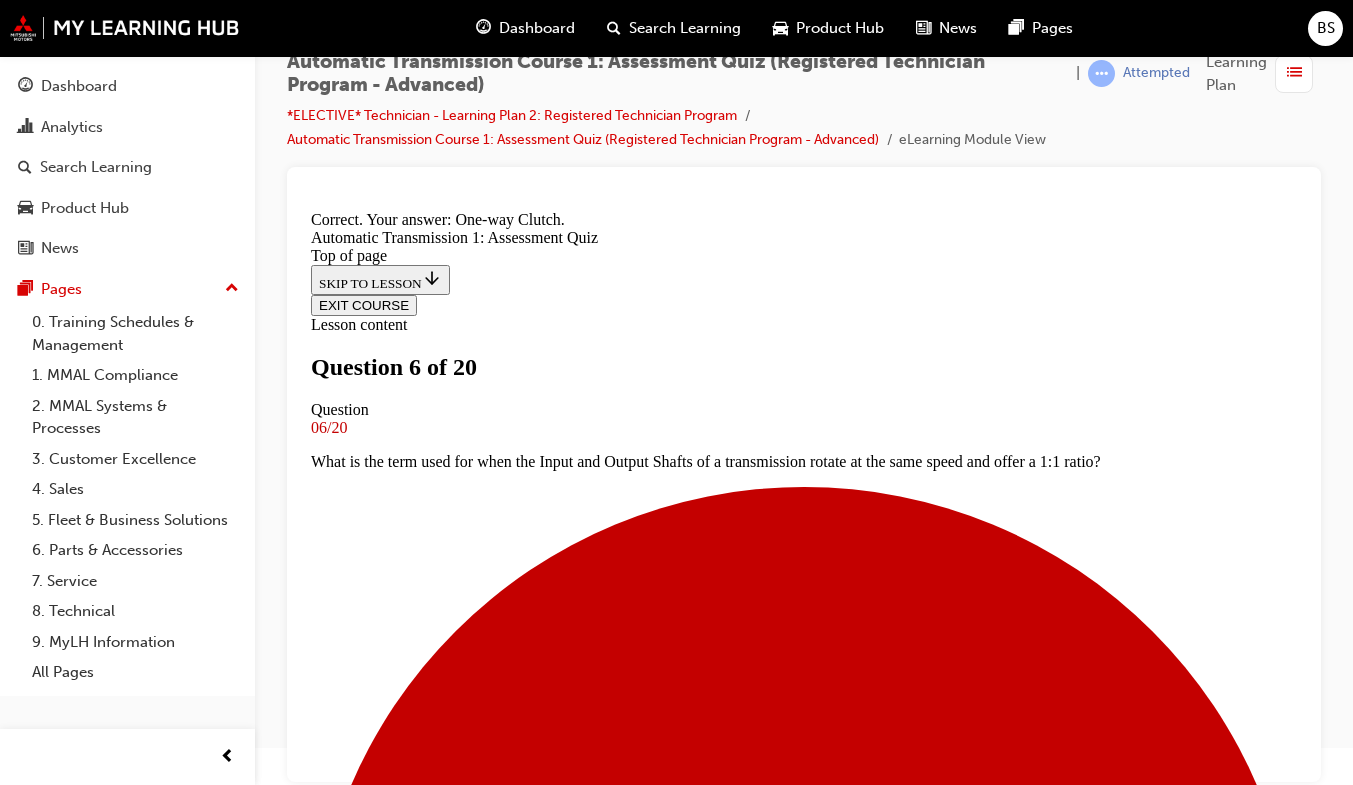 click on "NEXT" at bounding box center [337, 15165] 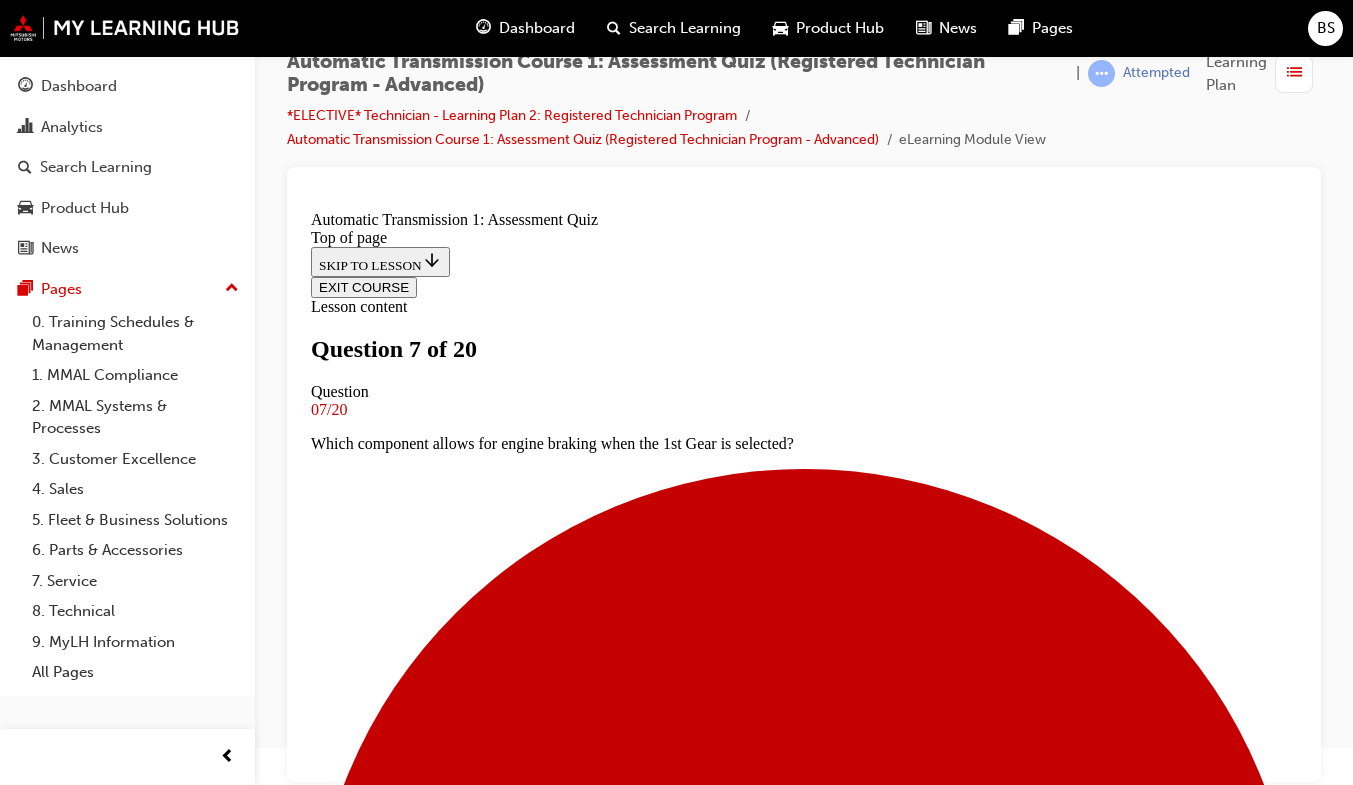 scroll, scrollTop: 256, scrollLeft: 0, axis: vertical 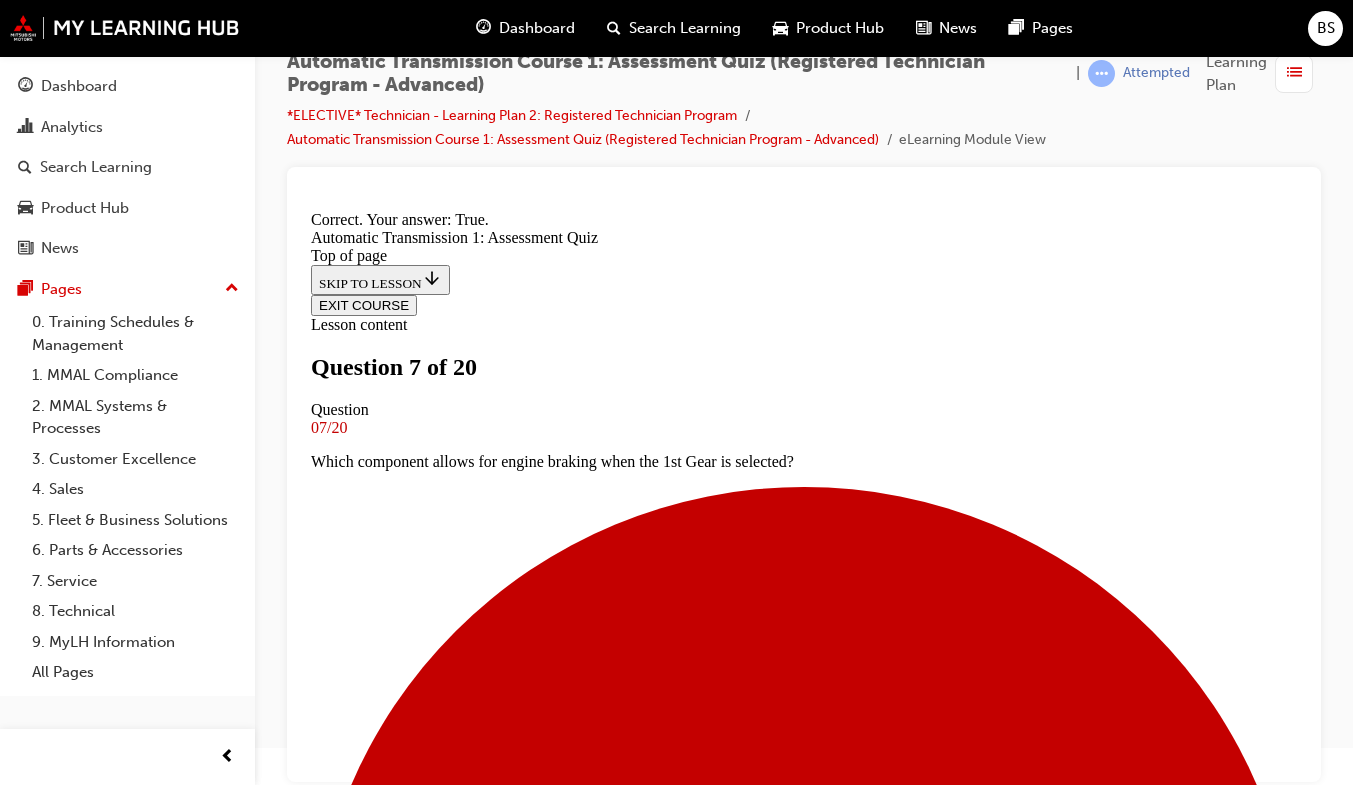 click on "NEXT" at bounding box center (337, 11657) 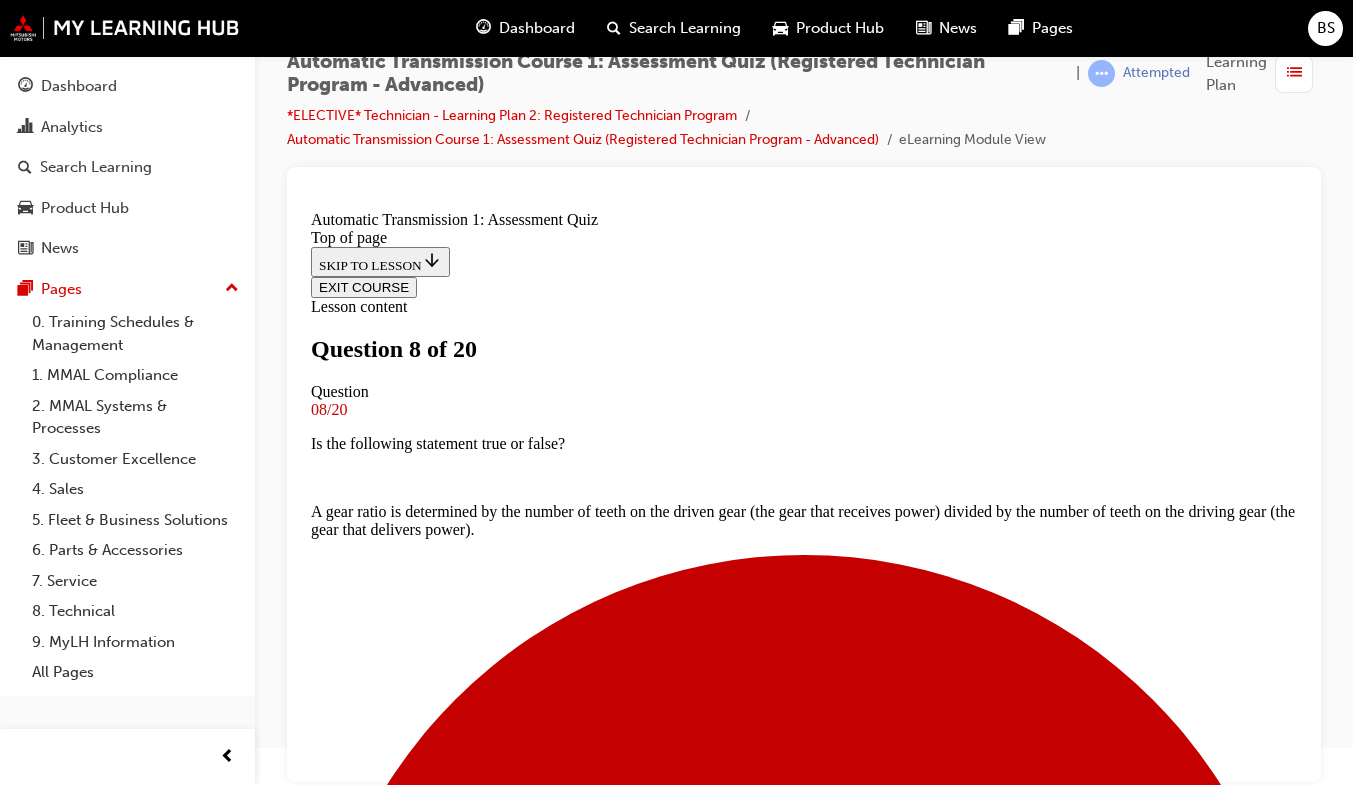 scroll, scrollTop: 184, scrollLeft: 0, axis: vertical 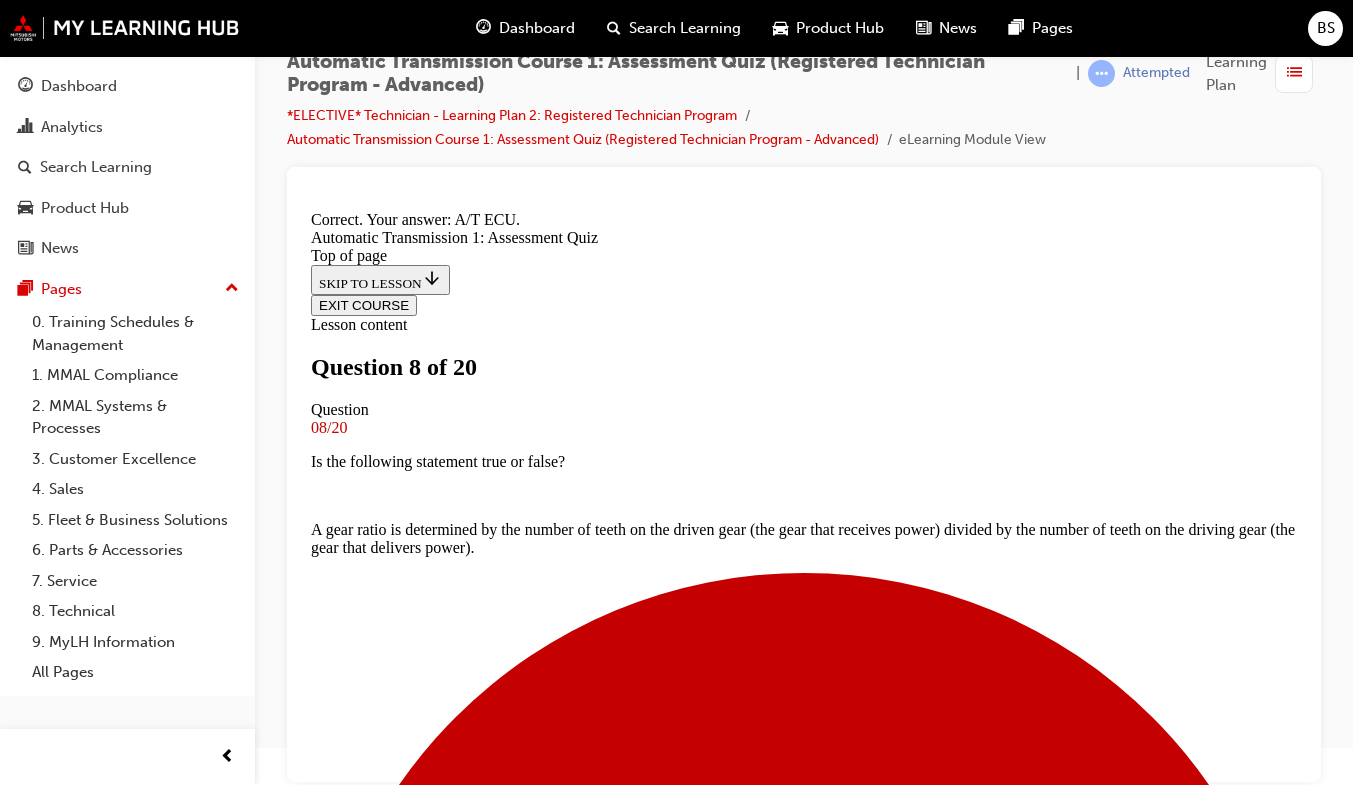 click on "NEXT" at bounding box center (337, 9860) 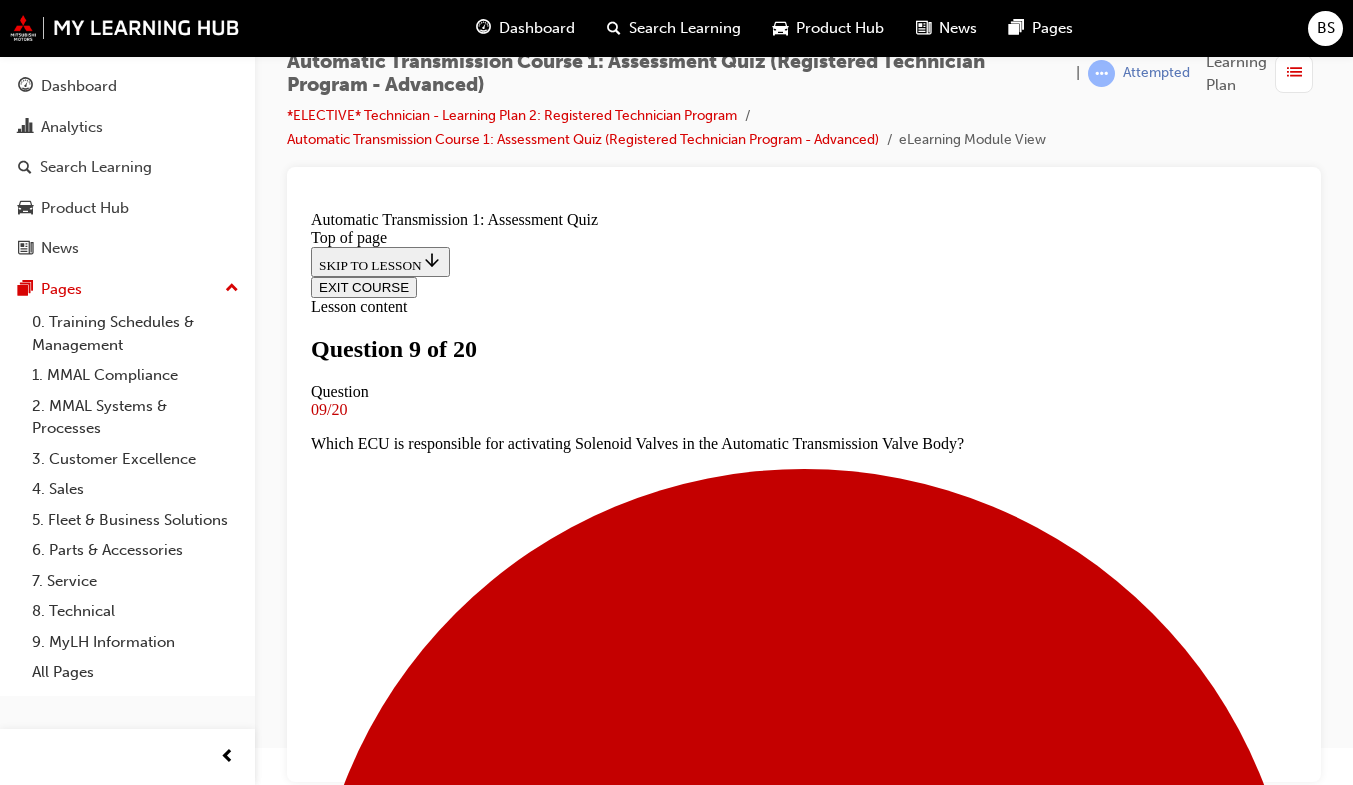 scroll, scrollTop: 213, scrollLeft: 0, axis: vertical 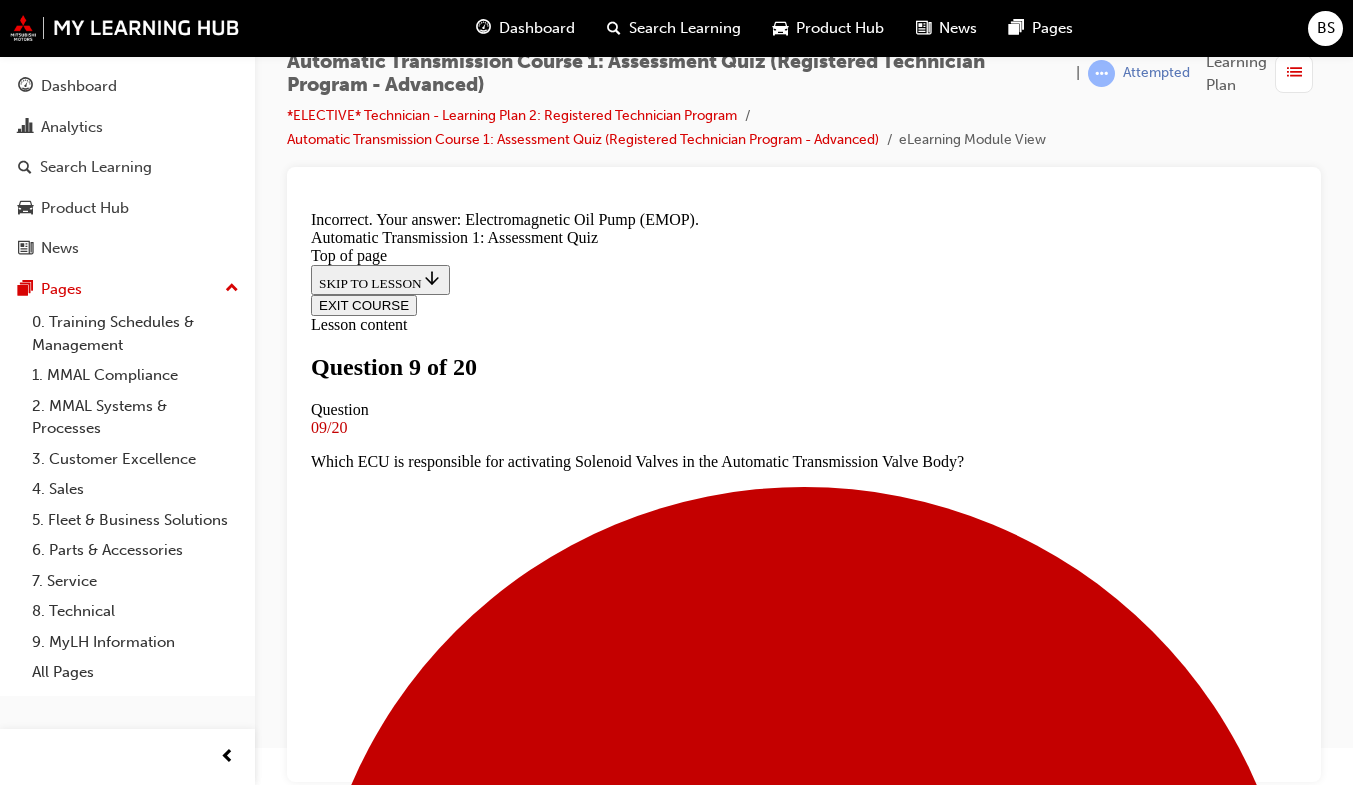 click on "NEXT" at bounding box center (337, 13314) 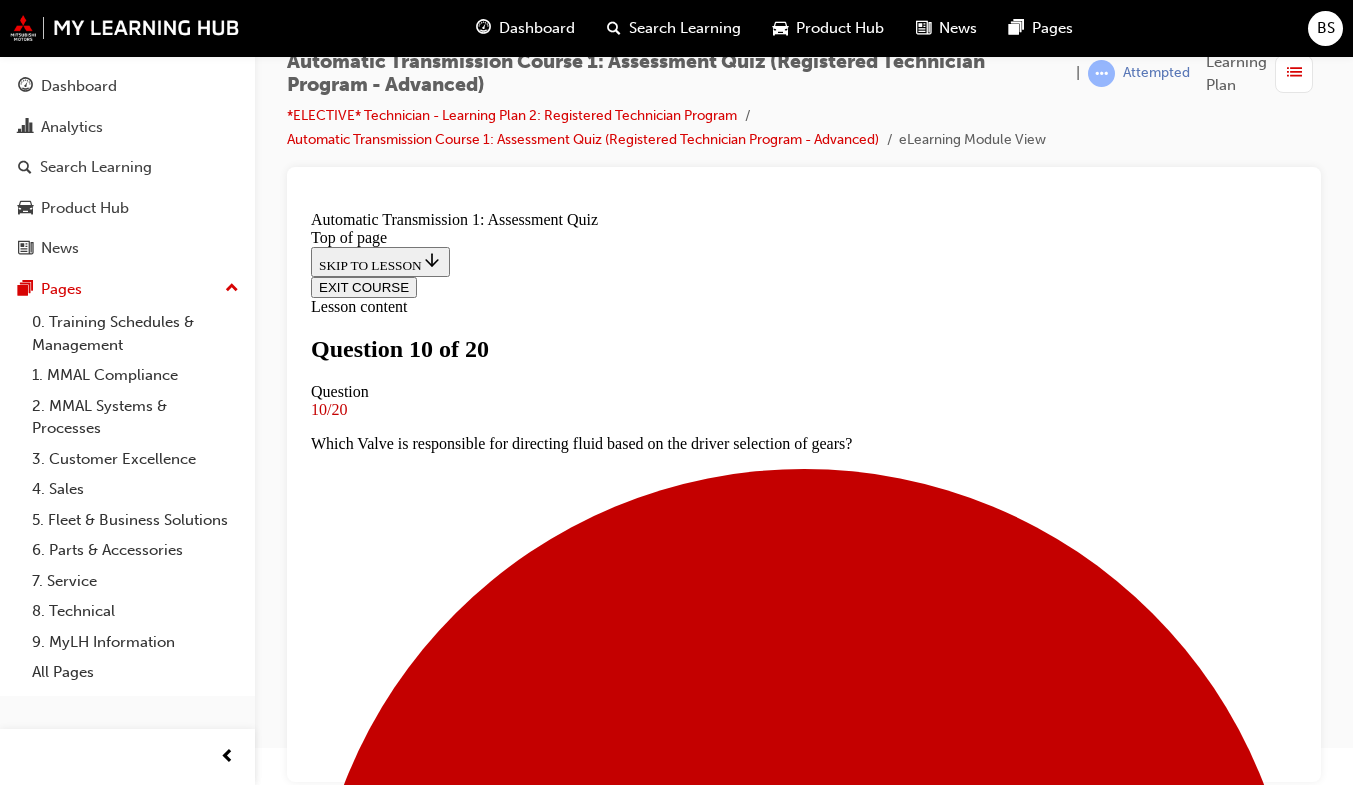 scroll, scrollTop: 186, scrollLeft: 0, axis: vertical 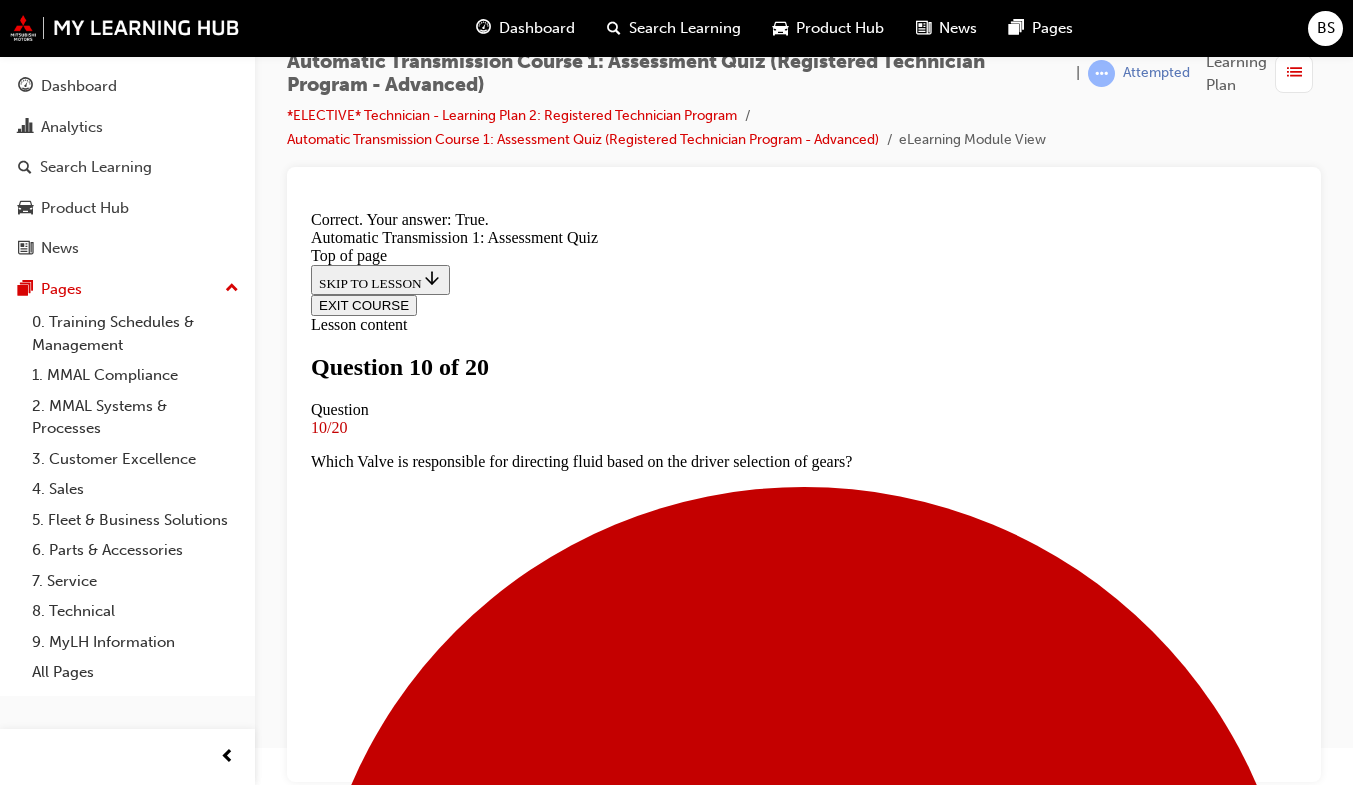 click on "NEXT" at bounding box center [337, 11585] 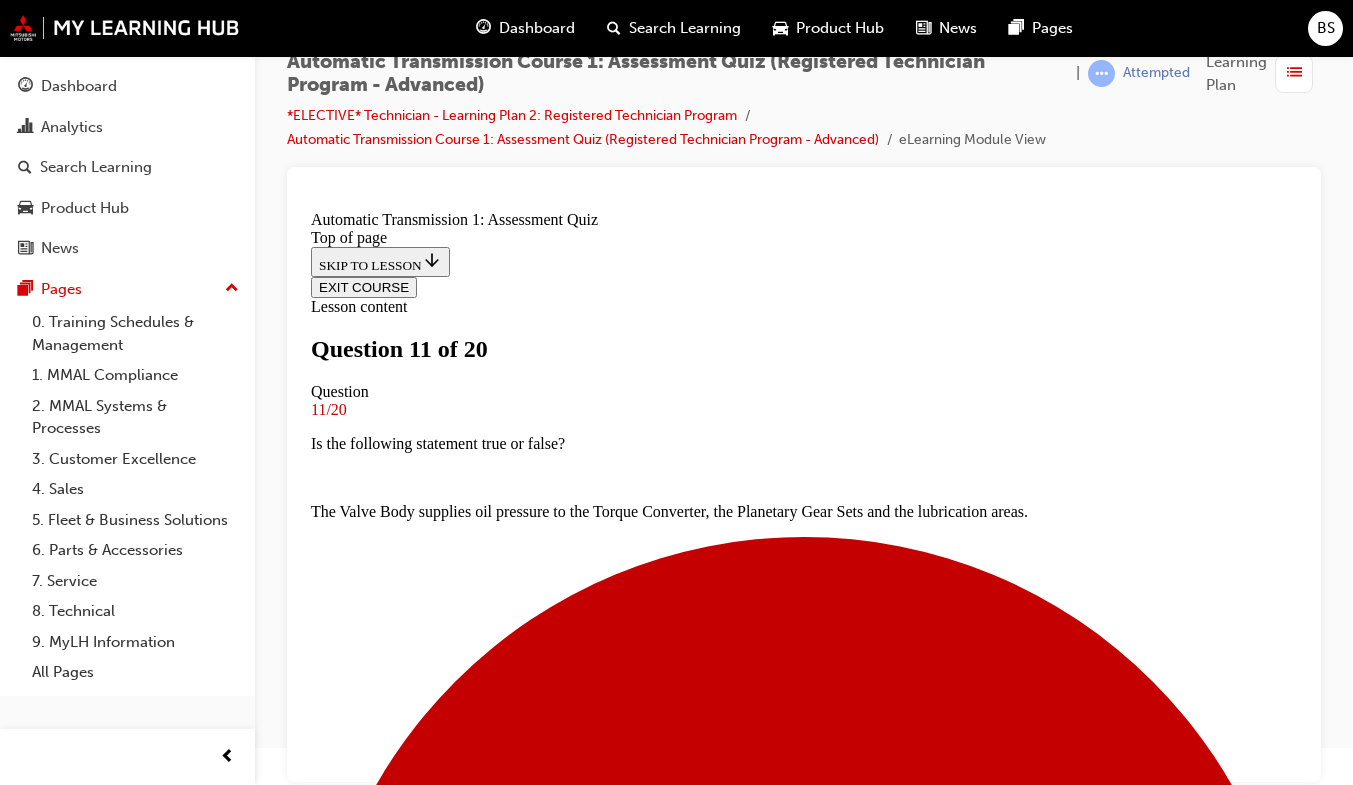 click at bounding box center (804, 7075) 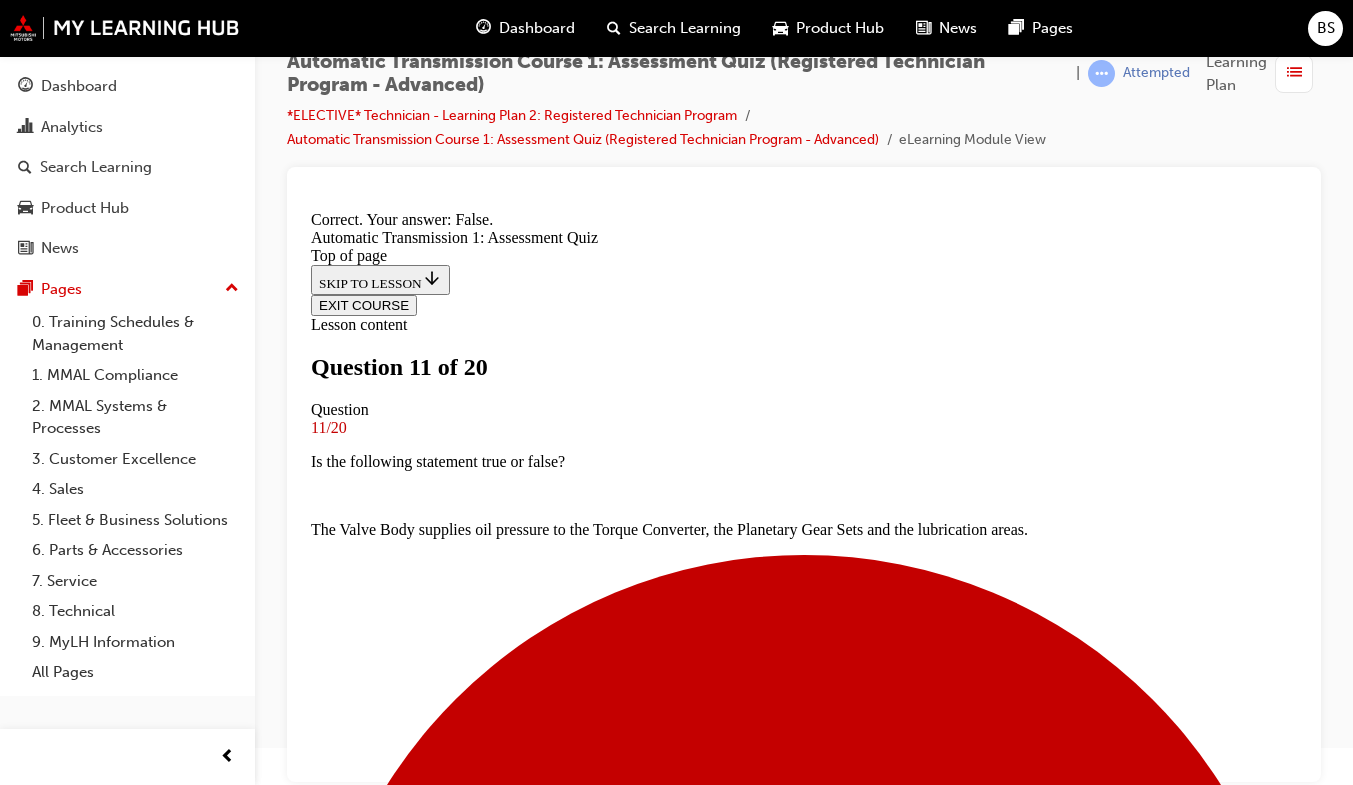scroll, scrollTop: 342, scrollLeft: 0, axis: vertical 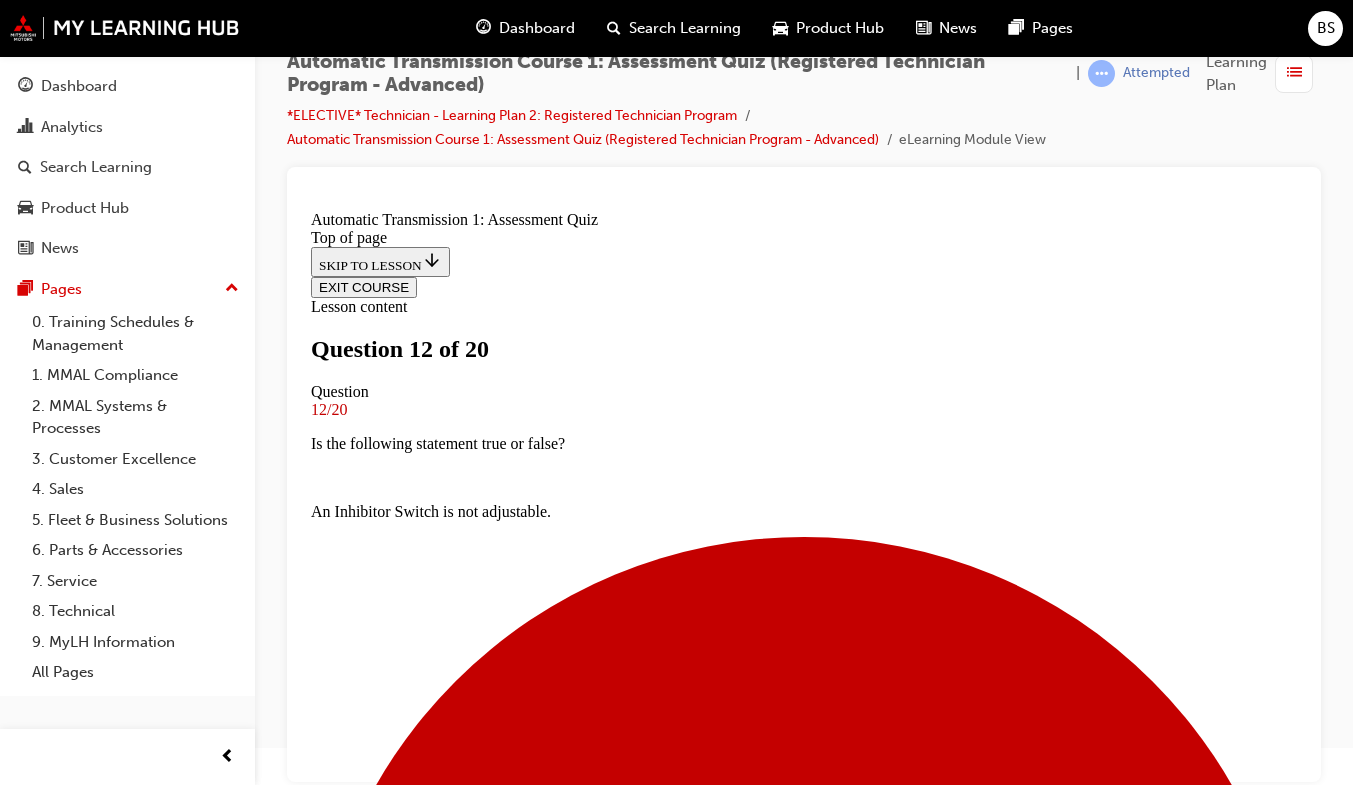 click on "Attract and keep any foreign material or contaminants." at bounding box center (804, 7897) 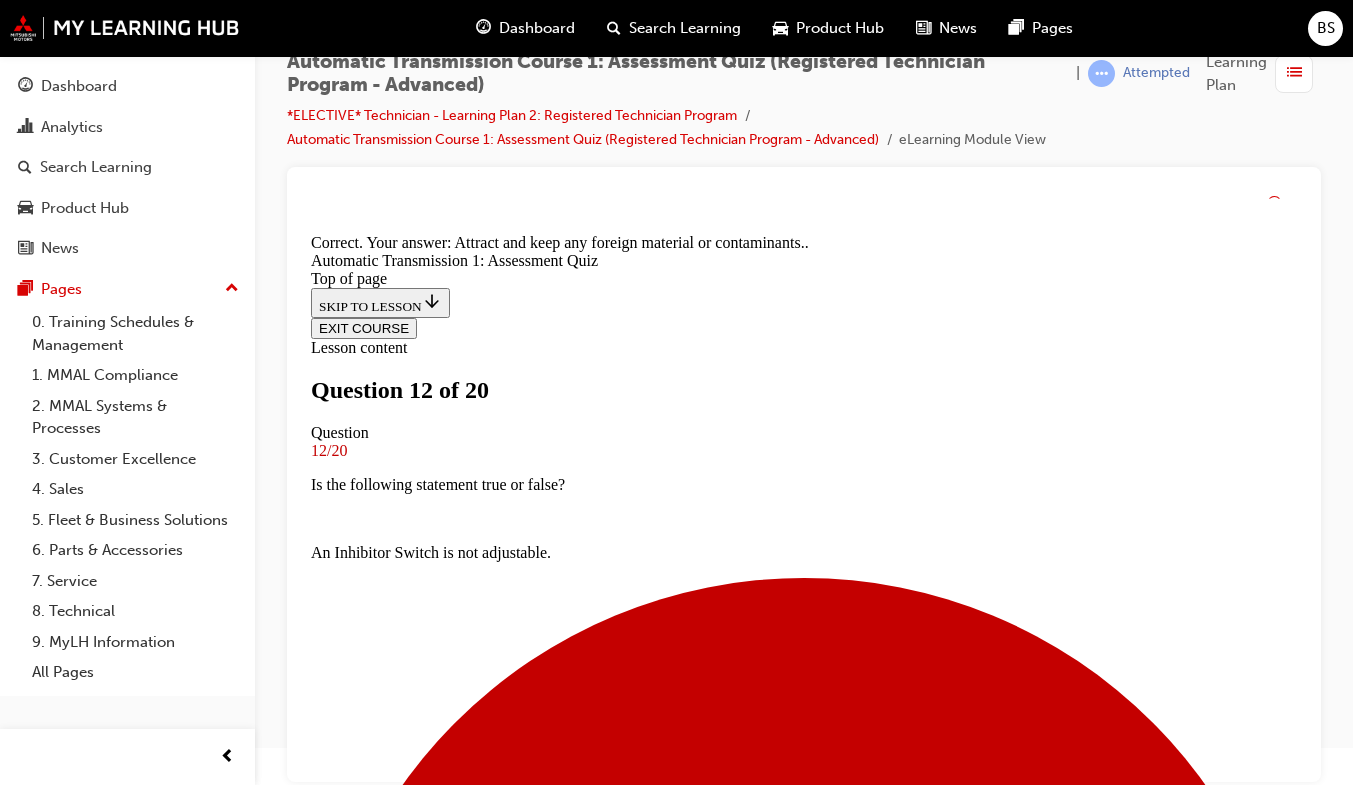 scroll, scrollTop: 488, scrollLeft: 0, axis: vertical 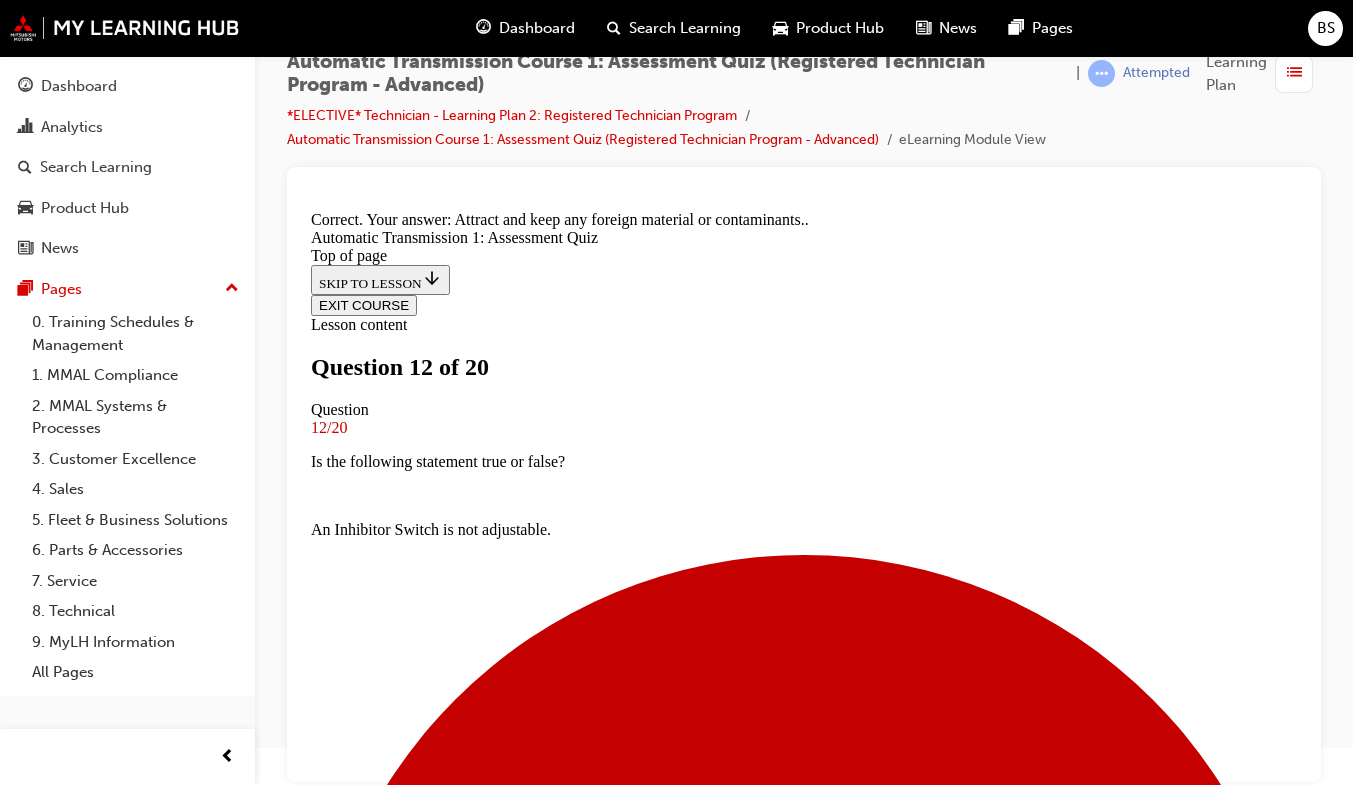 click on "NEXT" at bounding box center (337, 11639) 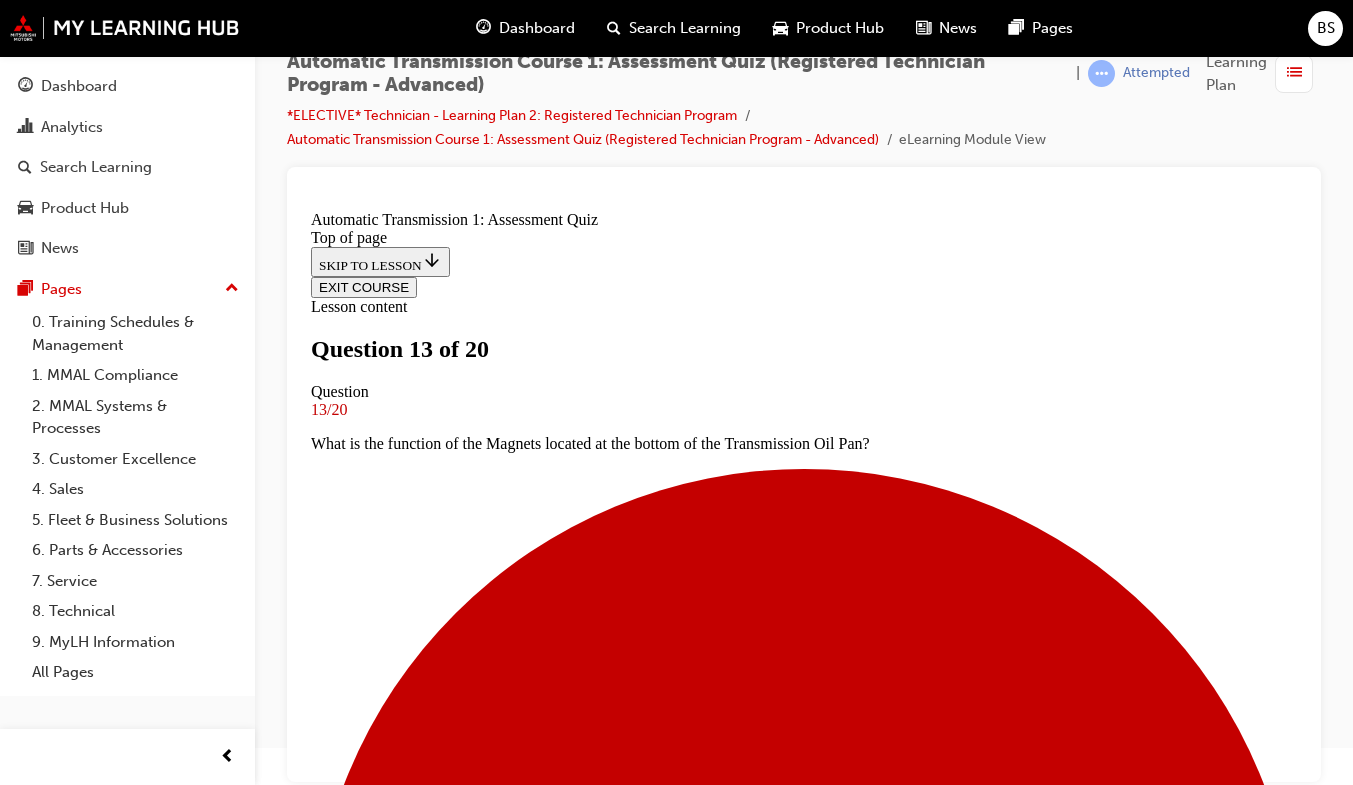 scroll, scrollTop: 159, scrollLeft: 0, axis: vertical 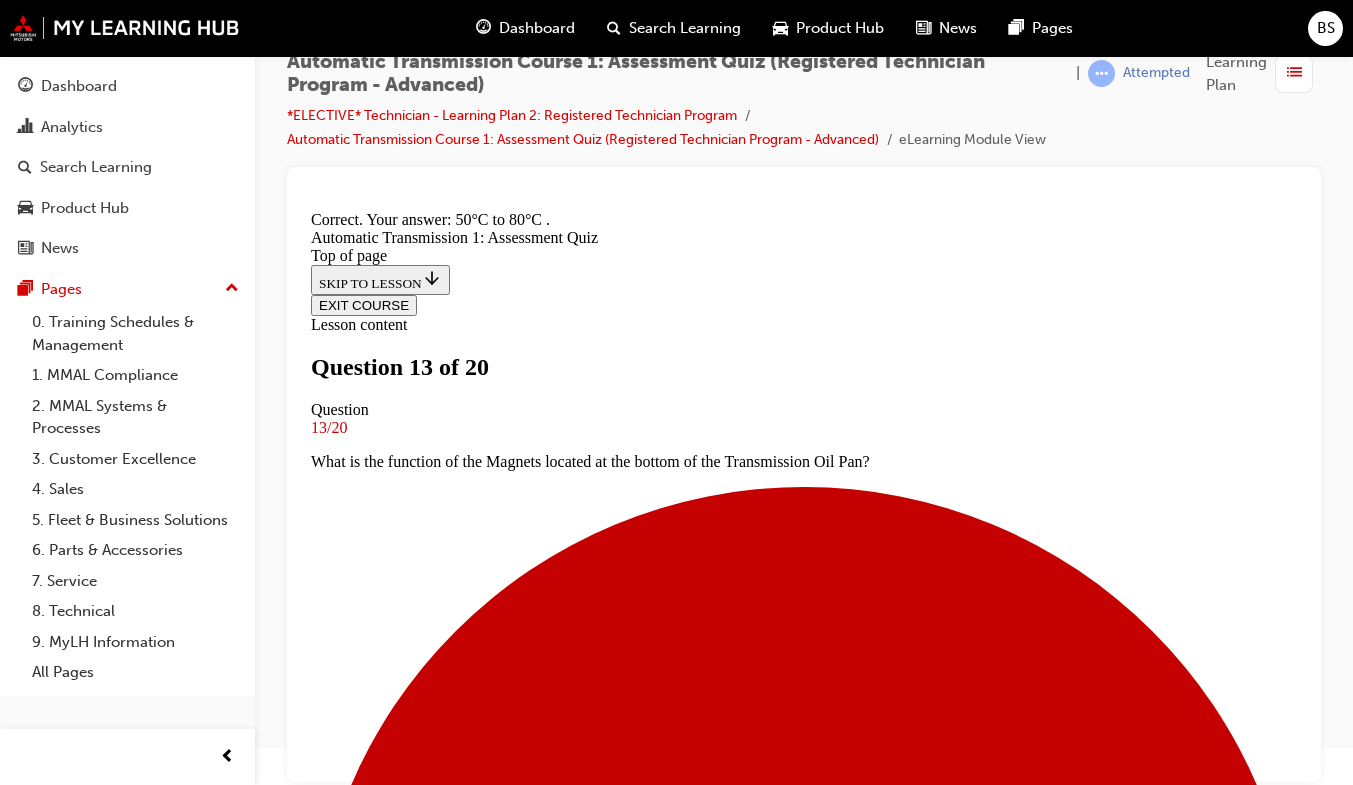 click on "NEXT" at bounding box center [337, 13386] 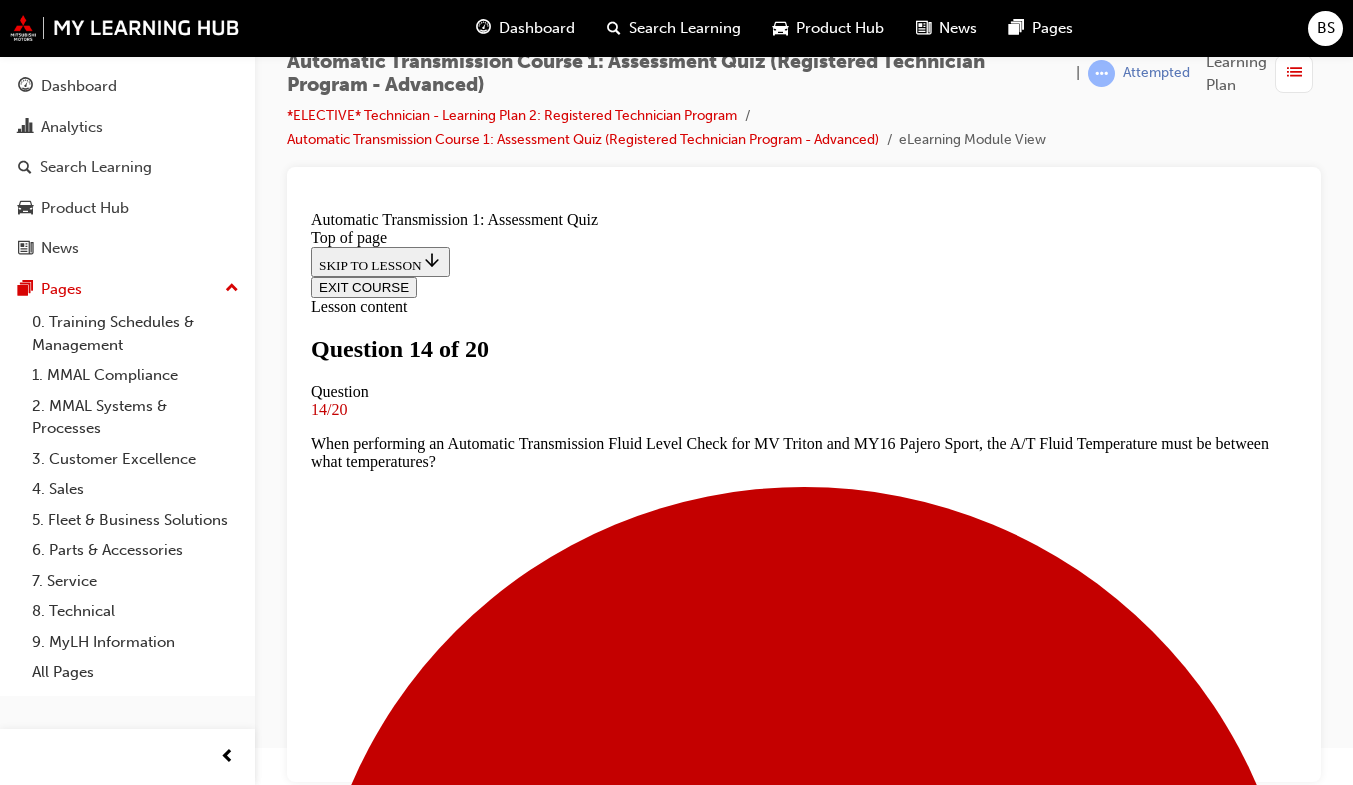 scroll, scrollTop: 195, scrollLeft: 0, axis: vertical 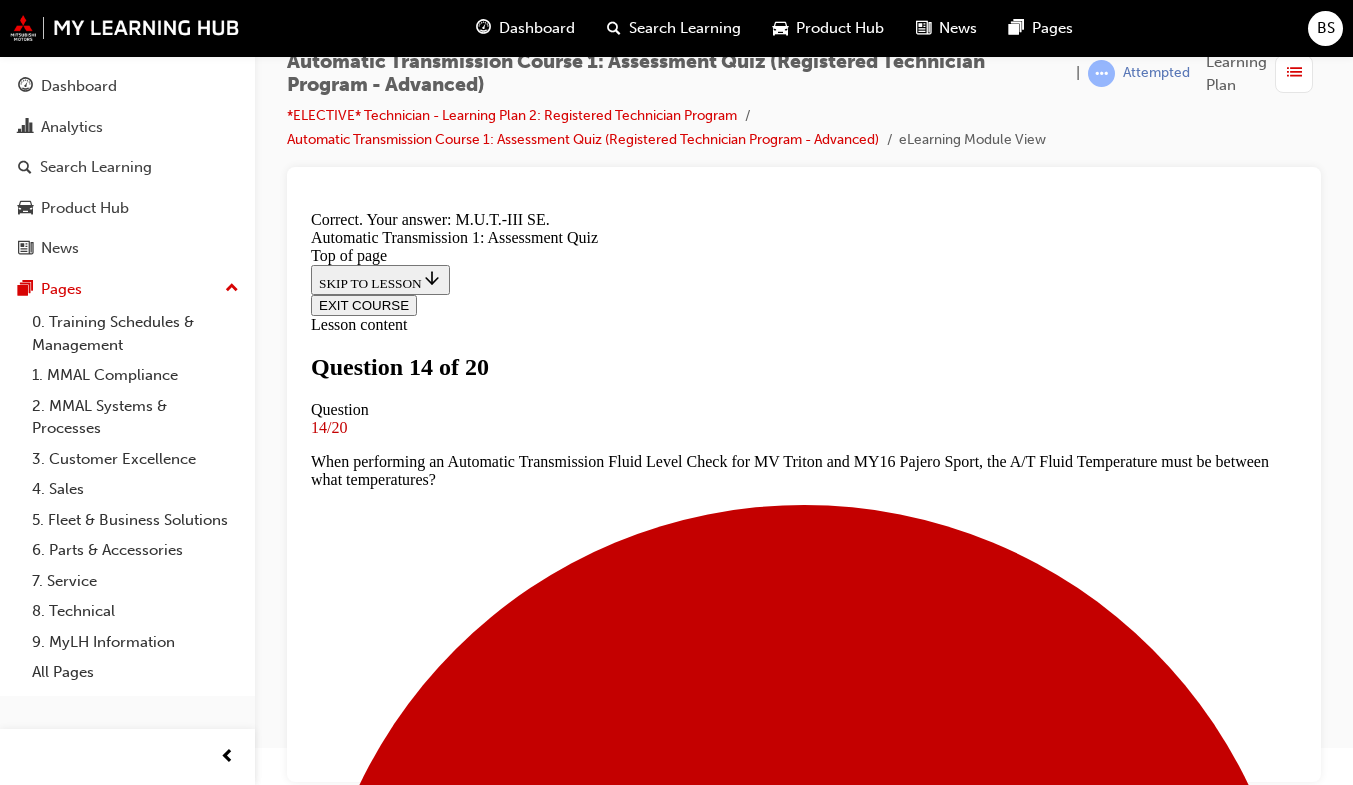 click on "NEXT" at bounding box center [337, 13386] 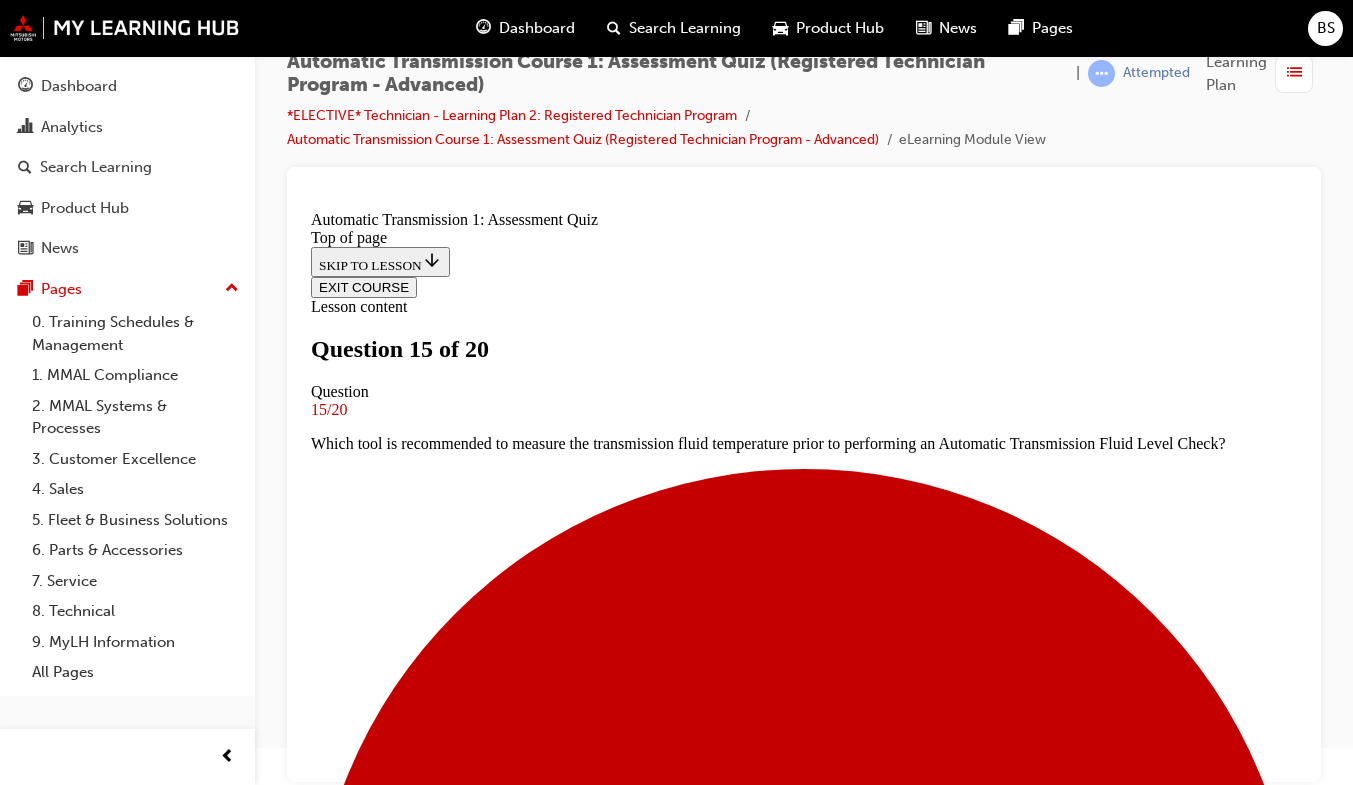 scroll, scrollTop: 158, scrollLeft: 0, axis: vertical 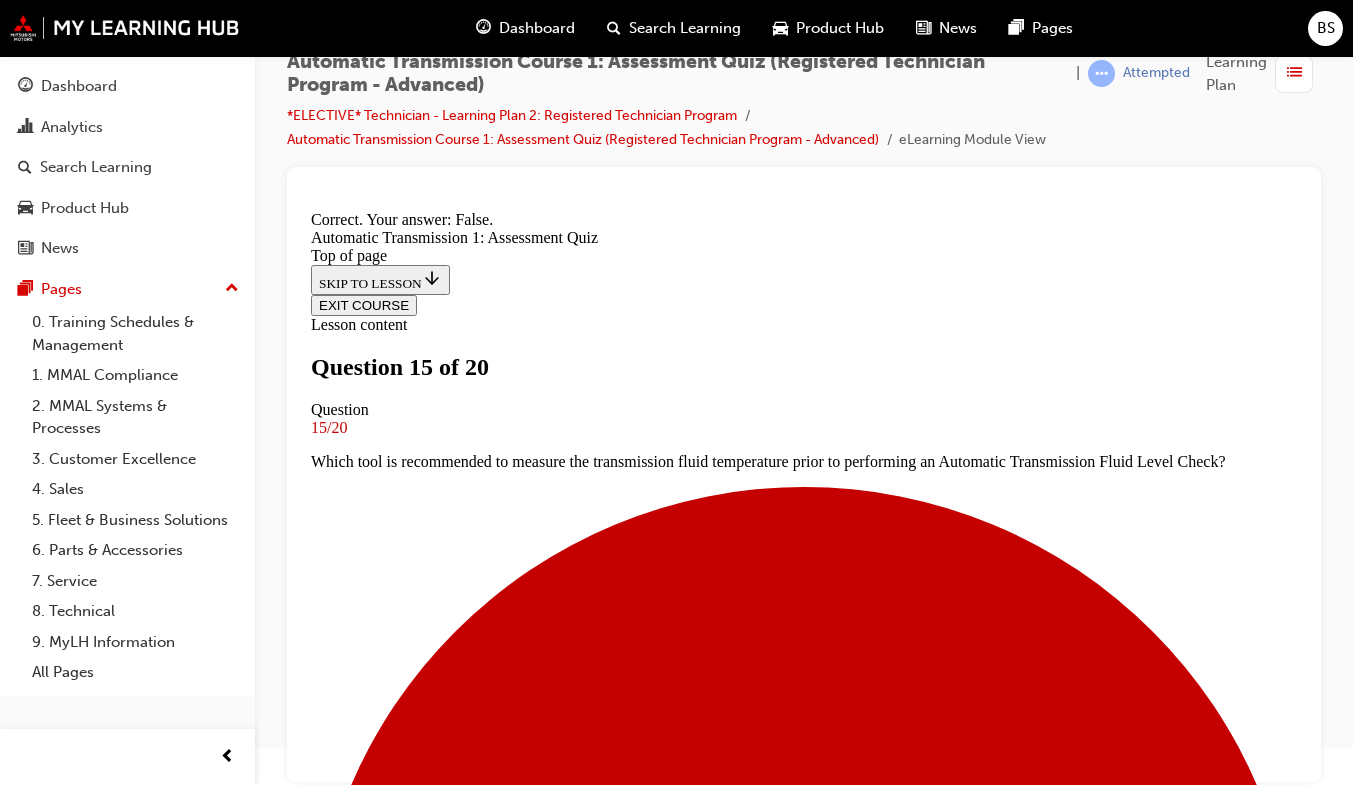 click on "NEXT" at bounding box center (337, 11639) 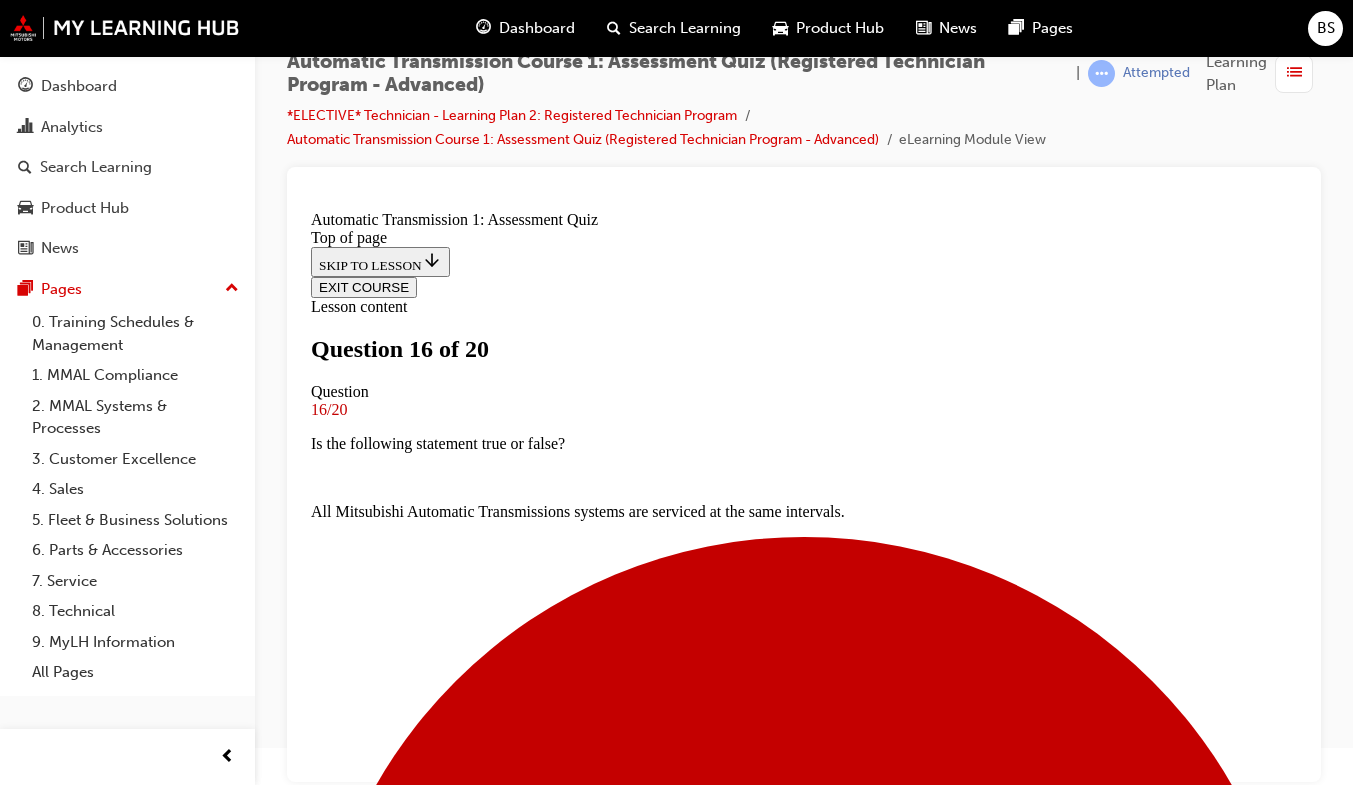 scroll, scrollTop: 260, scrollLeft: 0, axis: vertical 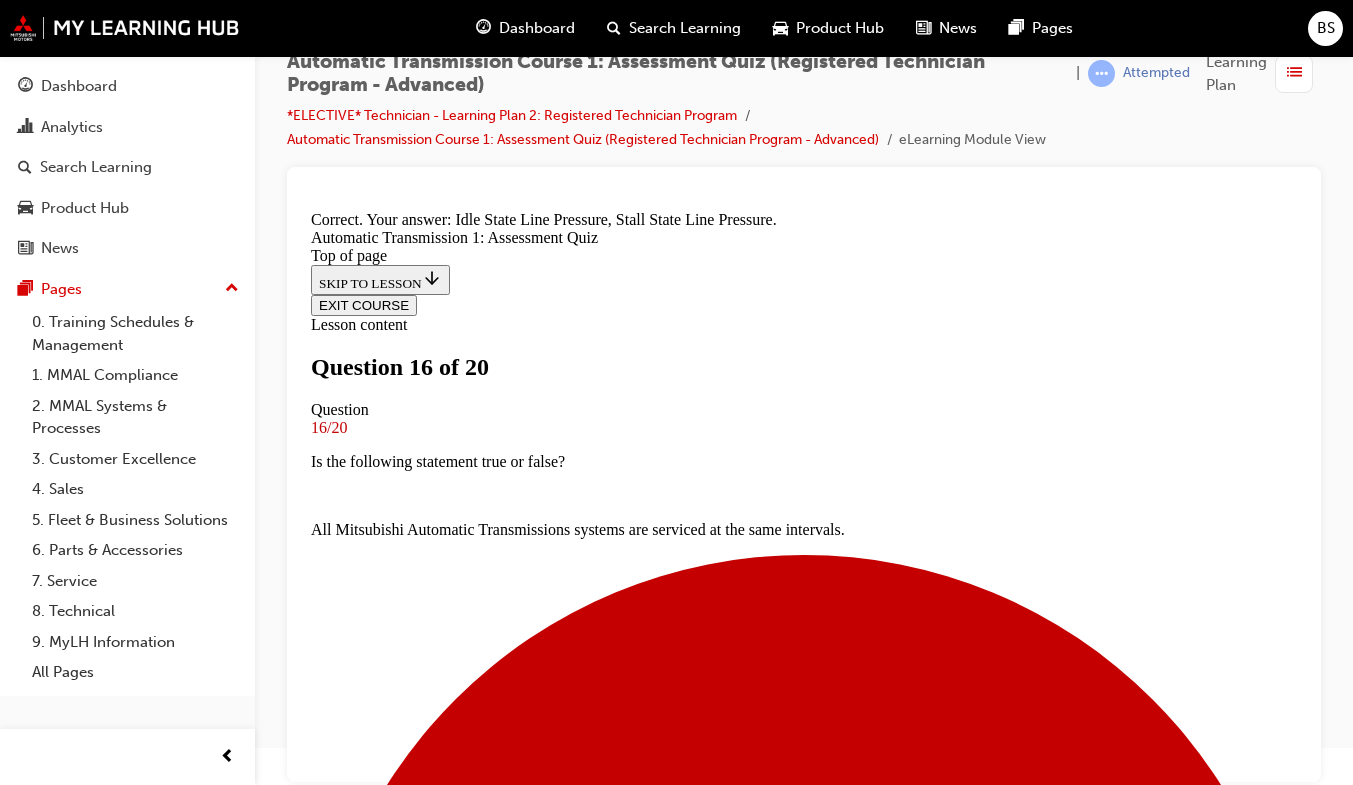 click on "NEXT" at bounding box center [337, 7491] 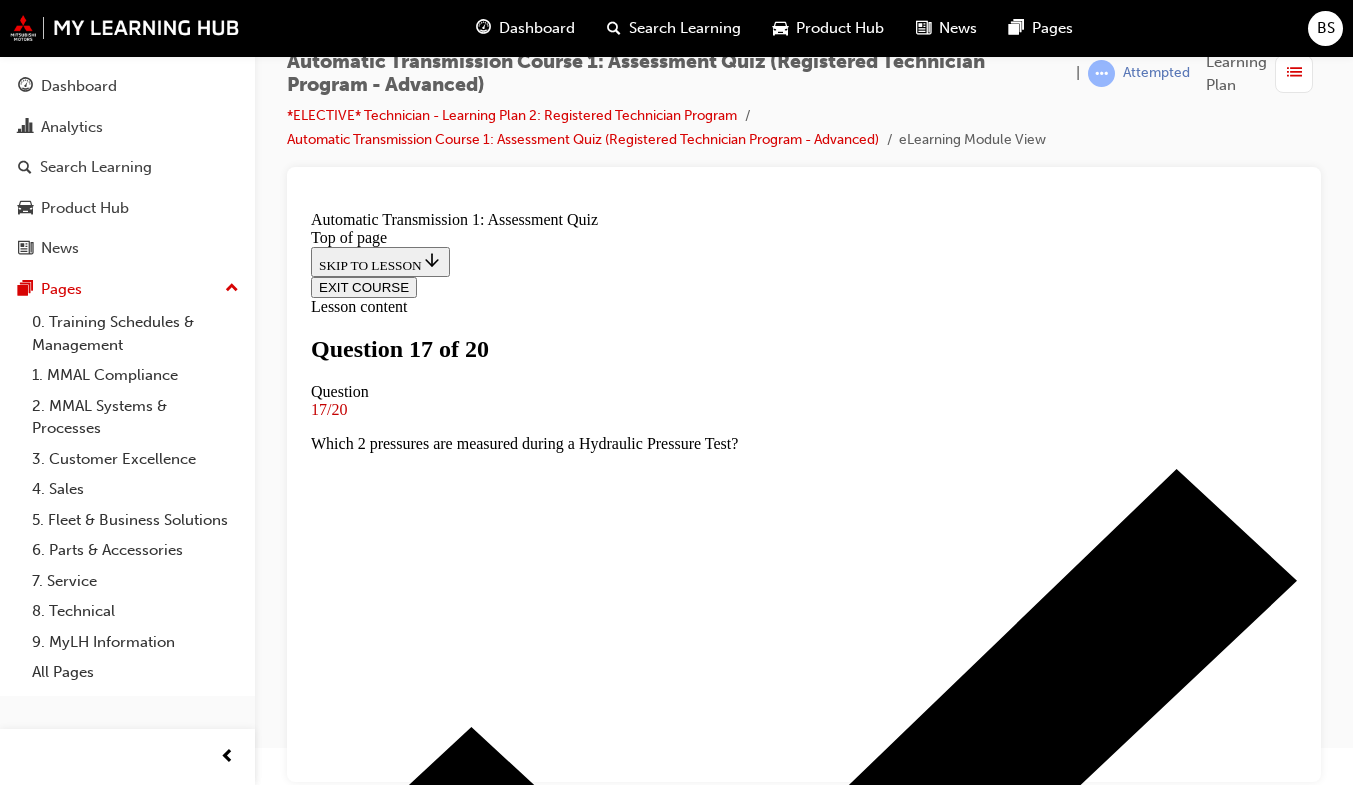 scroll, scrollTop: 194, scrollLeft: 0, axis: vertical 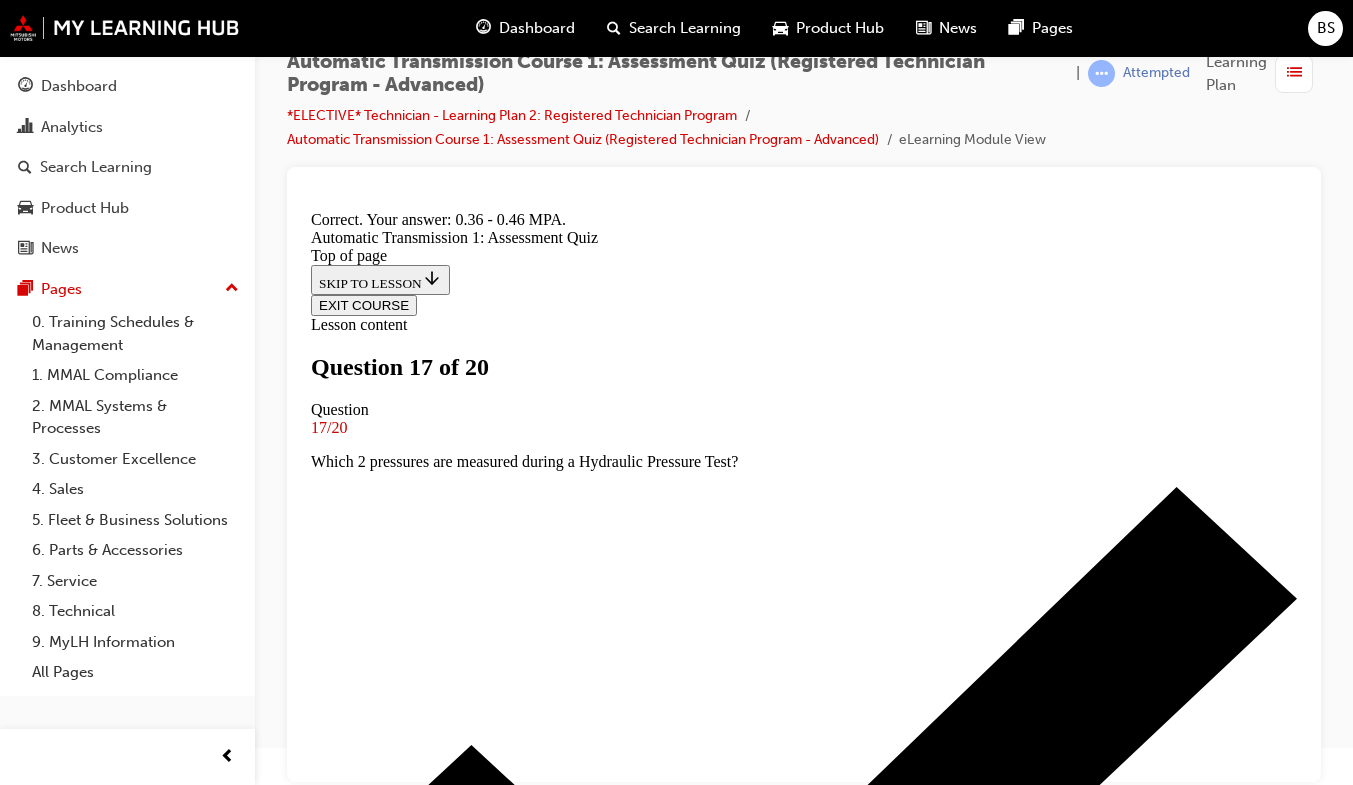 click on "NEXT" at bounding box center [337, 11017] 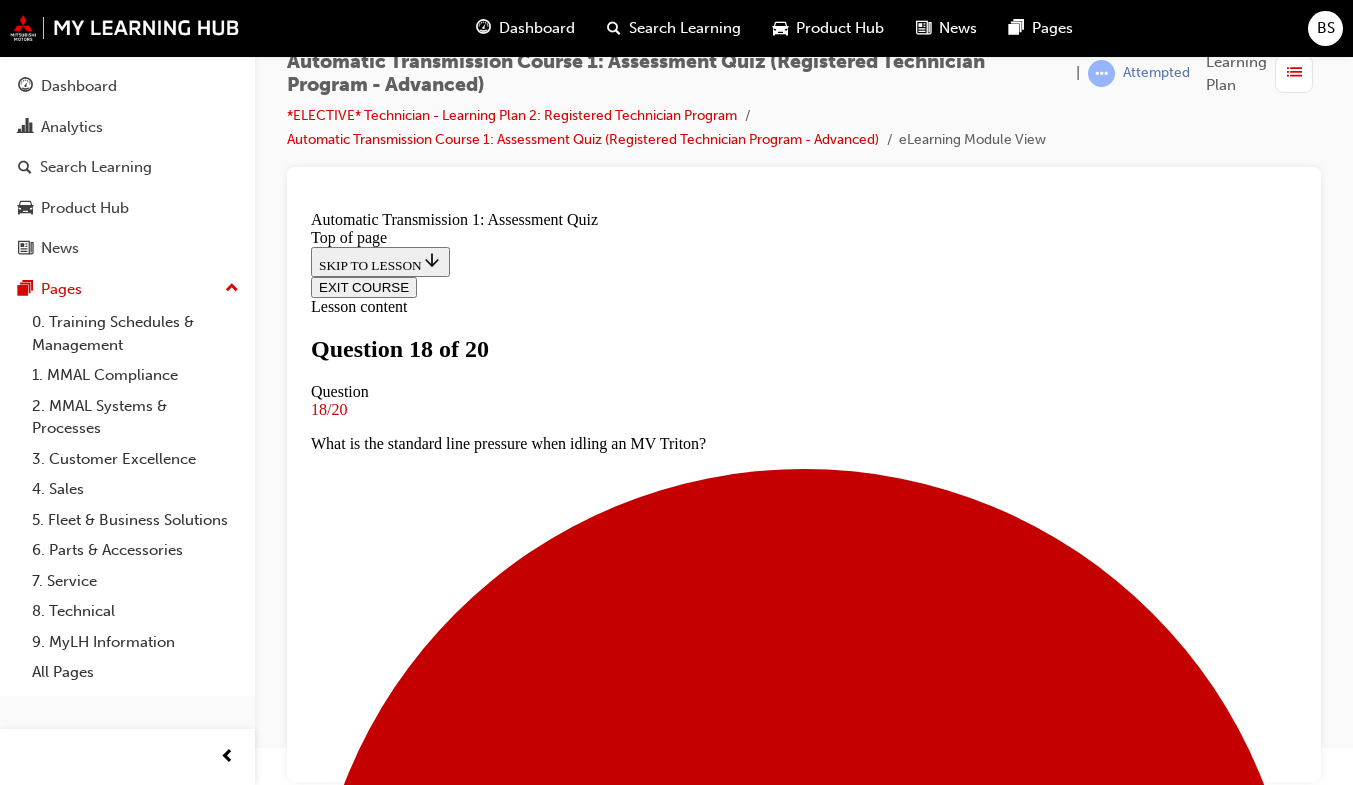 scroll, scrollTop: 198, scrollLeft: 0, axis: vertical 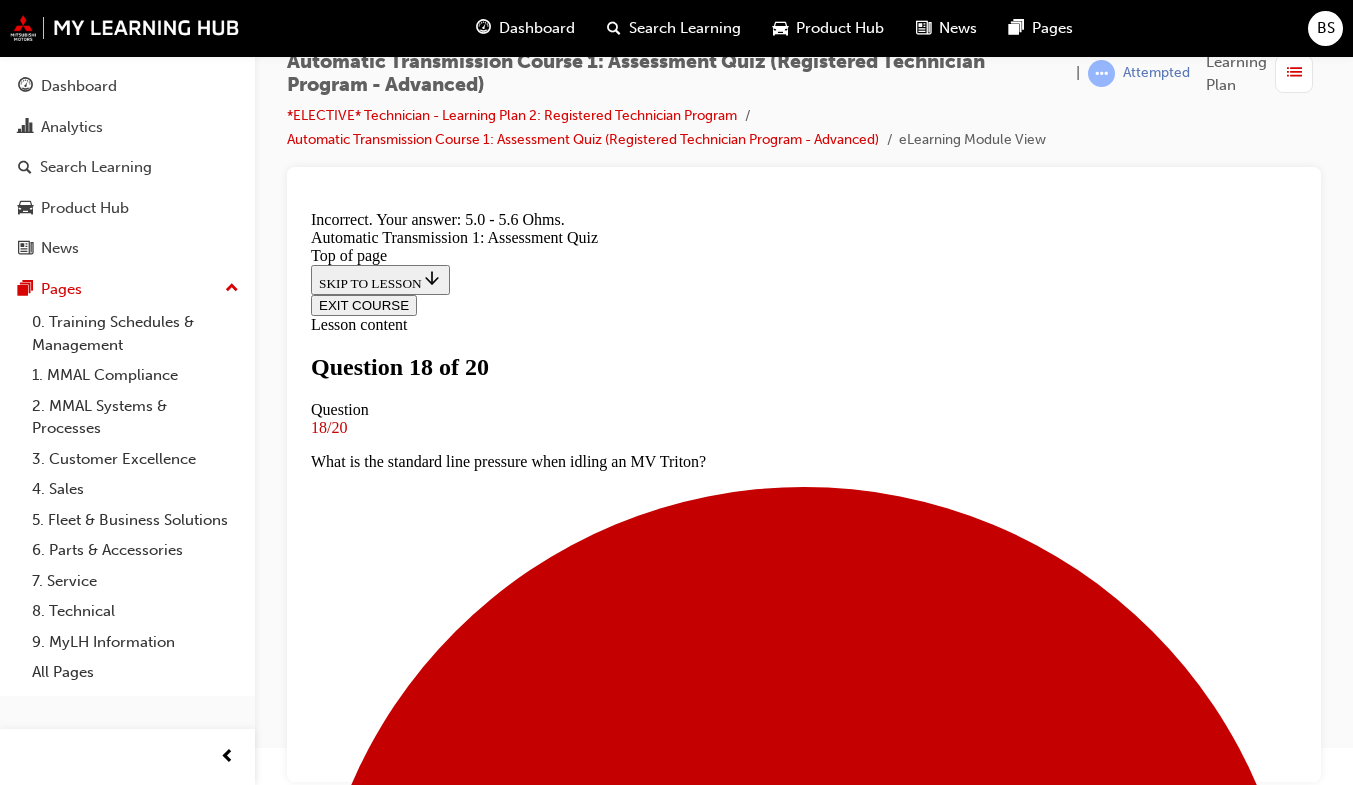click on "NEXT" at bounding box center (337, 15111) 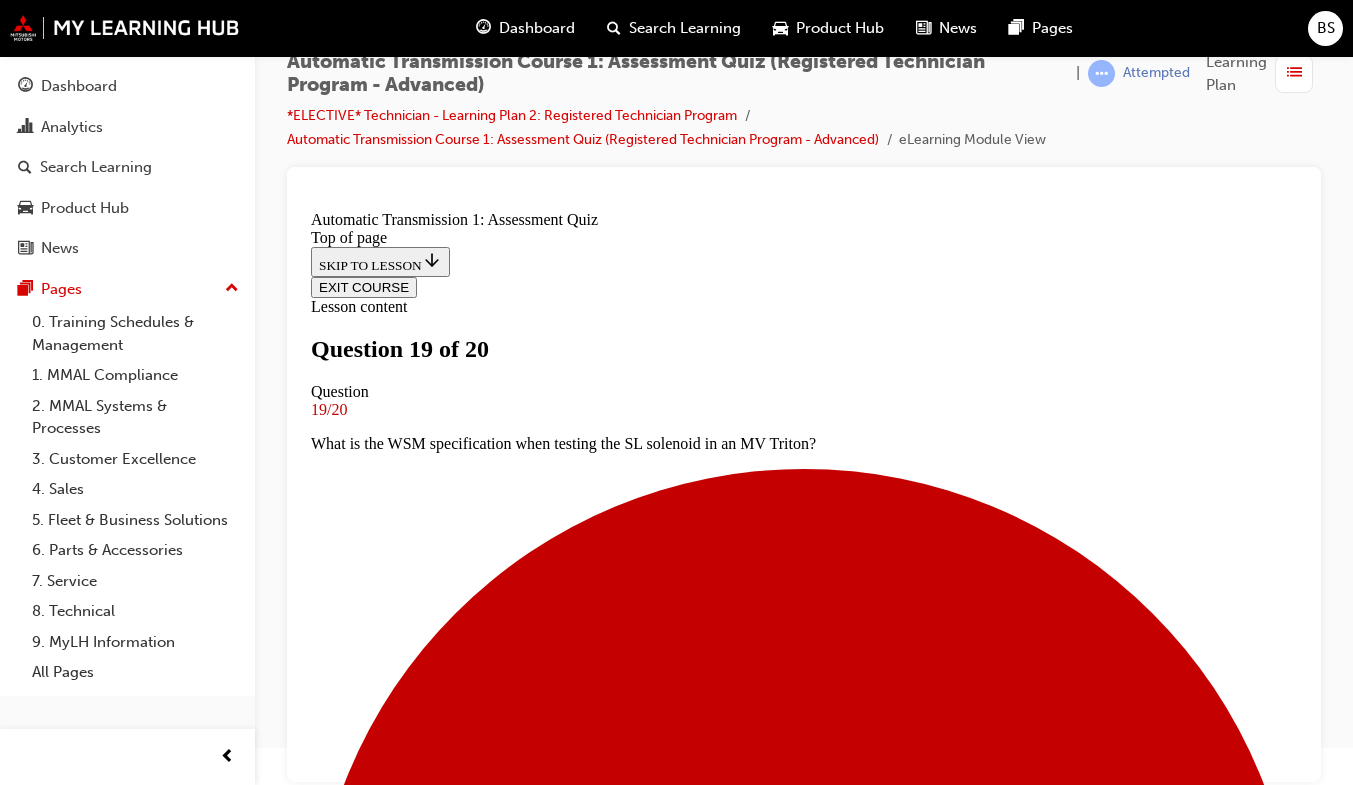 scroll, scrollTop: 242, scrollLeft: 0, axis: vertical 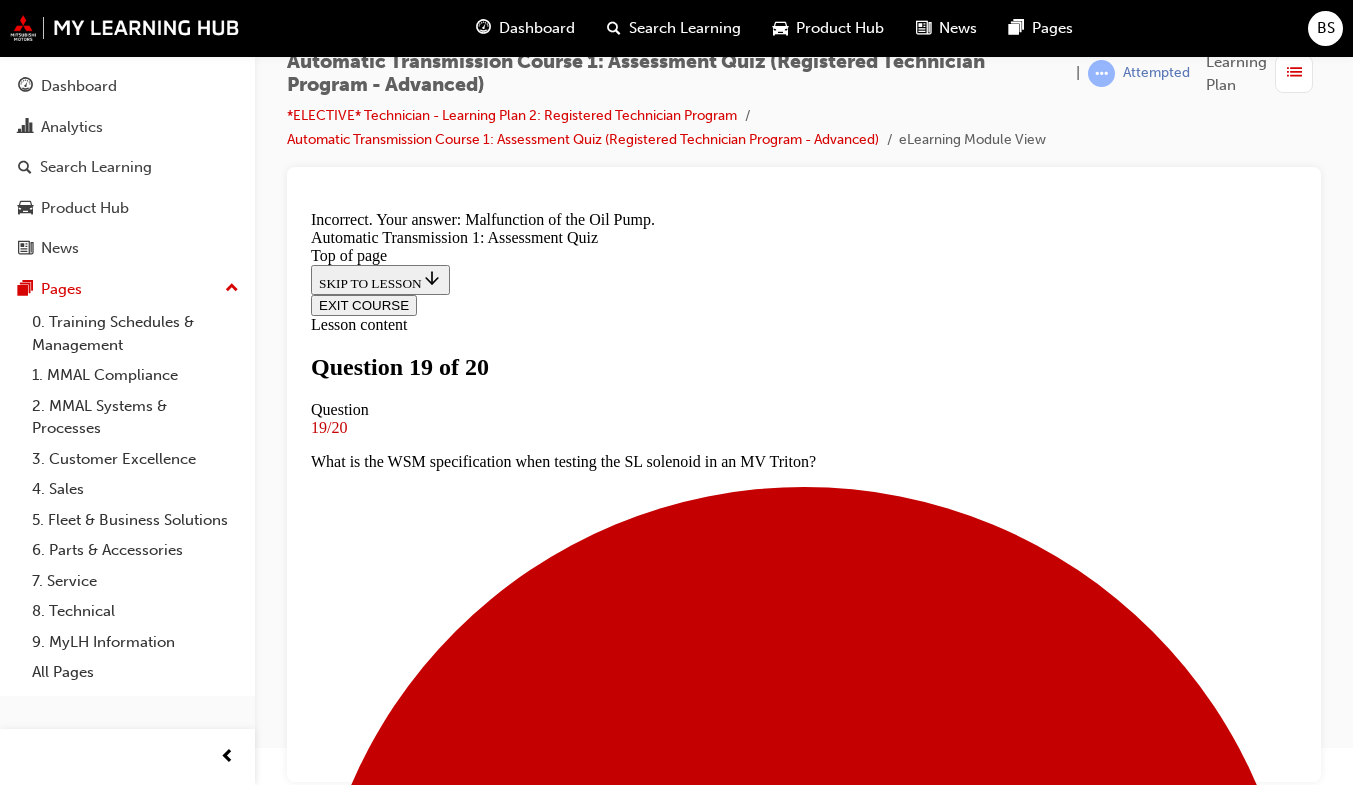 click on "NEXT" at bounding box center [337, 15075] 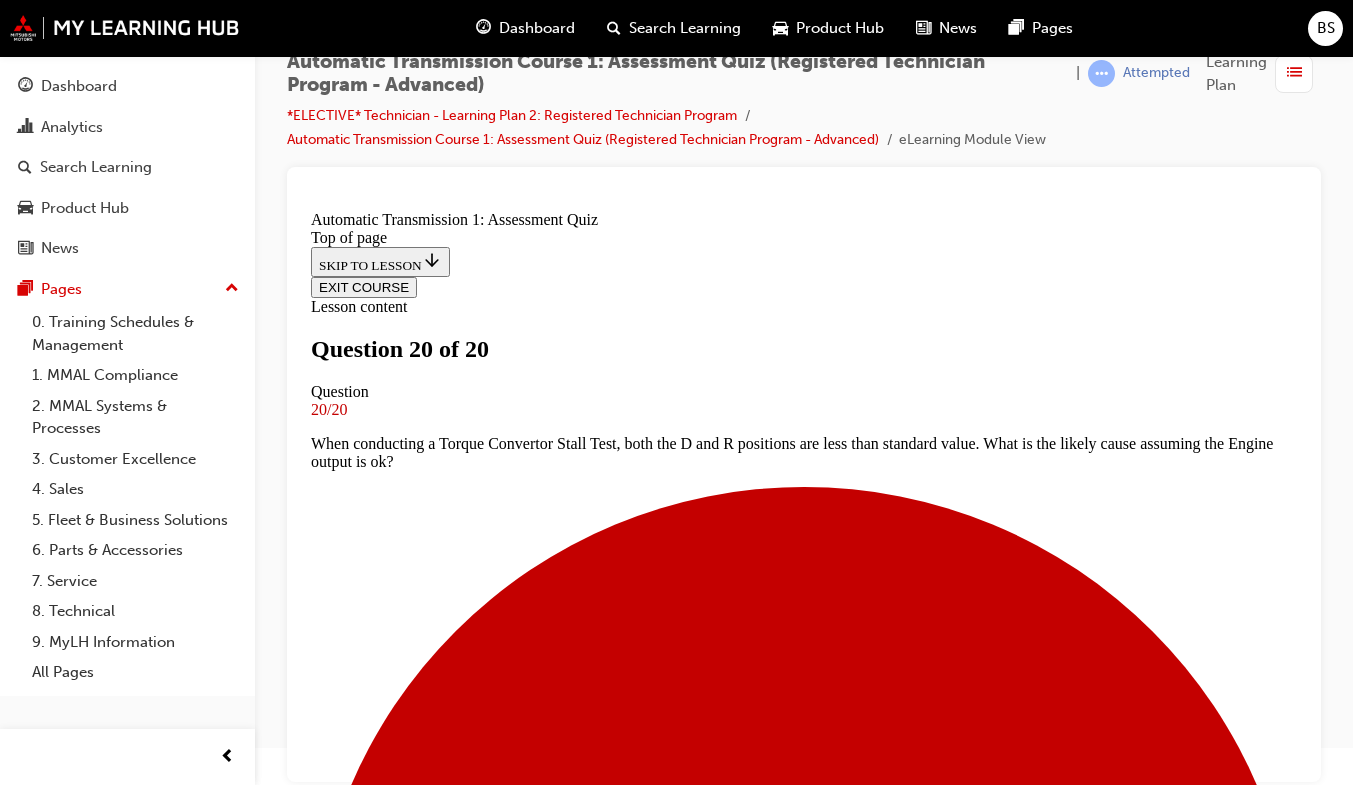scroll, scrollTop: 3, scrollLeft: 0, axis: vertical 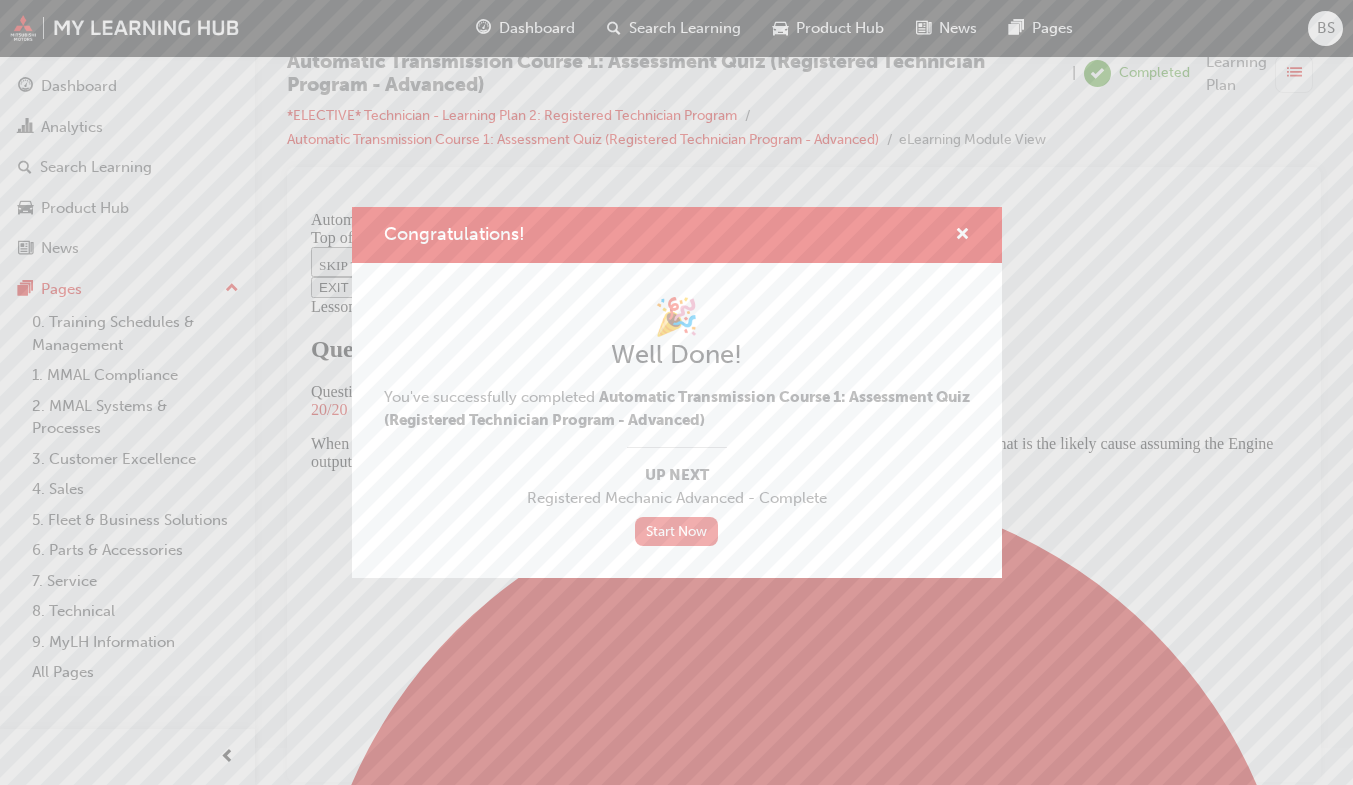 click on "Start Now" at bounding box center (677, 531) 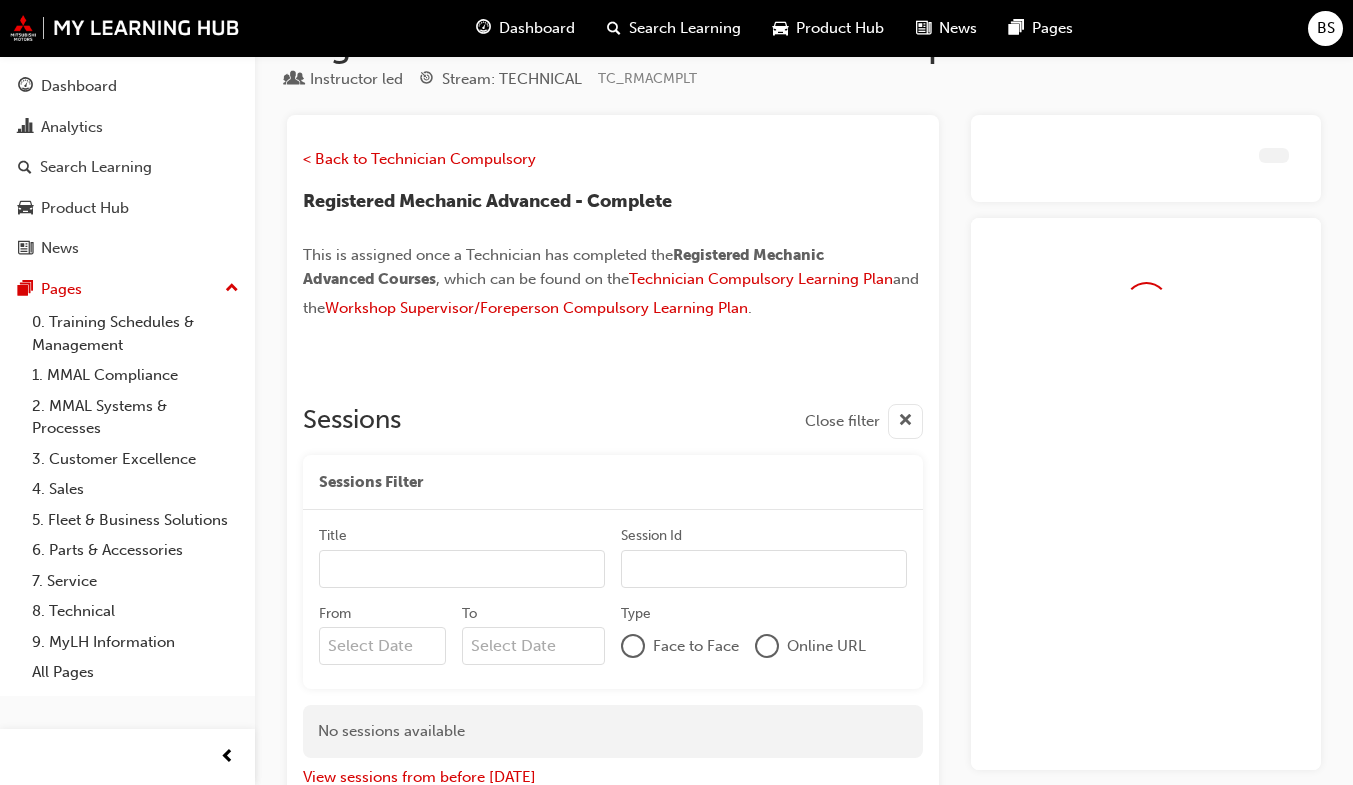 scroll, scrollTop: 146, scrollLeft: 0, axis: vertical 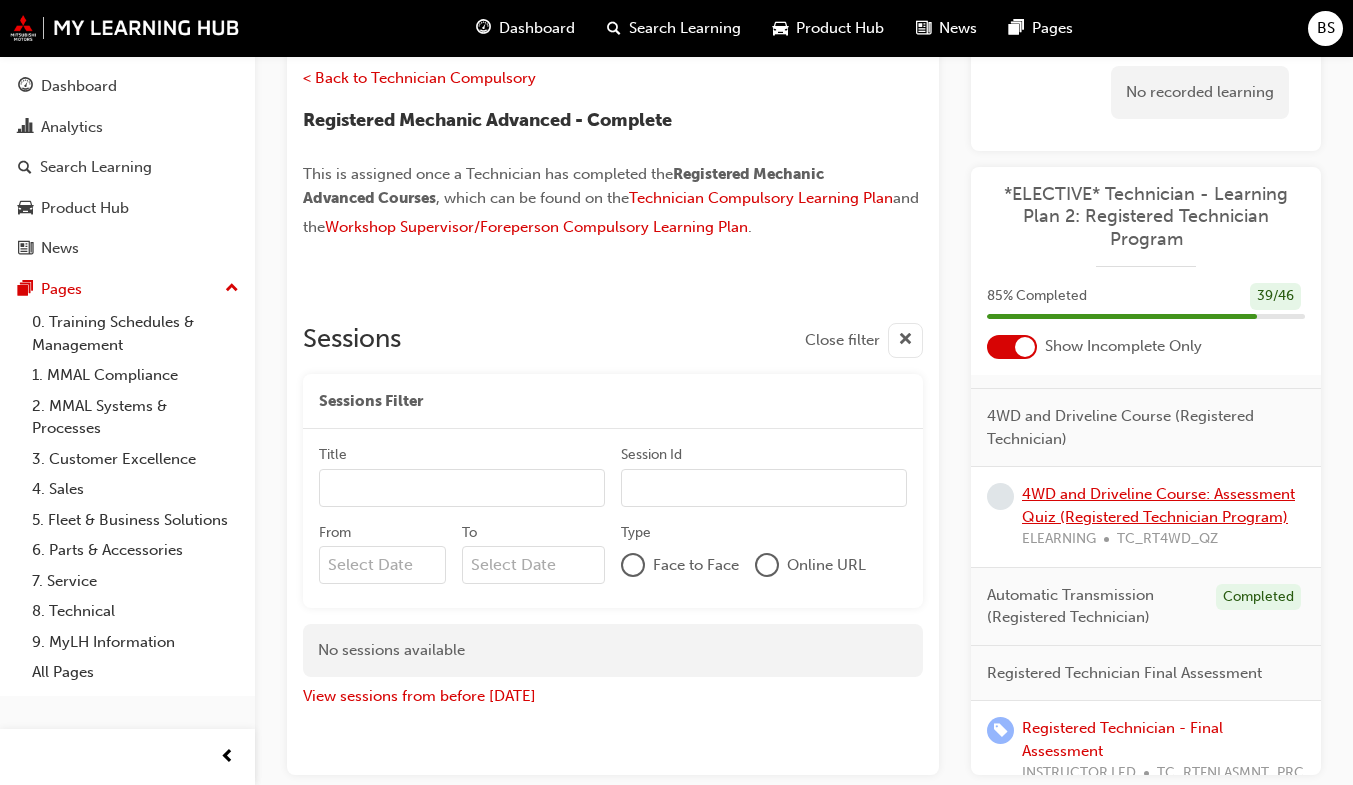 click on "4WD and Driveline Course: Assessment Quiz (Registered Technician Program)" at bounding box center (1158, 505) 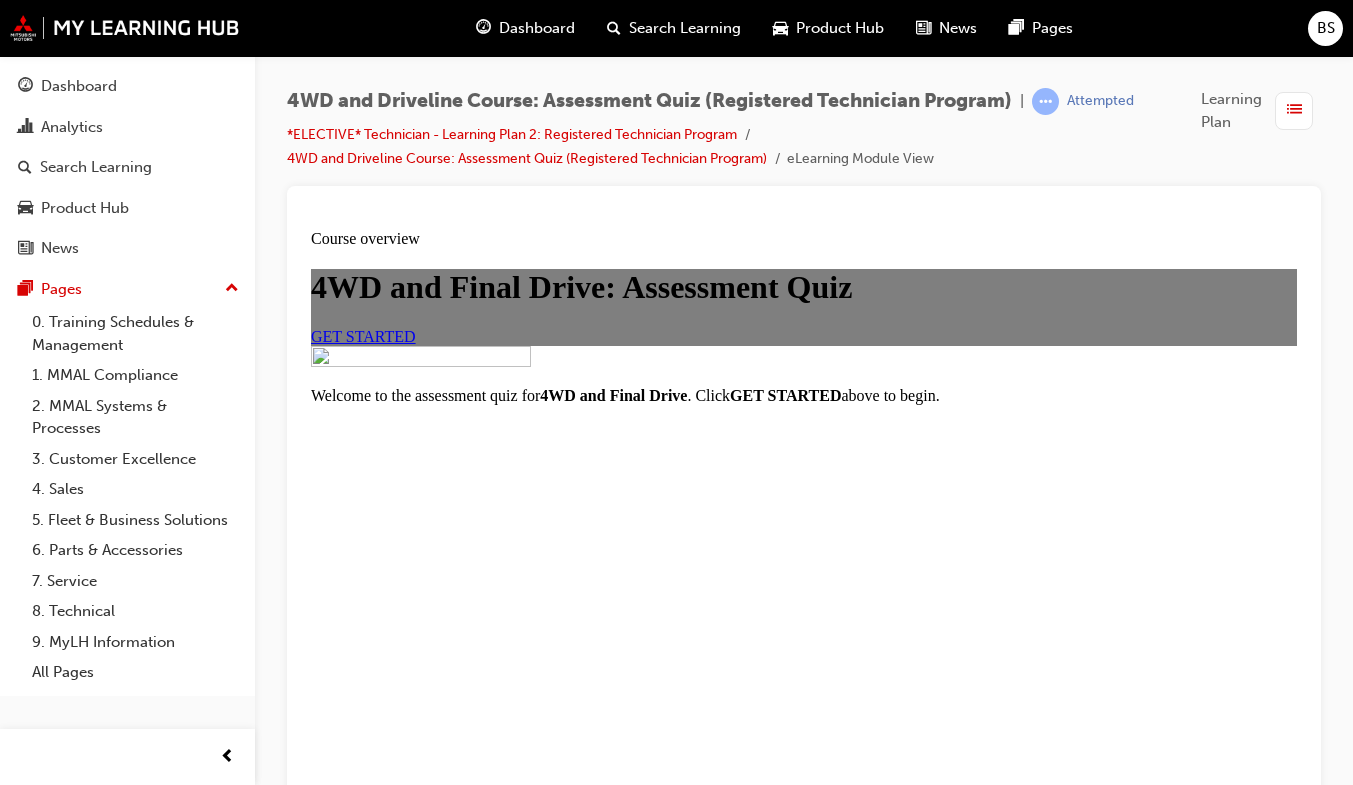 scroll, scrollTop: 0, scrollLeft: 0, axis: both 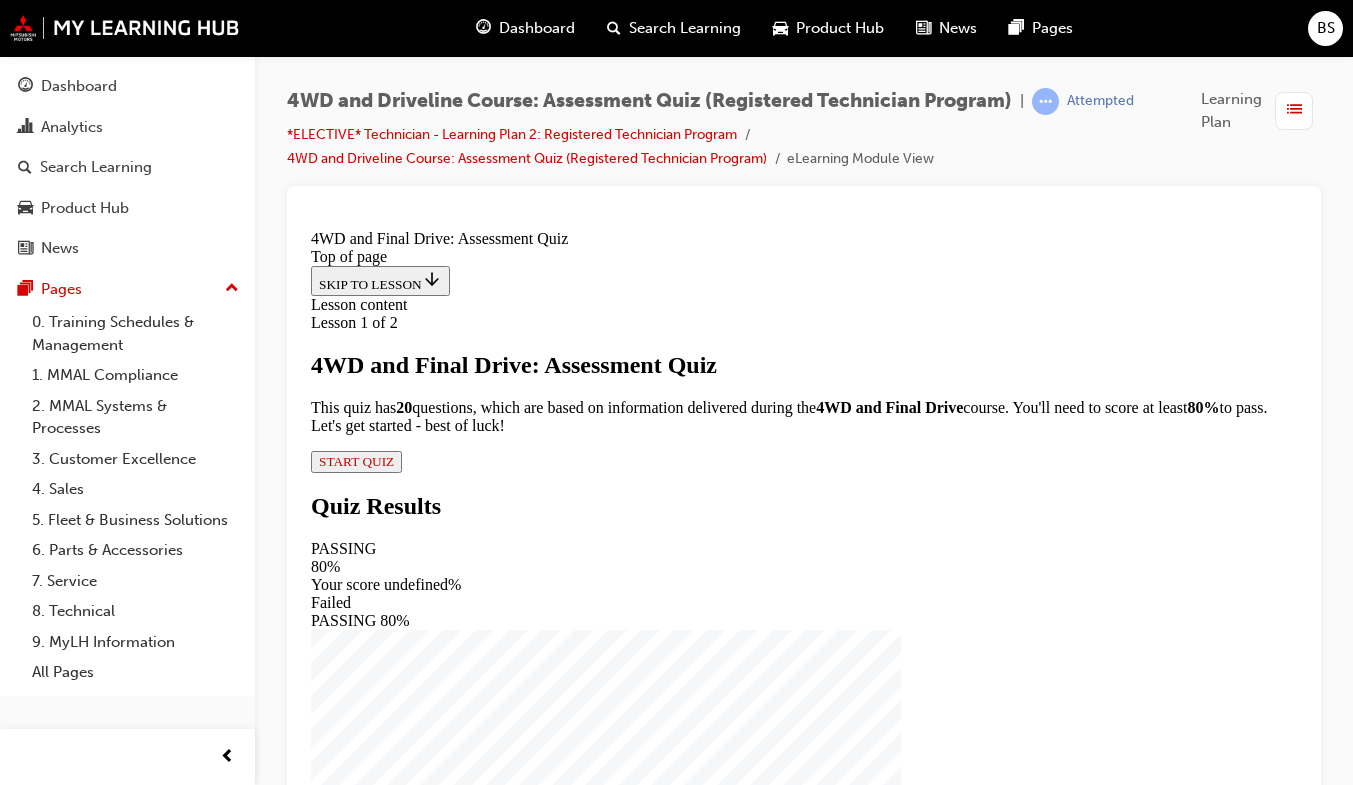 click on "Lesson 1 of 2 4WD and Final Drive:  Assessment Quiz This quiz has  2 0  questions, which are based on information delivered during the  4WD and Final Drive  course. You'll need to score at least  80%  to pass. Let's get started - best of luck! START QUIZ" at bounding box center [804, 393] 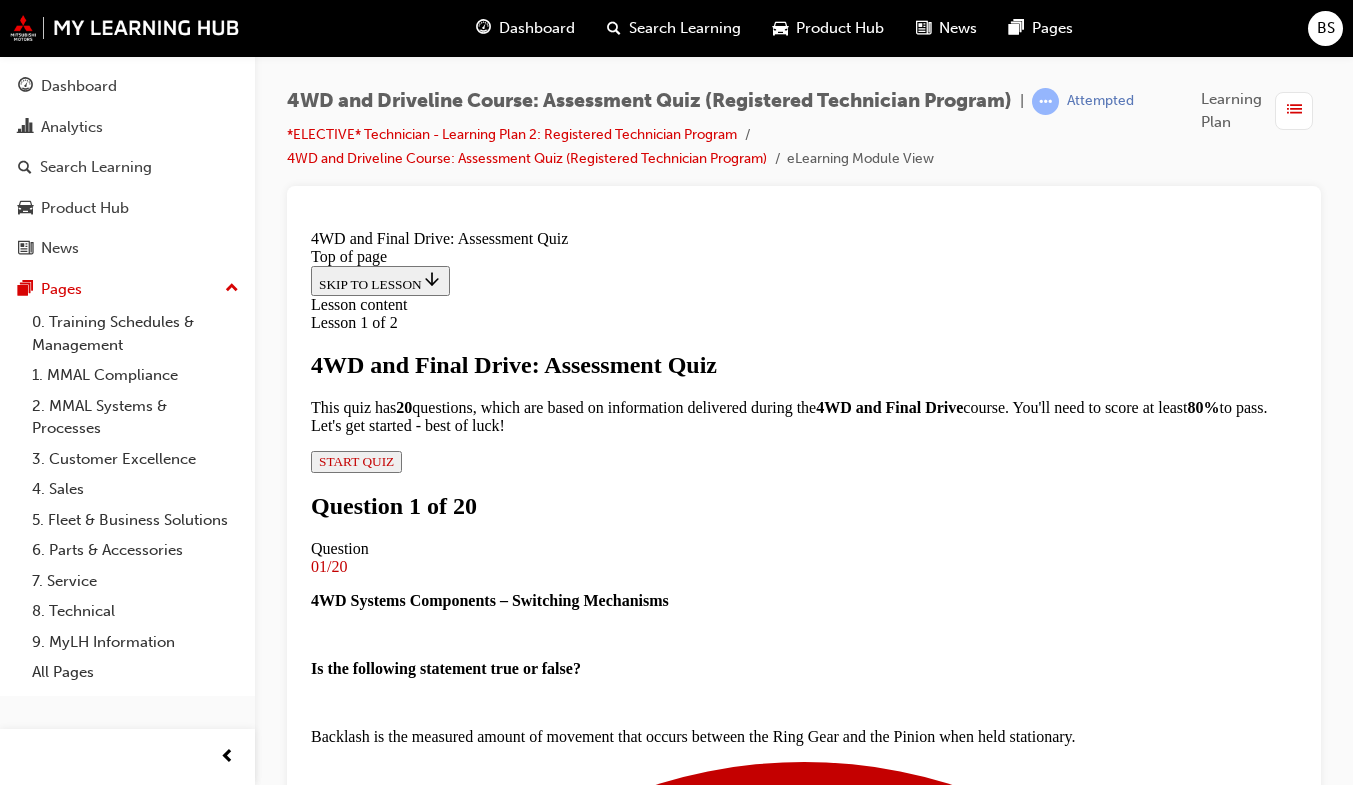 scroll, scrollTop: 276, scrollLeft: 0, axis: vertical 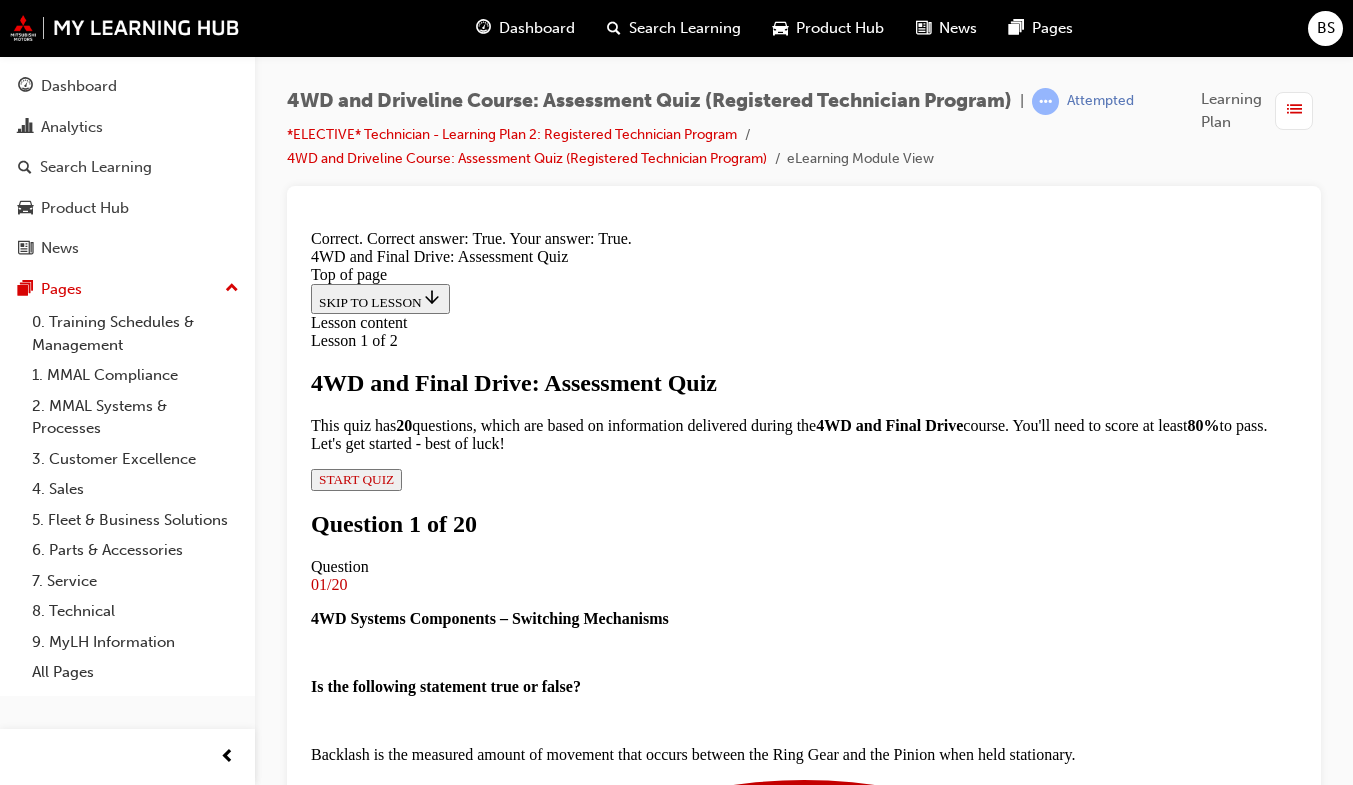 click on "NEXT" at bounding box center (337, 4477) 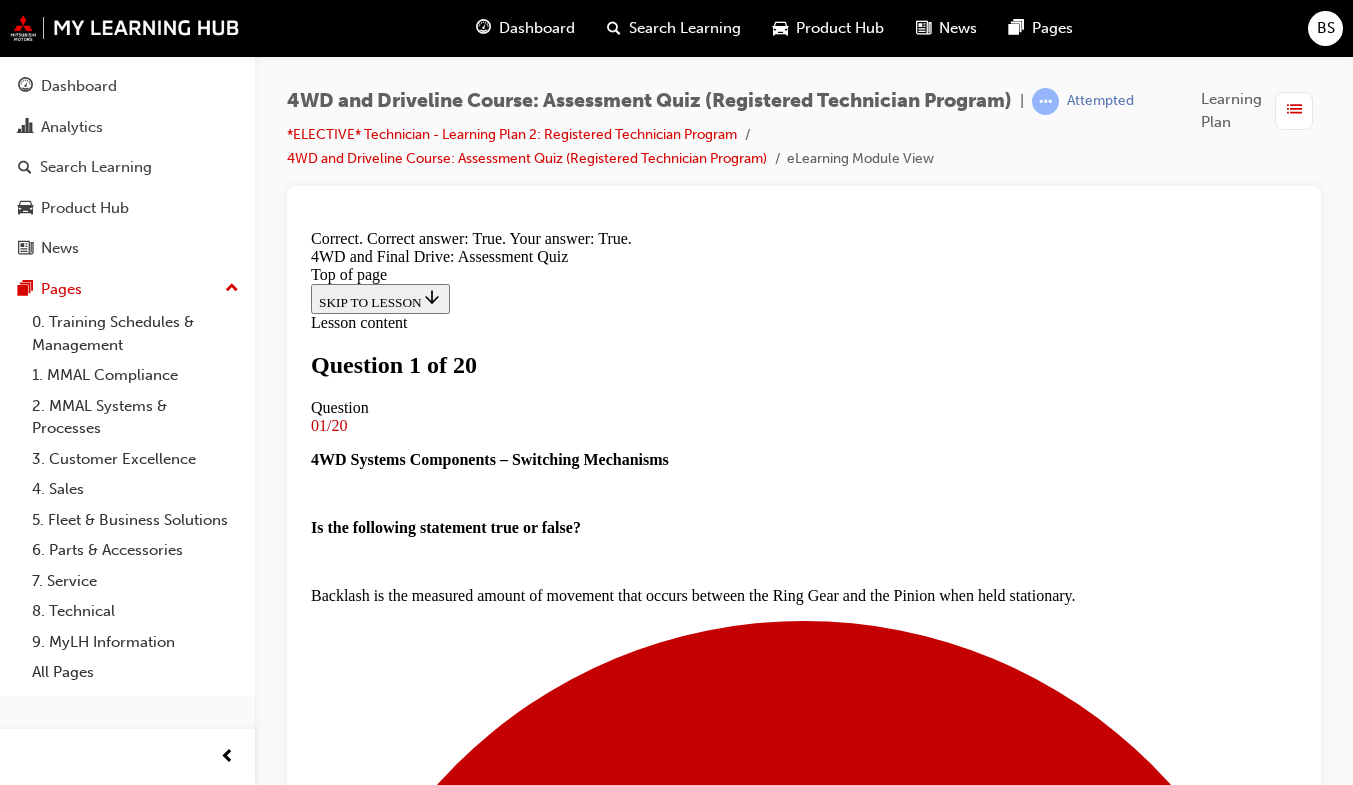 scroll, scrollTop: 322, scrollLeft: 0, axis: vertical 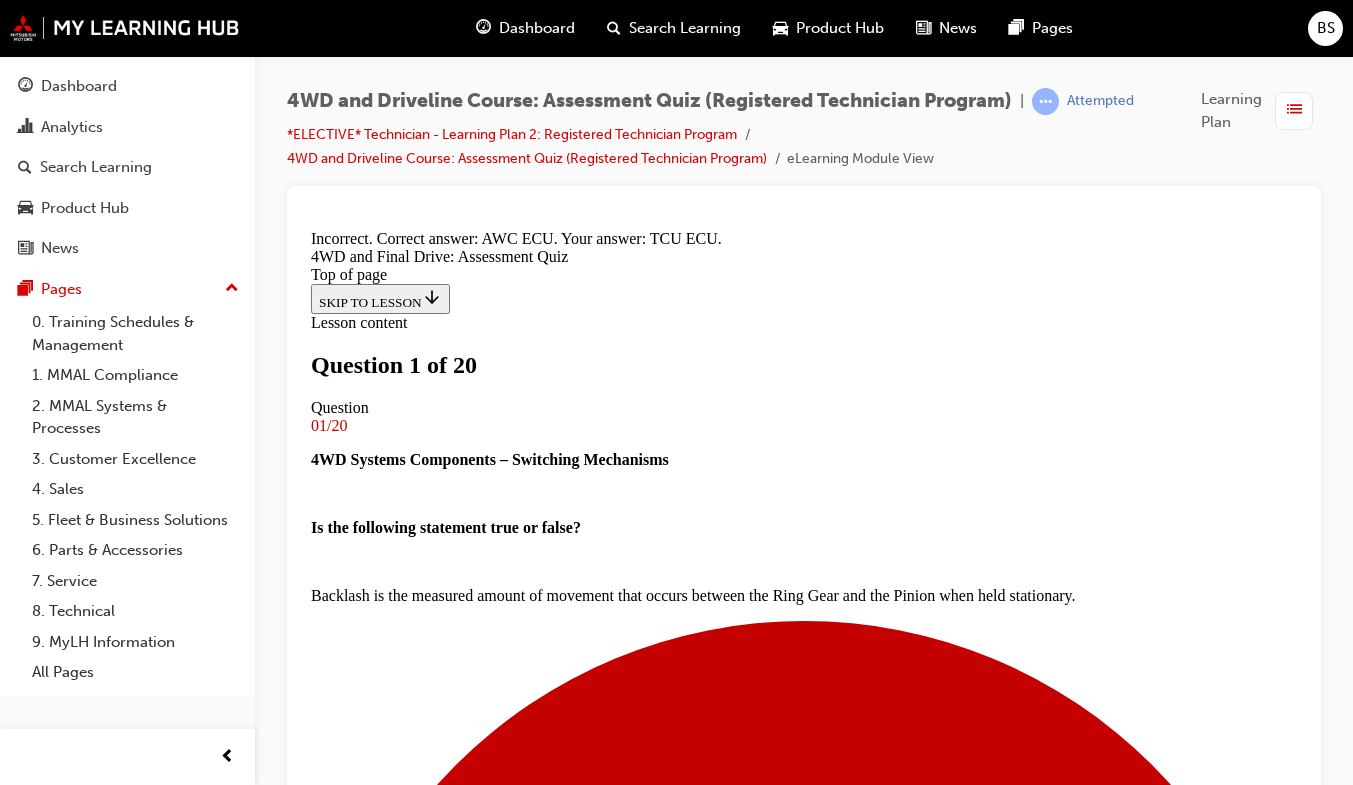 click on "NEXT" at bounding box center [337, 11771] 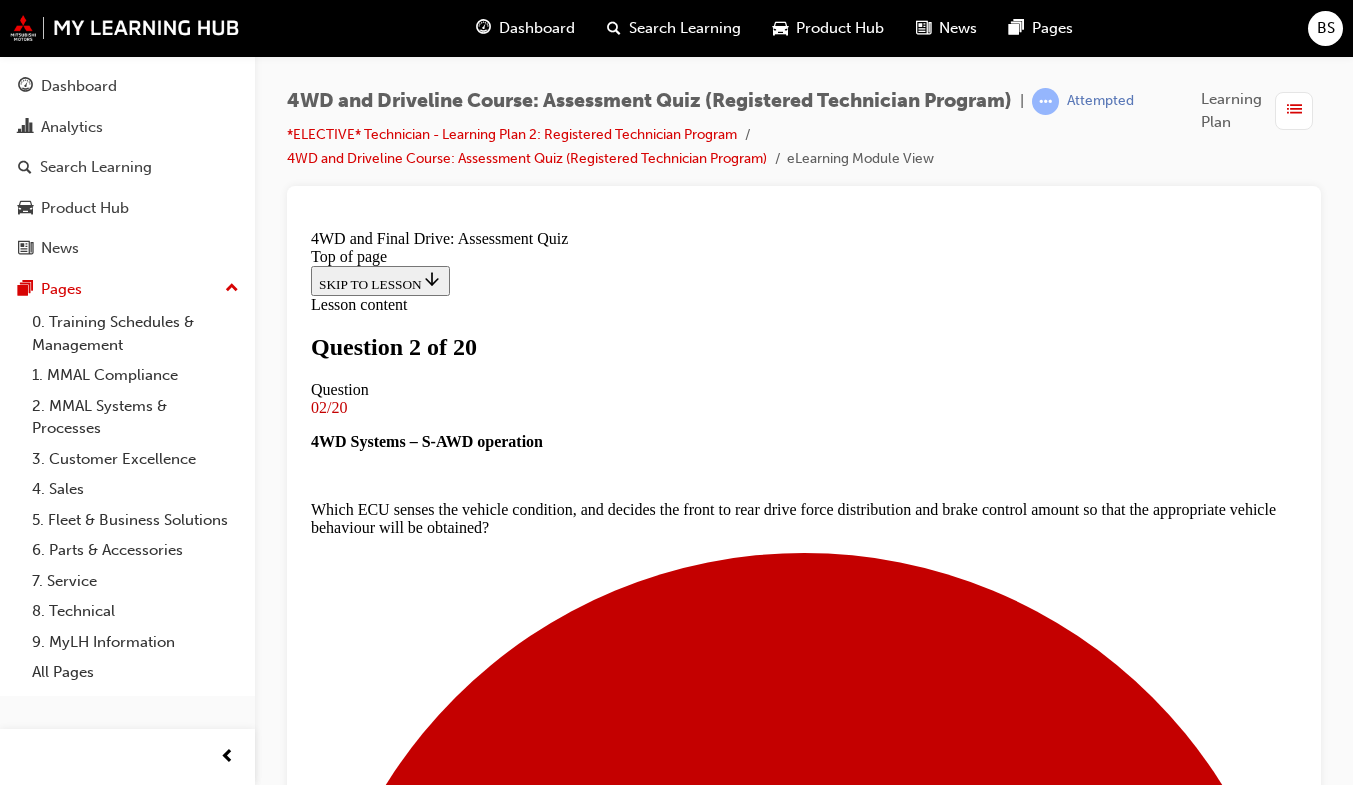 scroll, scrollTop: 239, scrollLeft: 0, axis: vertical 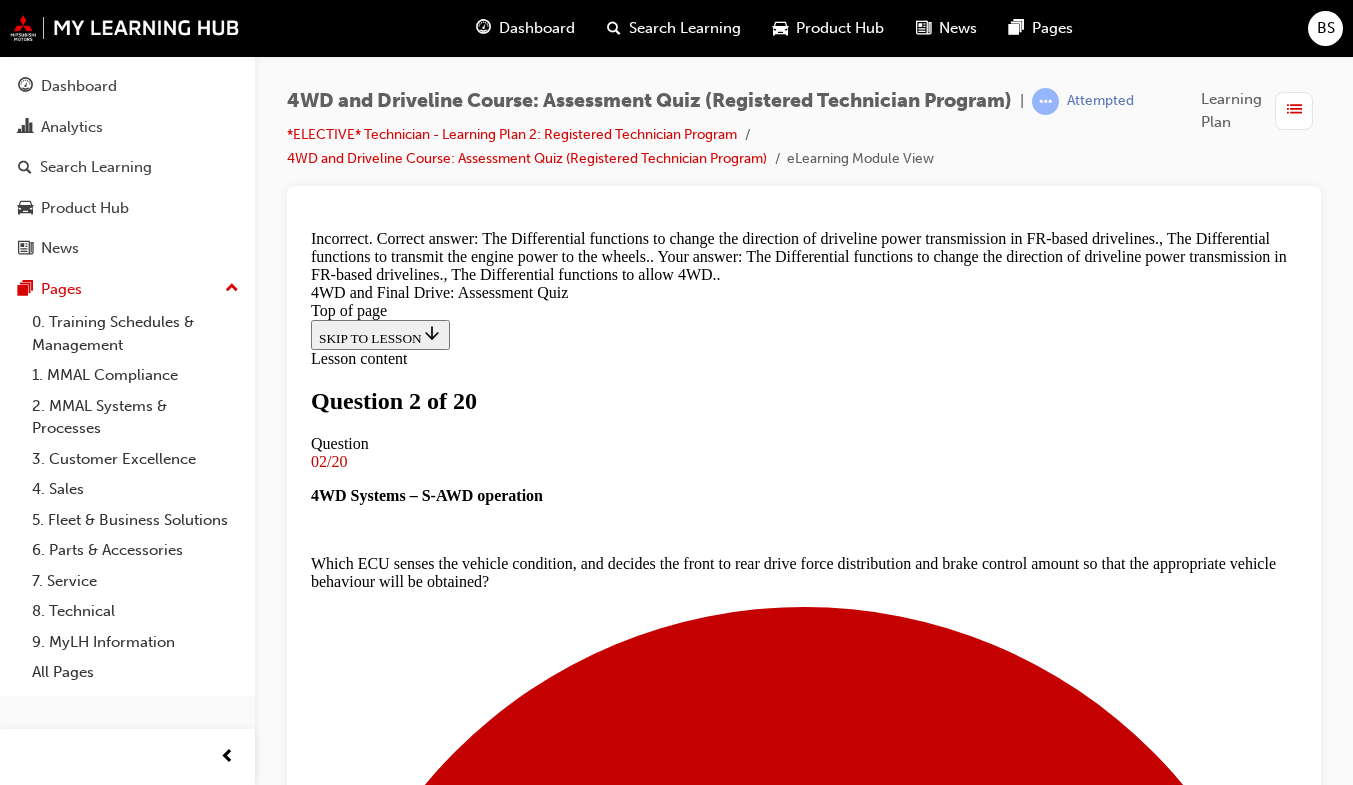 click on "NEXT" at bounding box center [337, 11219] 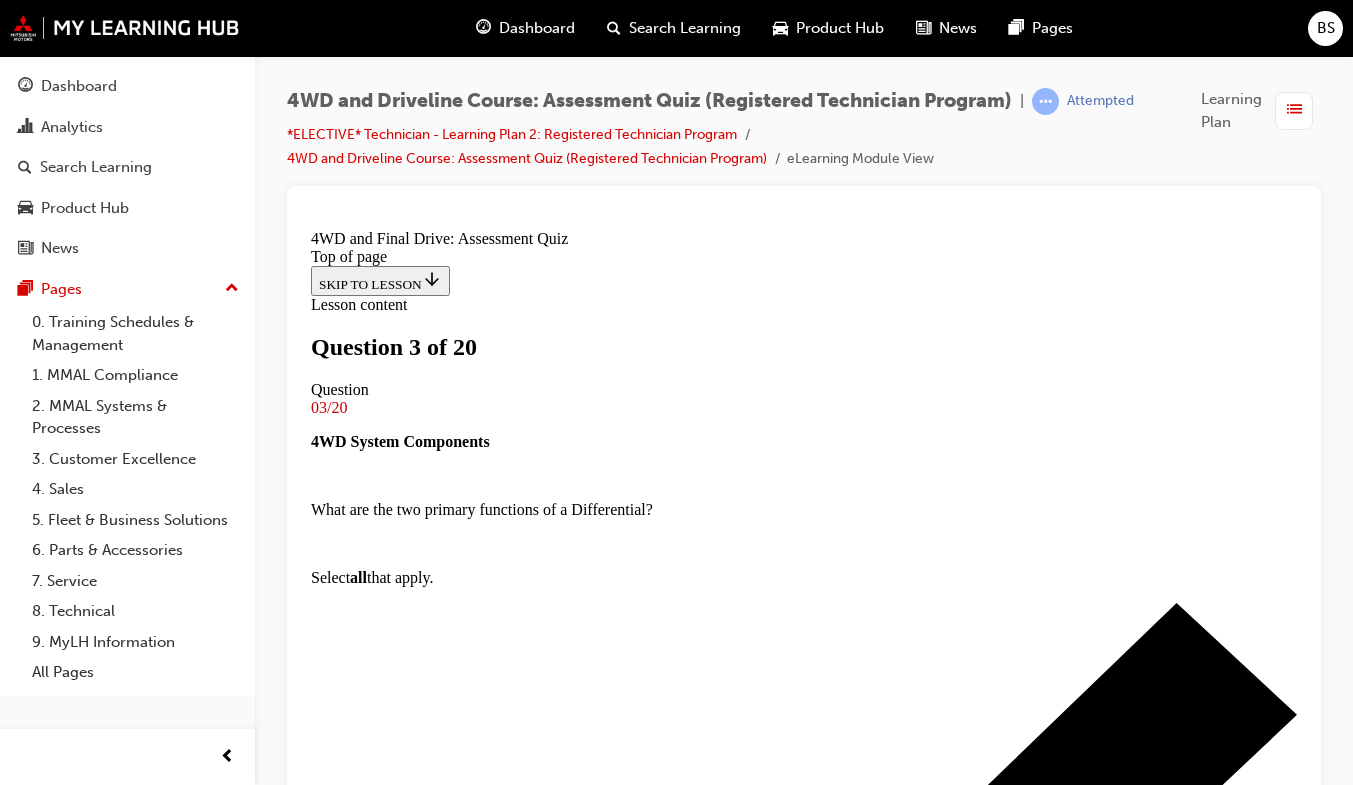scroll, scrollTop: 287, scrollLeft: 0, axis: vertical 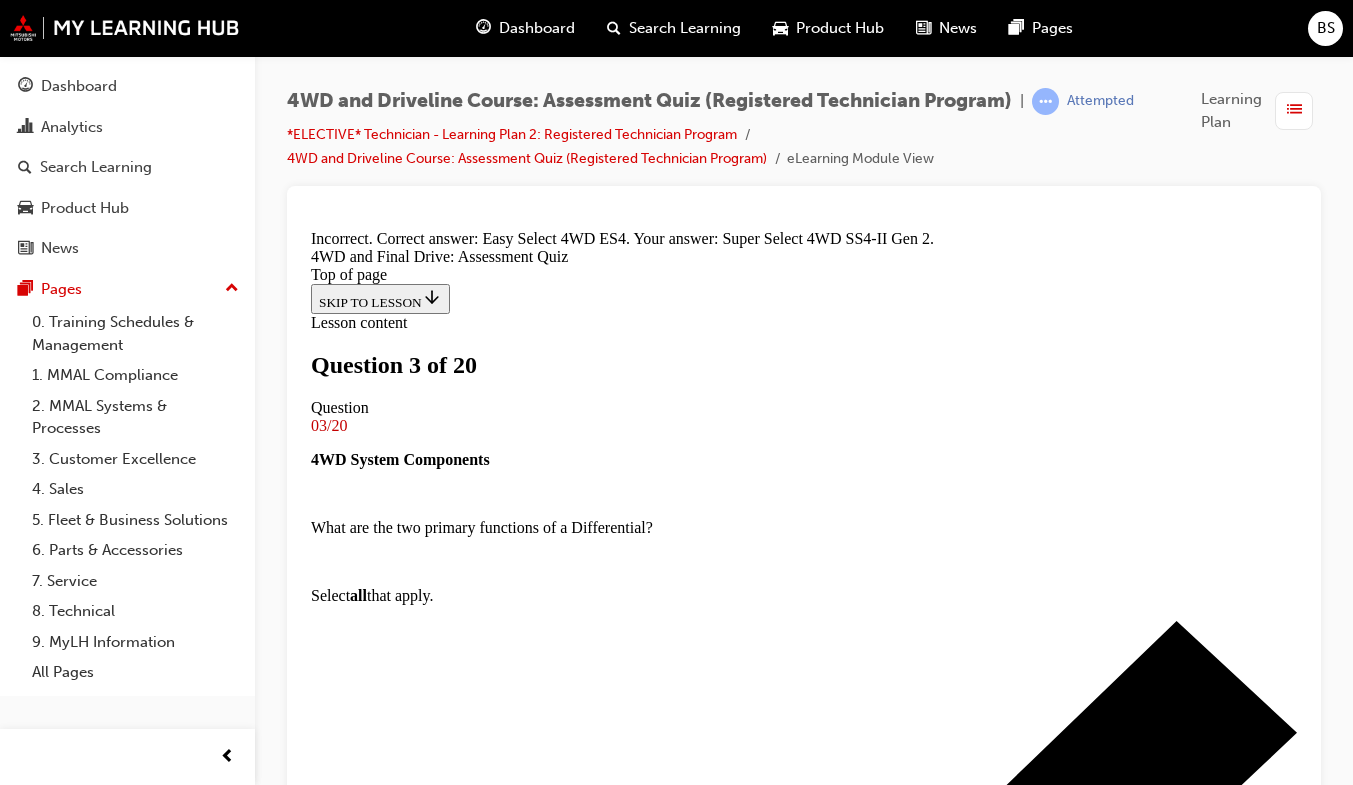 click on "NEXT" at bounding box center [337, 11165] 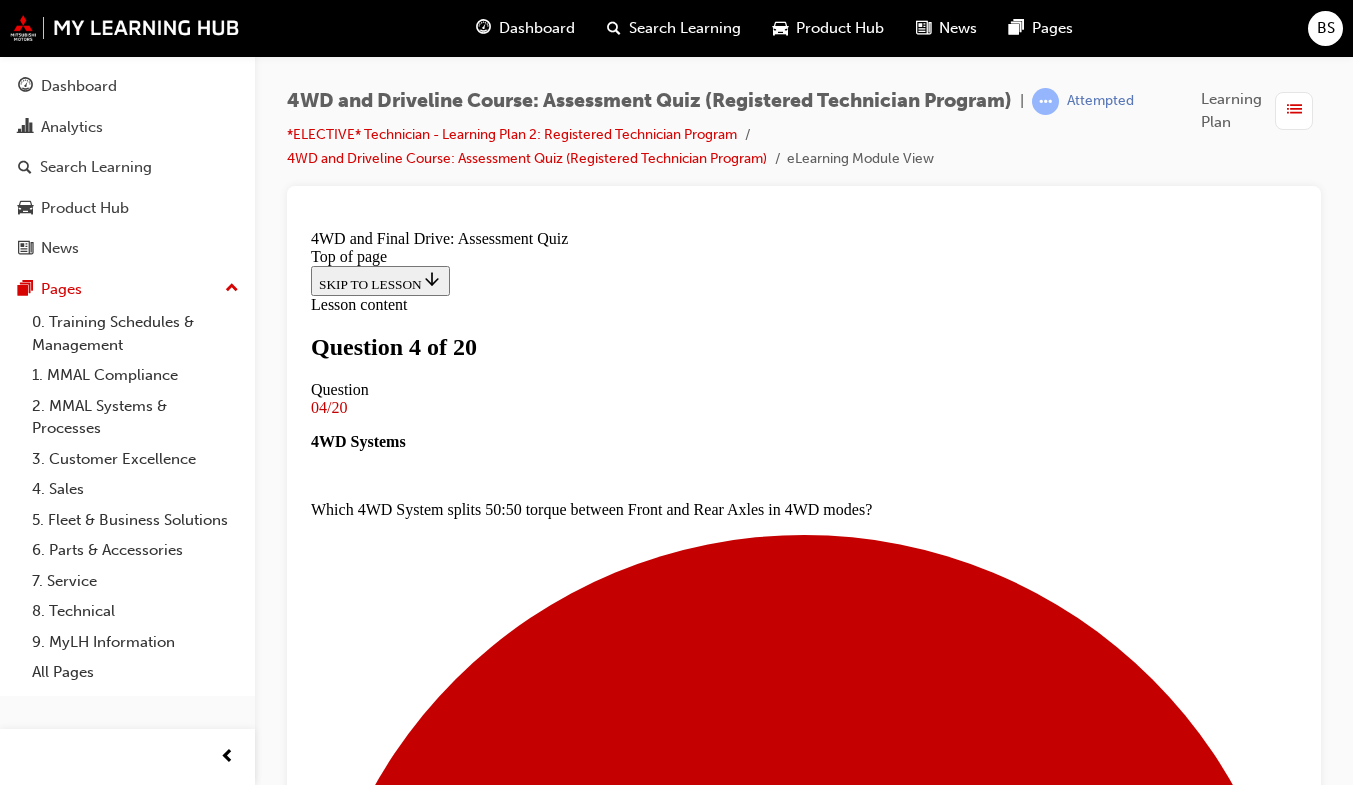 scroll, scrollTop: 225, scrollLeft: 0, axis: vertical 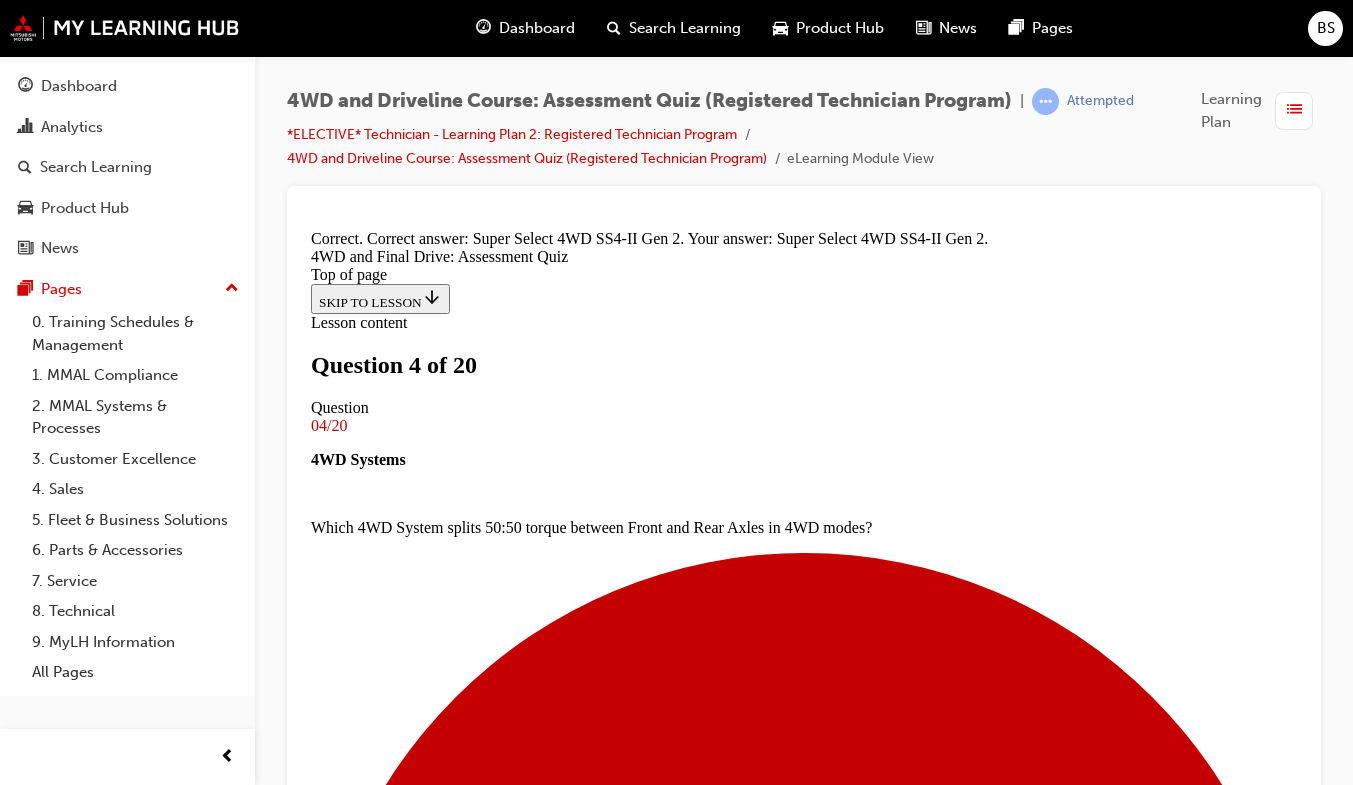 click on "NEXT" at bounding box center (337, 15245) 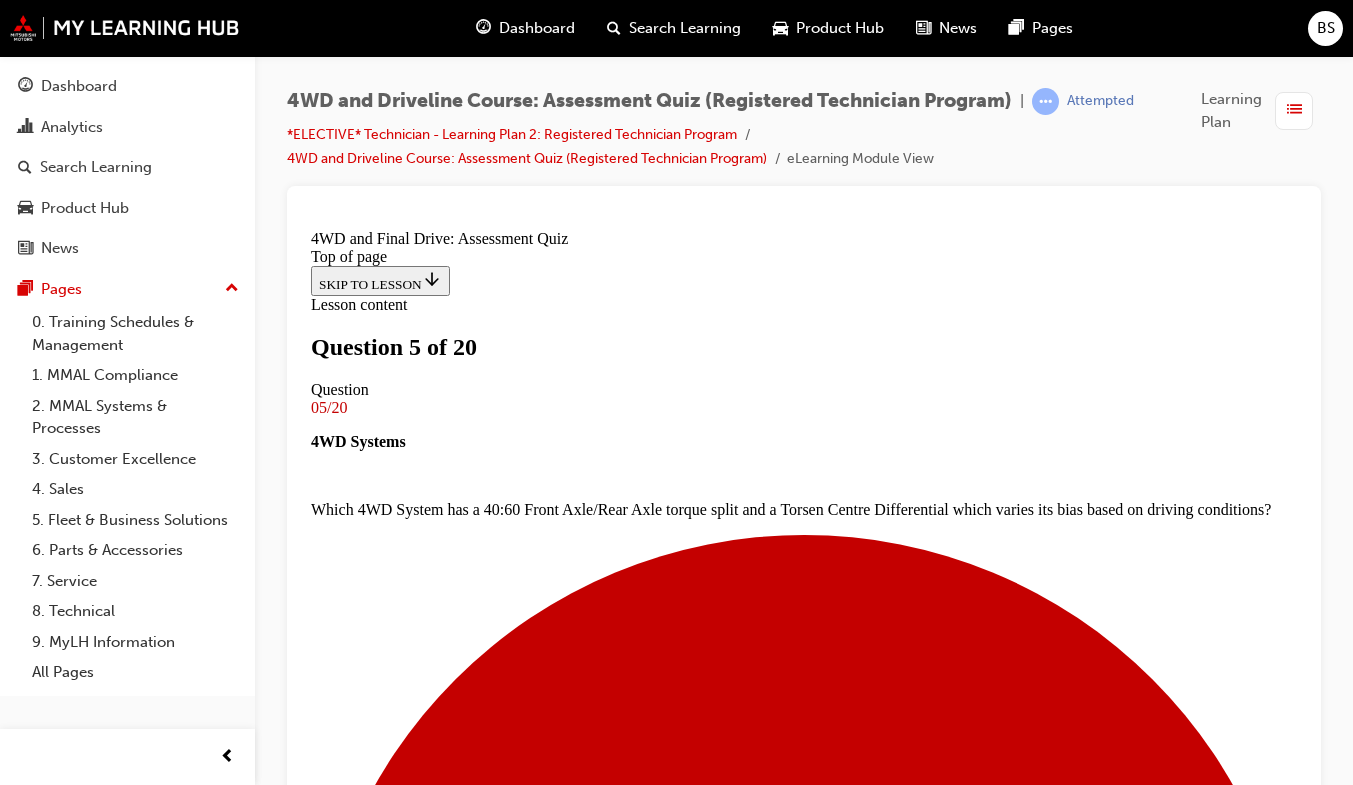 scroll, scrollTop: 349, scrollLeft: 0, axis: vertical 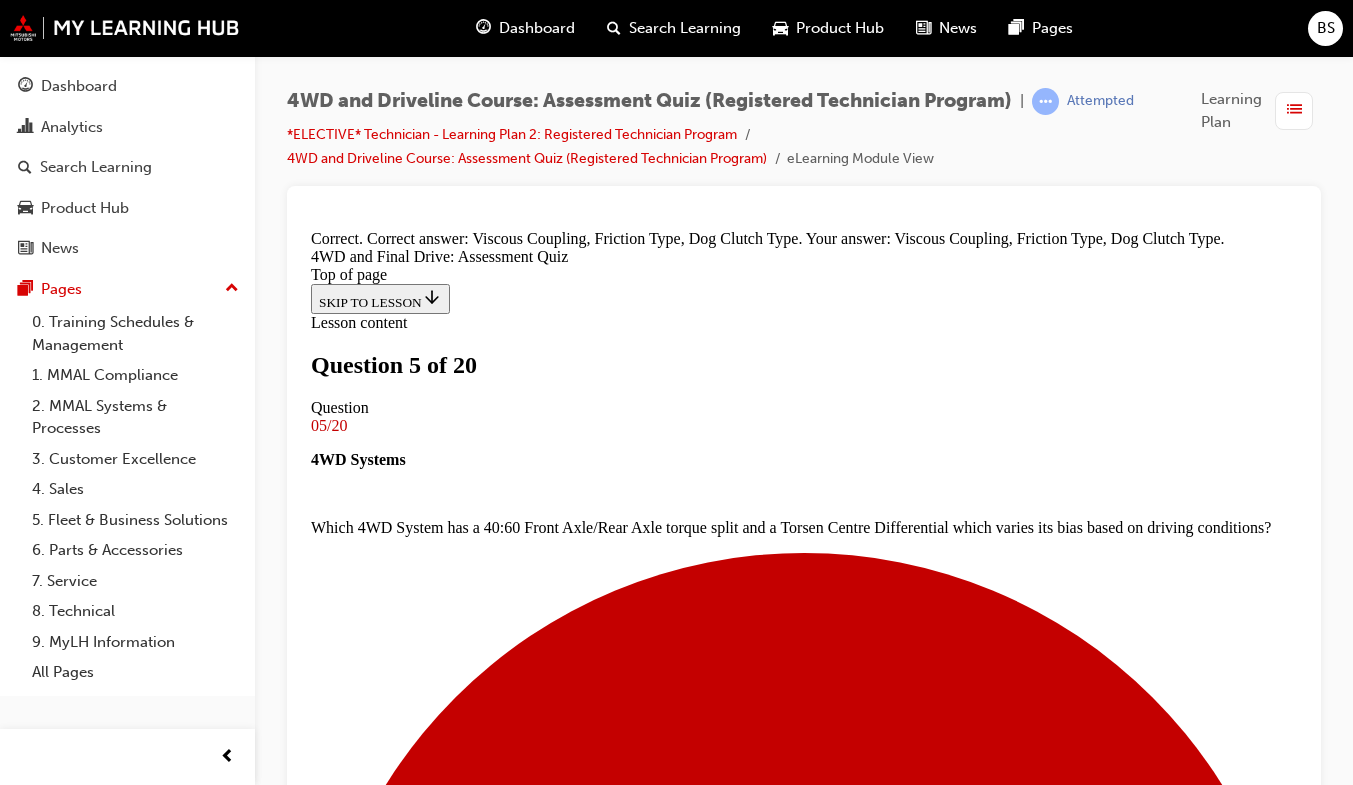click on "NEXT" at bounding box center (337, 11219) 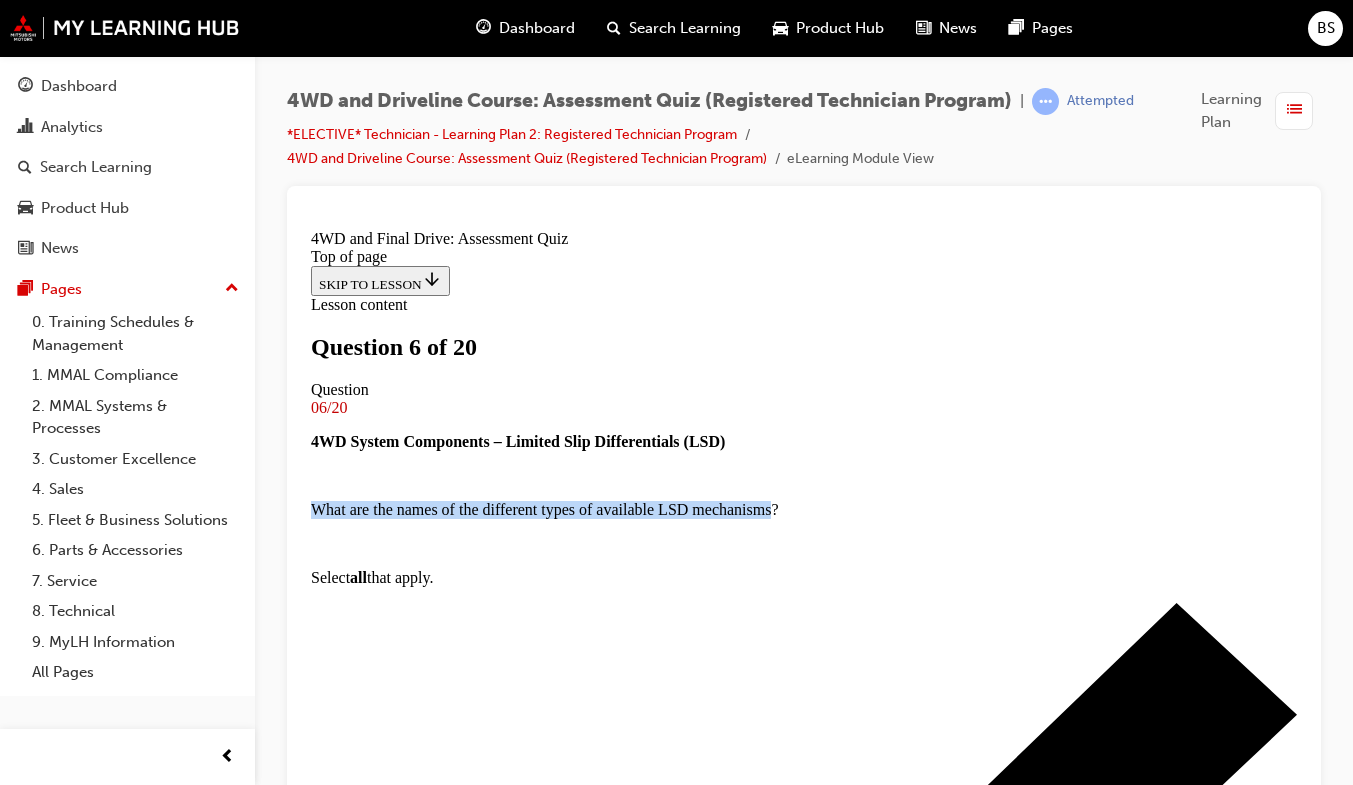 scroll, scrollTop: 270, scrollLeft: 0, axis: vertical 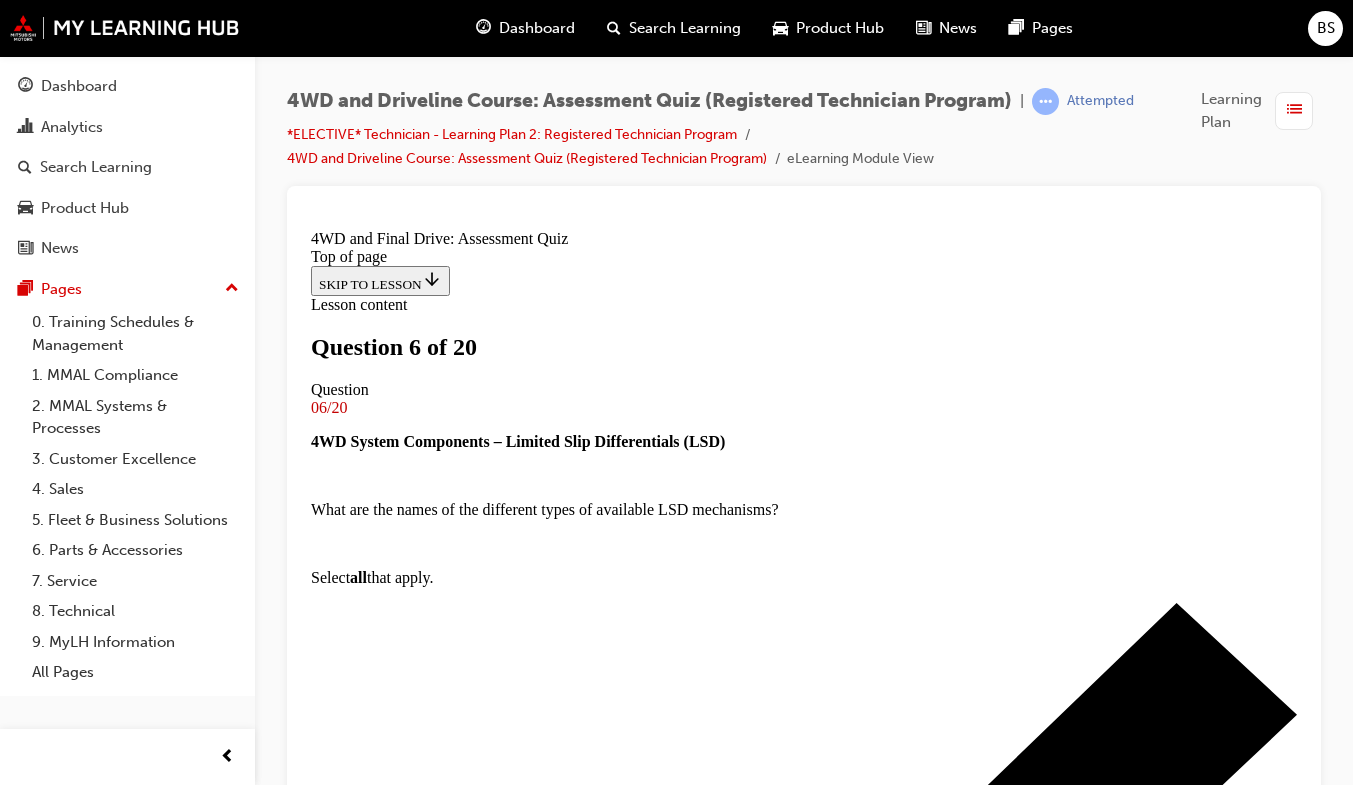 click at bounding box center (804, 4808) 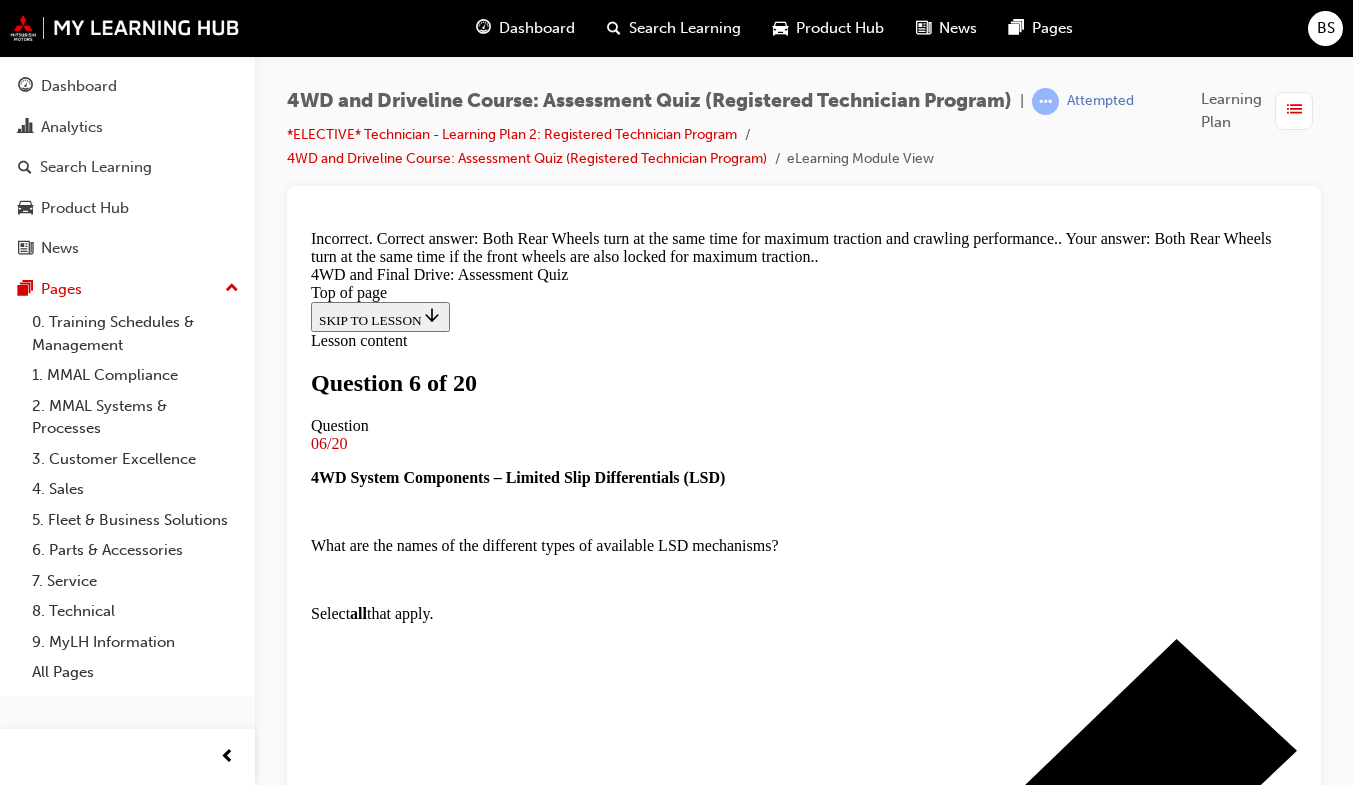 scroll, scrollTop: 592, scrollLeft: 0, axis: vertical 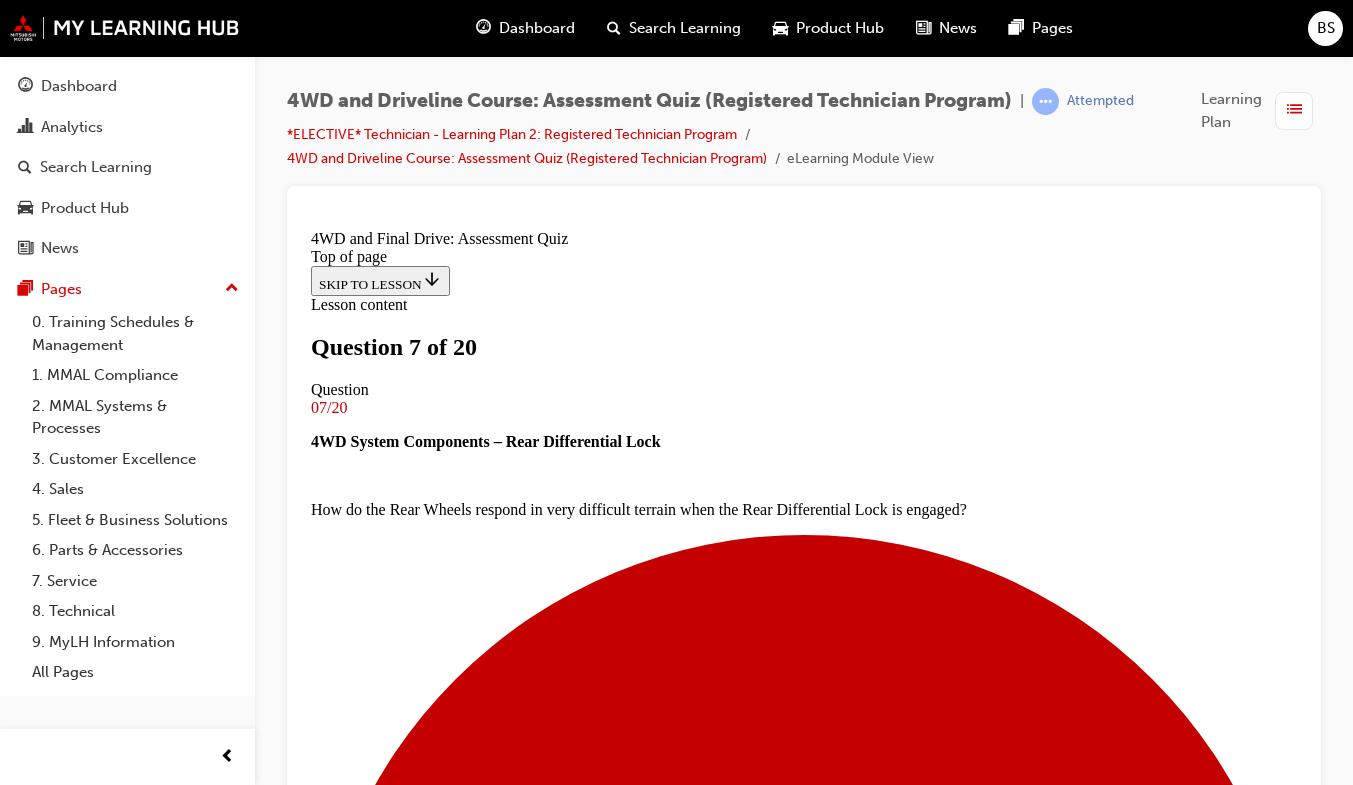 click on "False" at bounding box center (804, 9810) 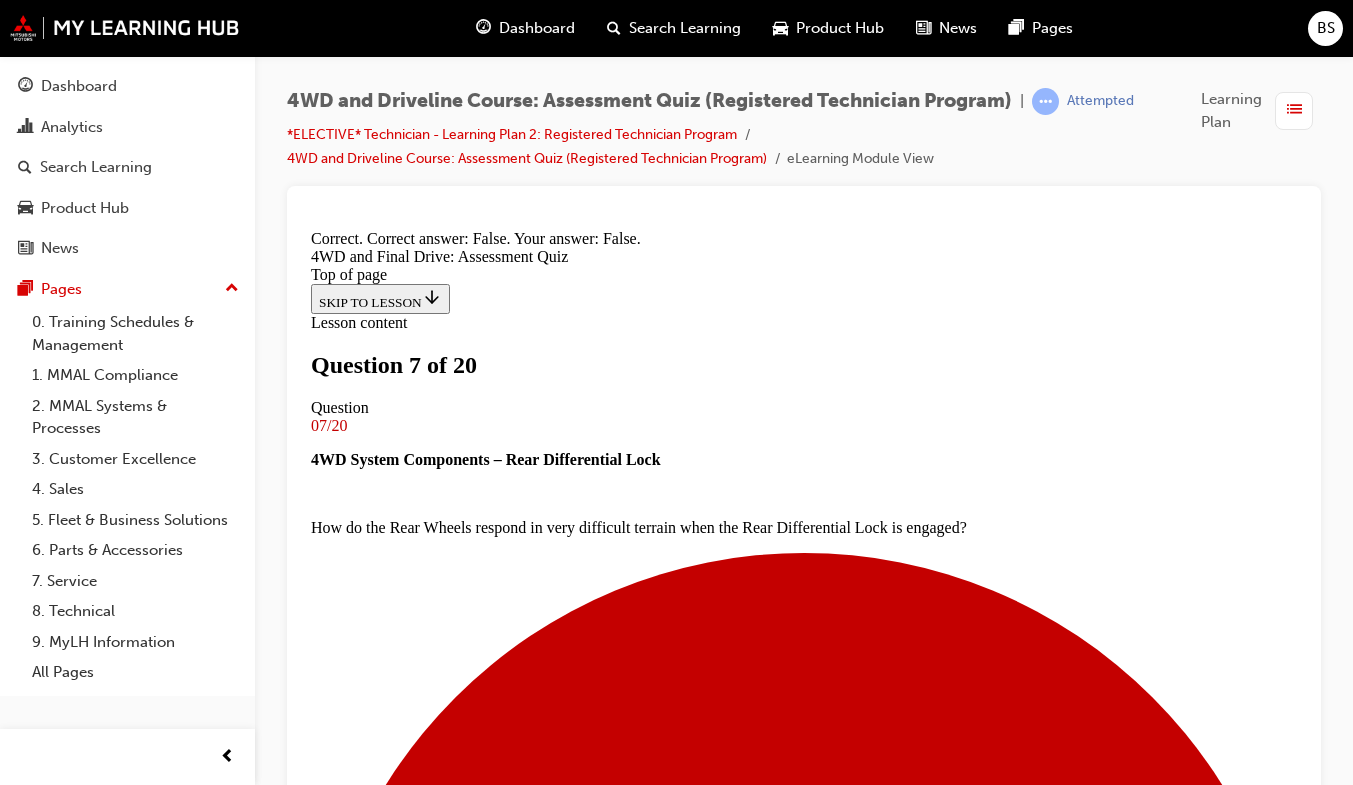 scroll, scrollTop: 454, scrollLeft: 0, axis: vertical 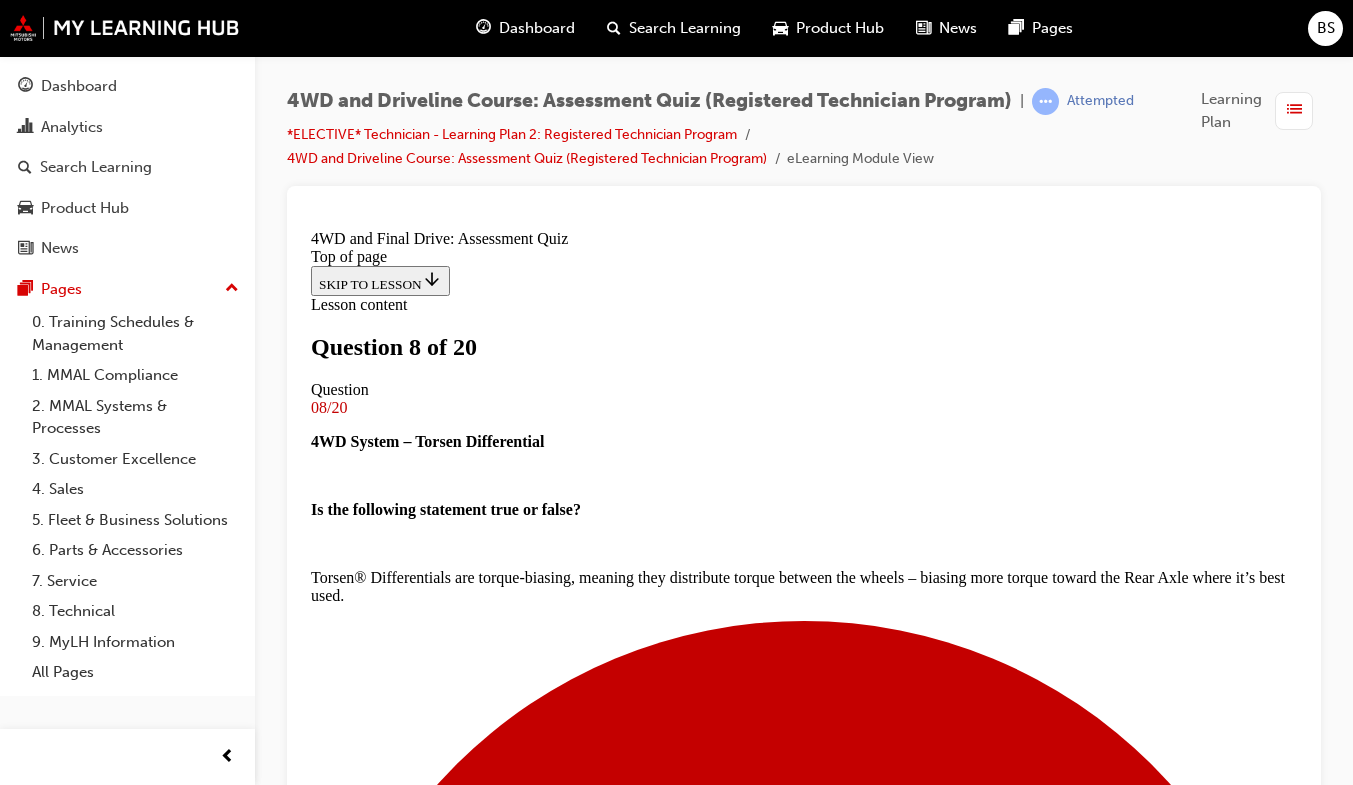 click on "True" at bounding box center [804, 6338] 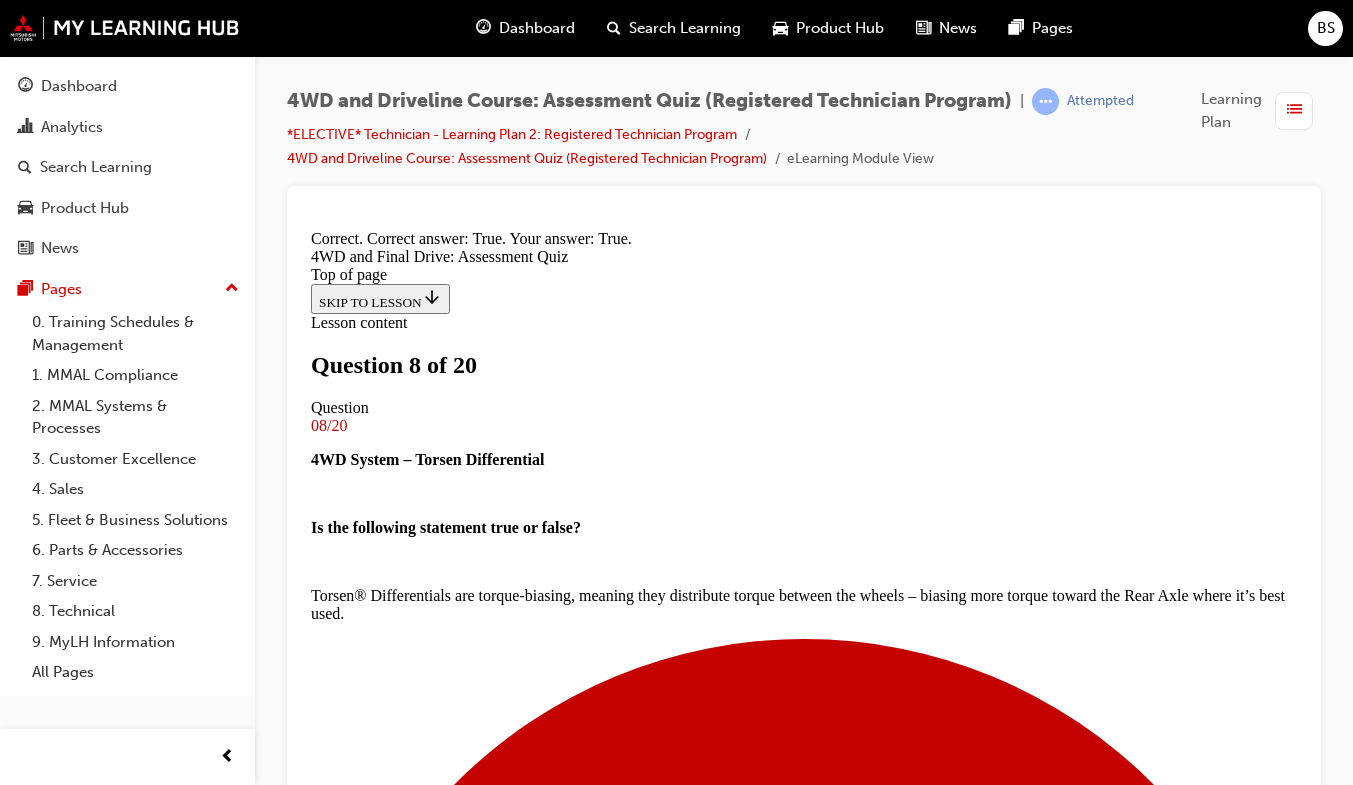 scroll, scrollTop: 454, scrollLeft: 0, axis: vertical 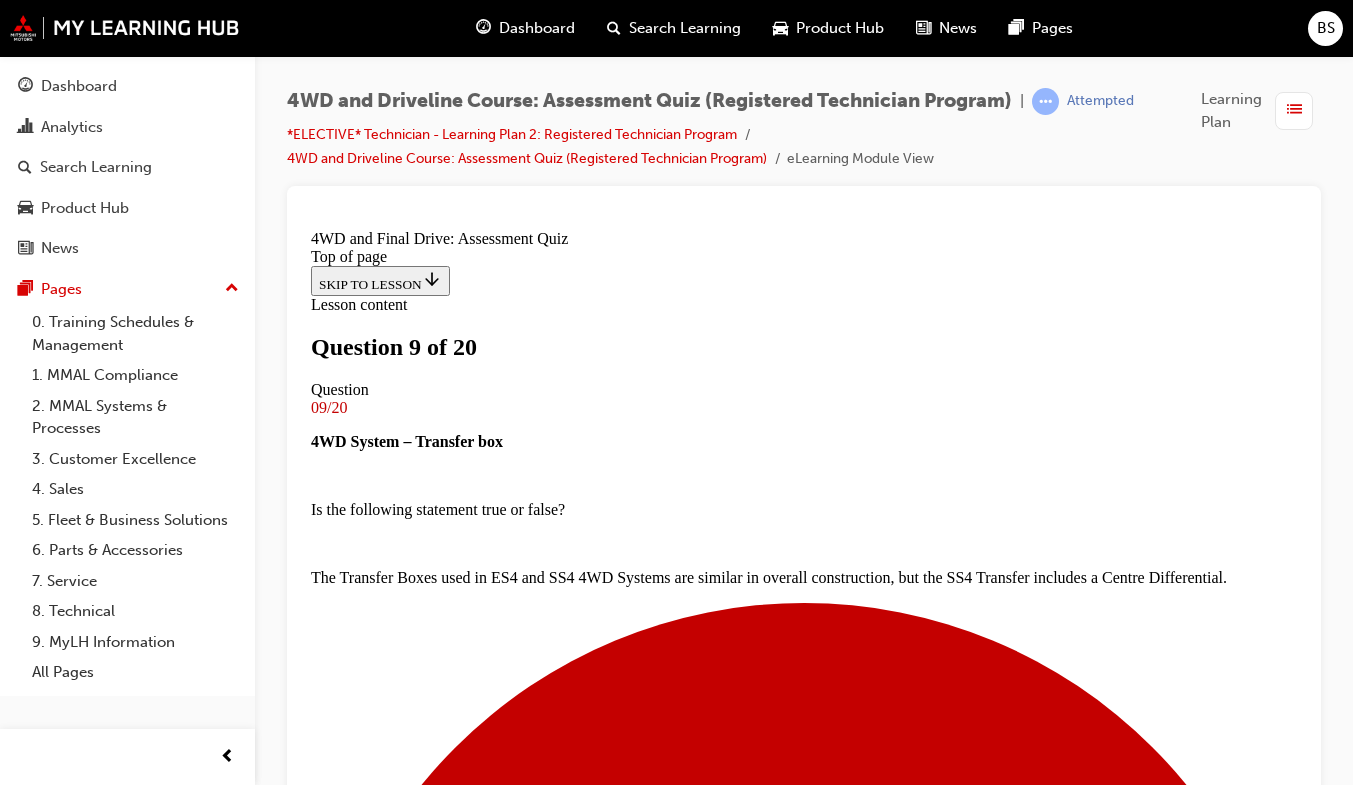 click at bounding box center [824, 6441] 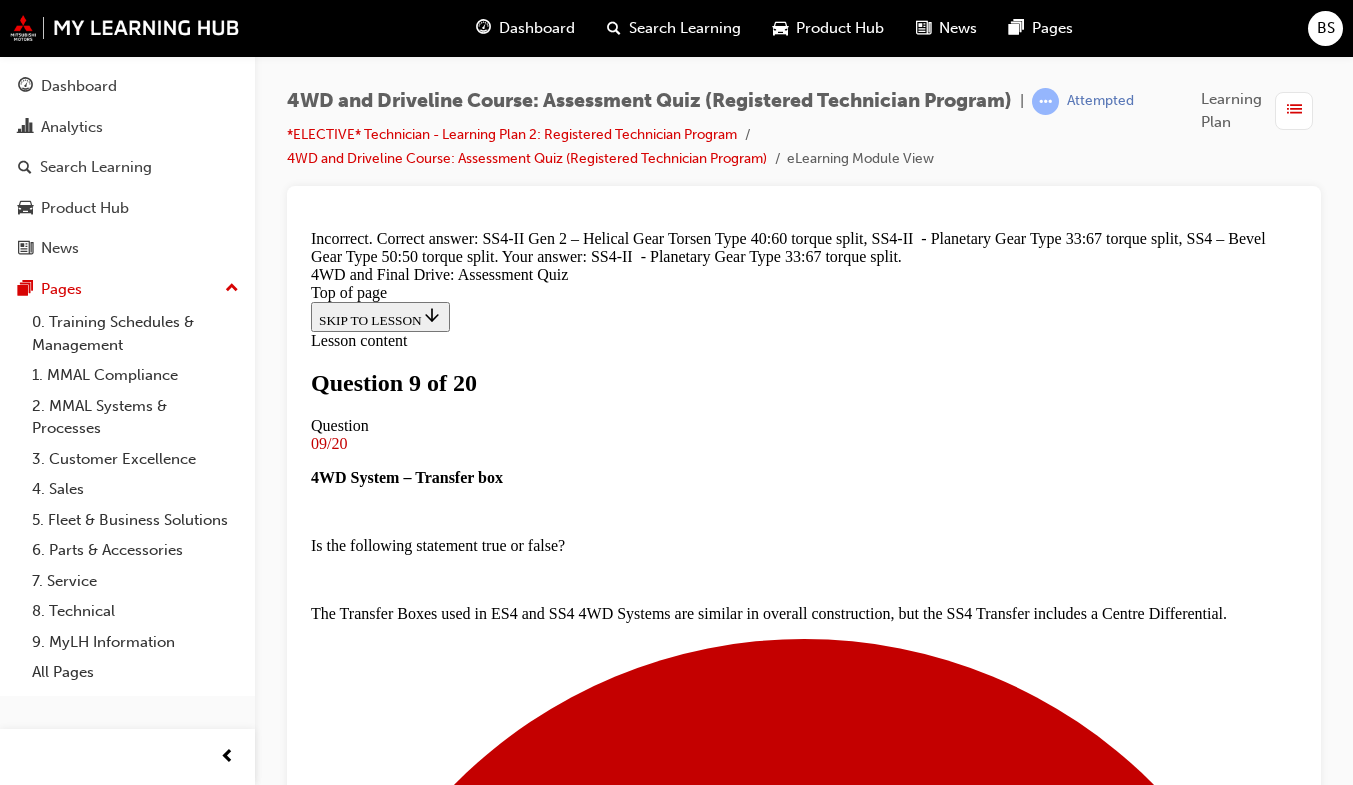 scroll, scrollTop: 600, scrollLeft: 0, axis: vertical 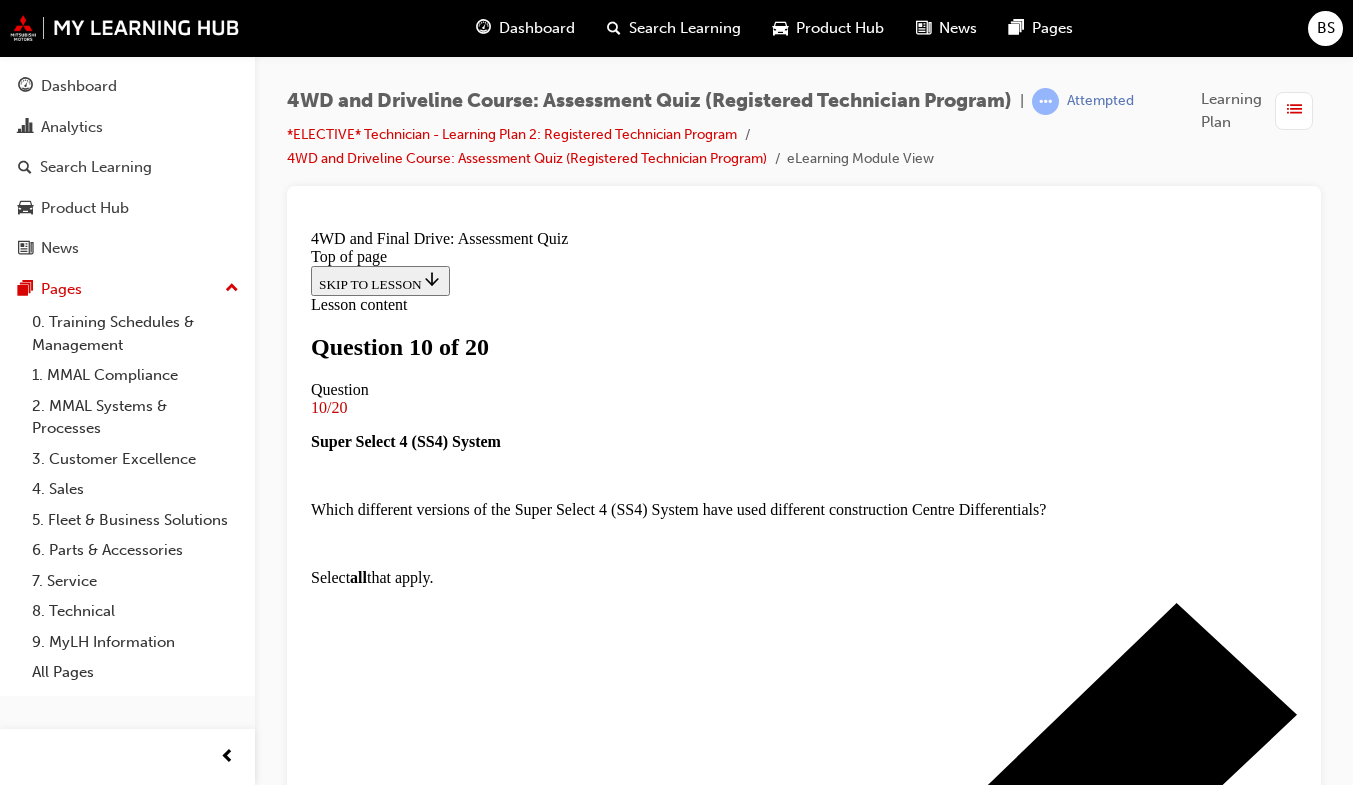 drag, startPoint x: 678, startPoint y: 393, endPoint x: 747, endPoint y: 599, distance: 217.2487 